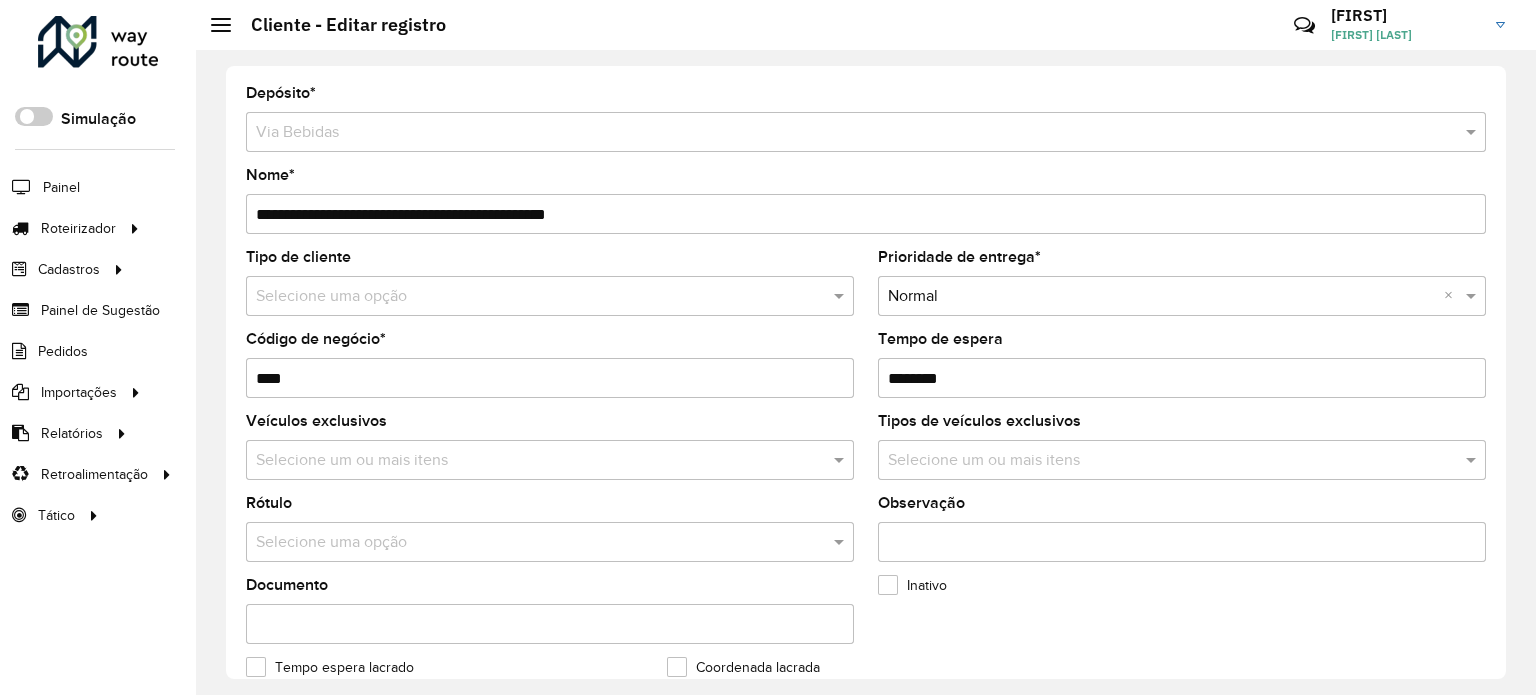 scroll, scrollTop: 0, scrollLeft: 0, axis: both 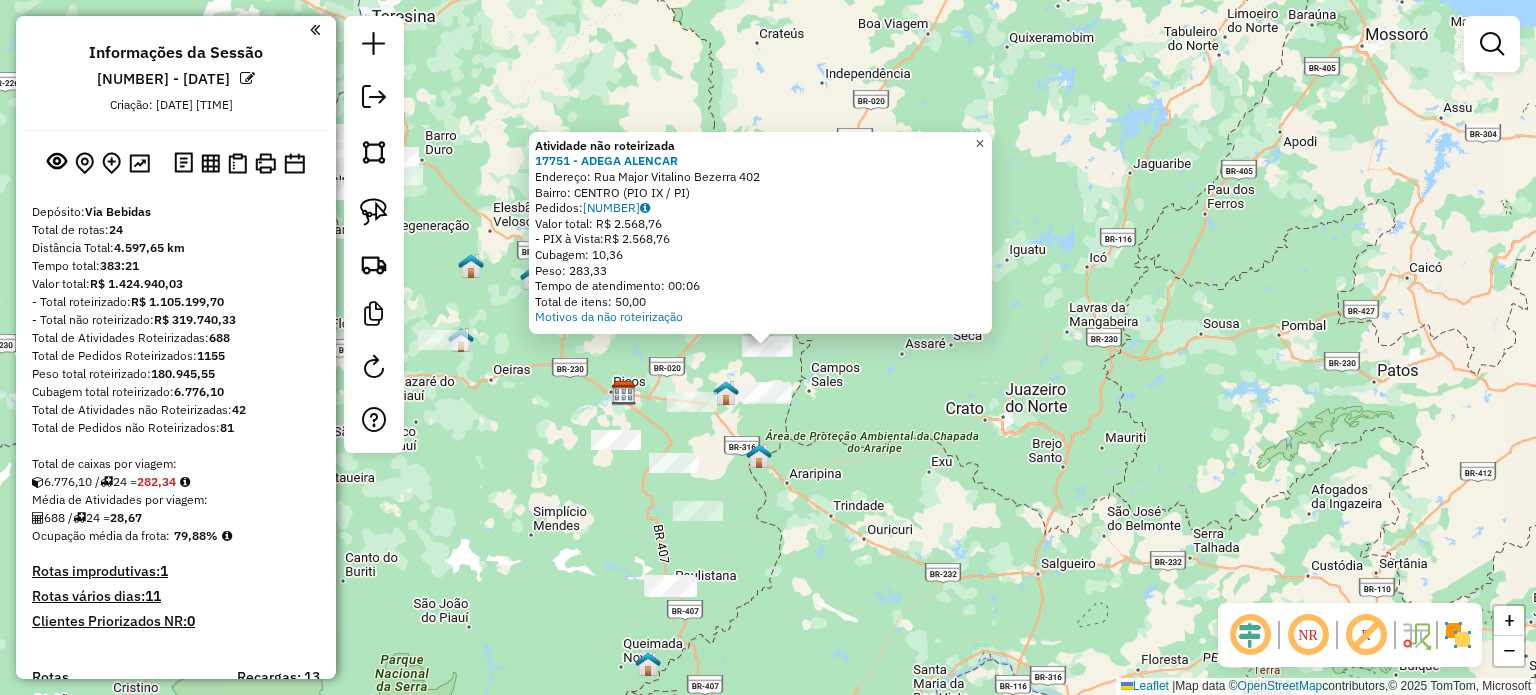 click on "×" 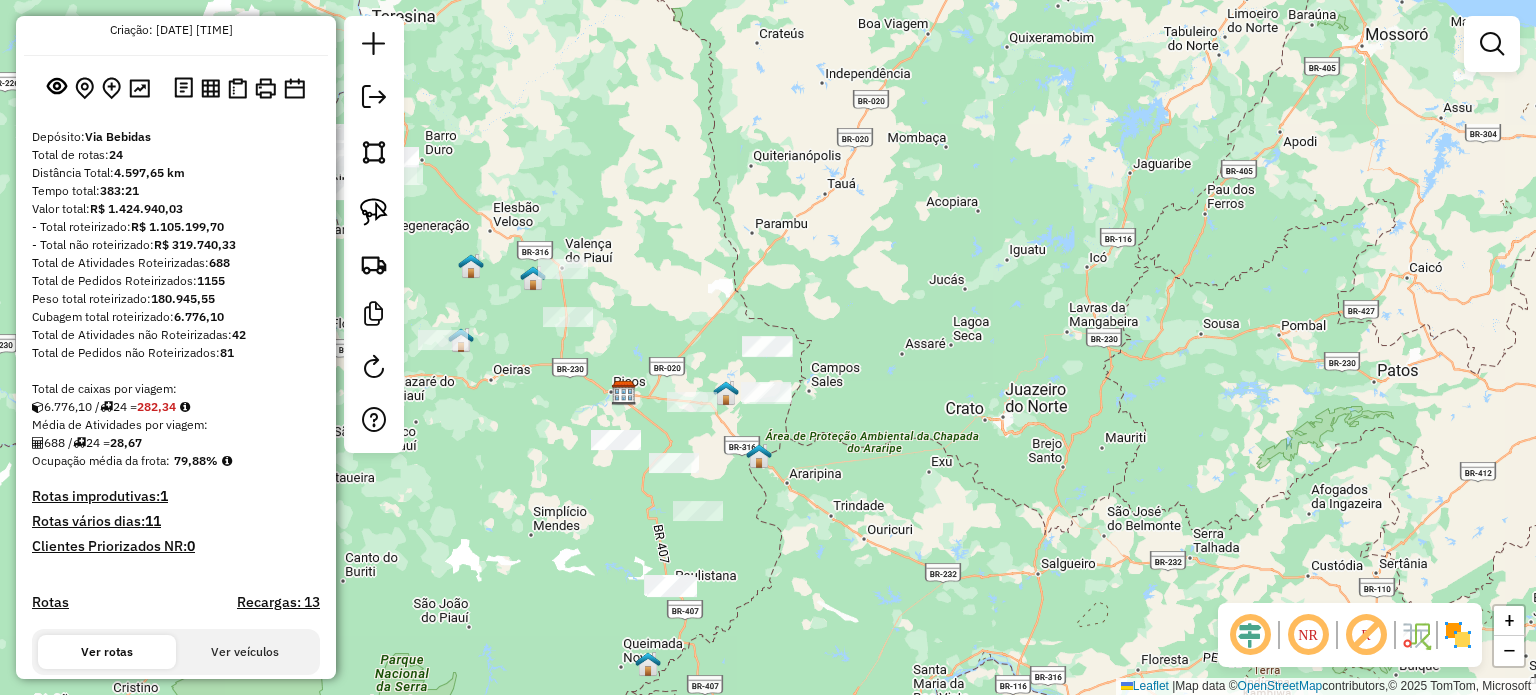 scroll, scrollTop: 300, scrollLeft: 0, axis: vertical 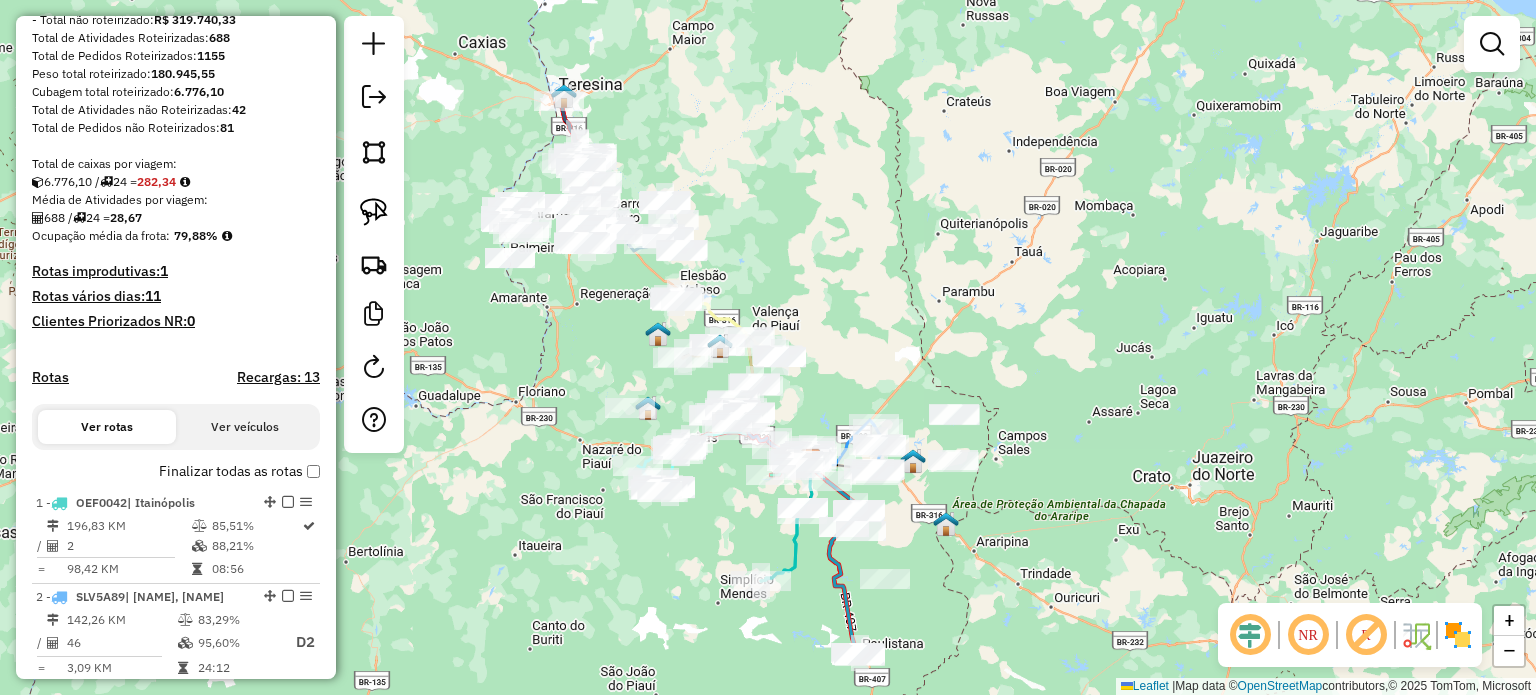 drag, startPoint x: 652, startPoint y: 211, endPoint x: 845, endPoint y: 283, distance: 205.99272 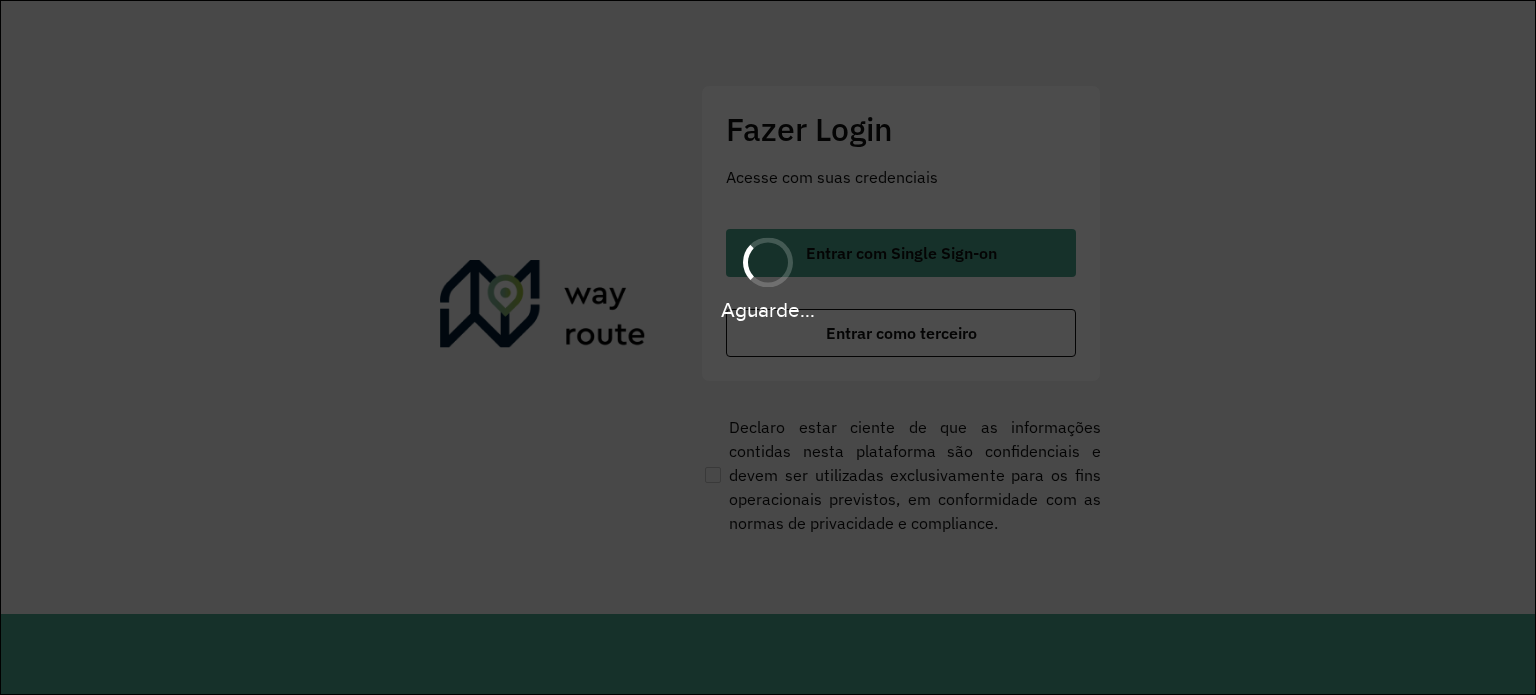 scroll, scrollTop: 0, scrollLeft: 0, axis: both 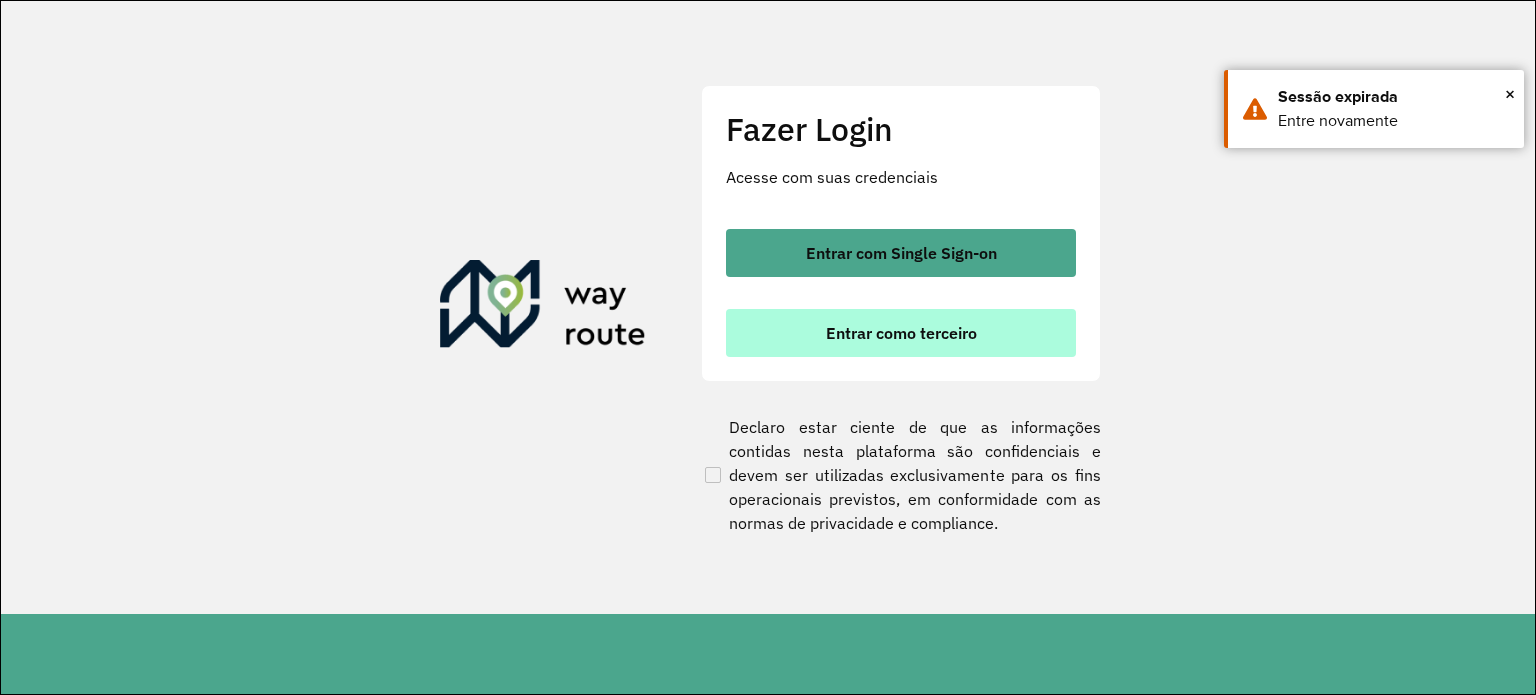 click on "Entrar como terceiro" at bounding box center (901, 333) 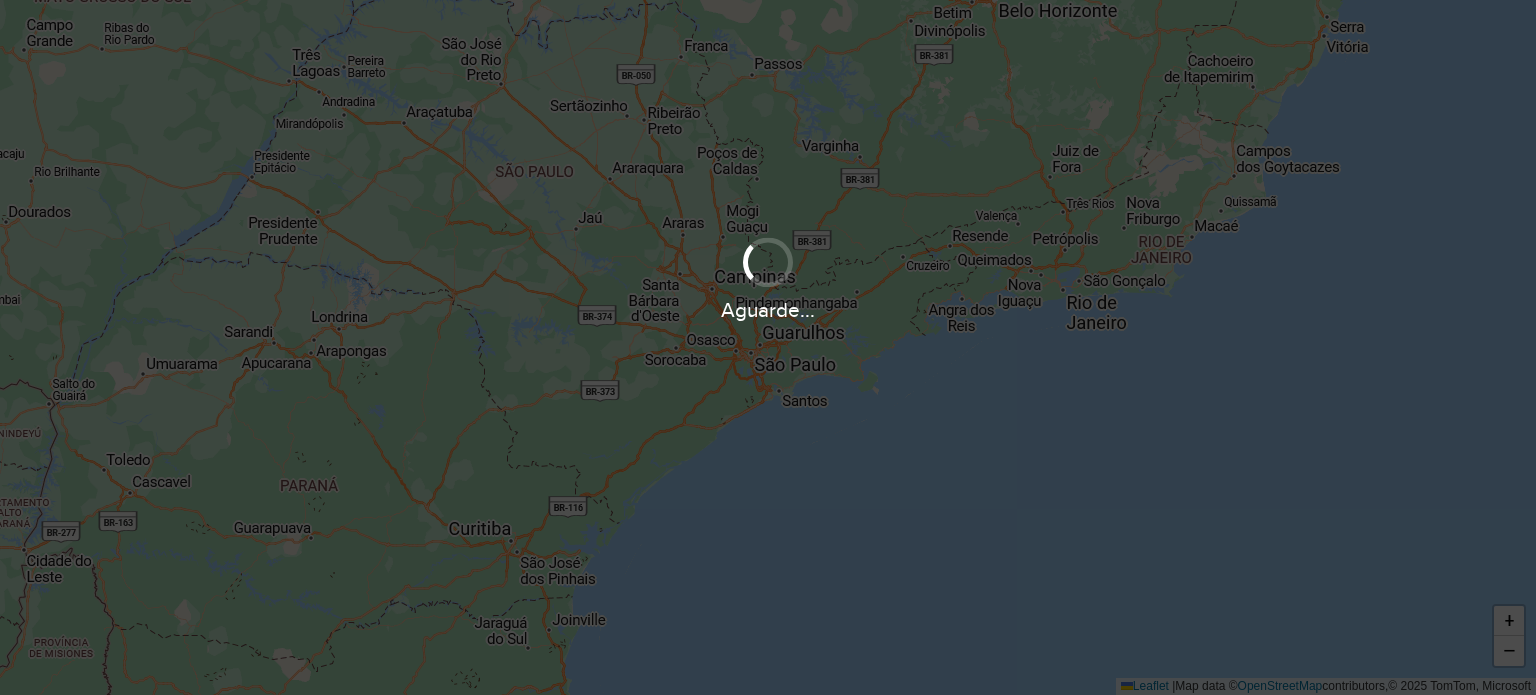 scroll, scrollTop: 0, scrollLeft: 0, axis: both 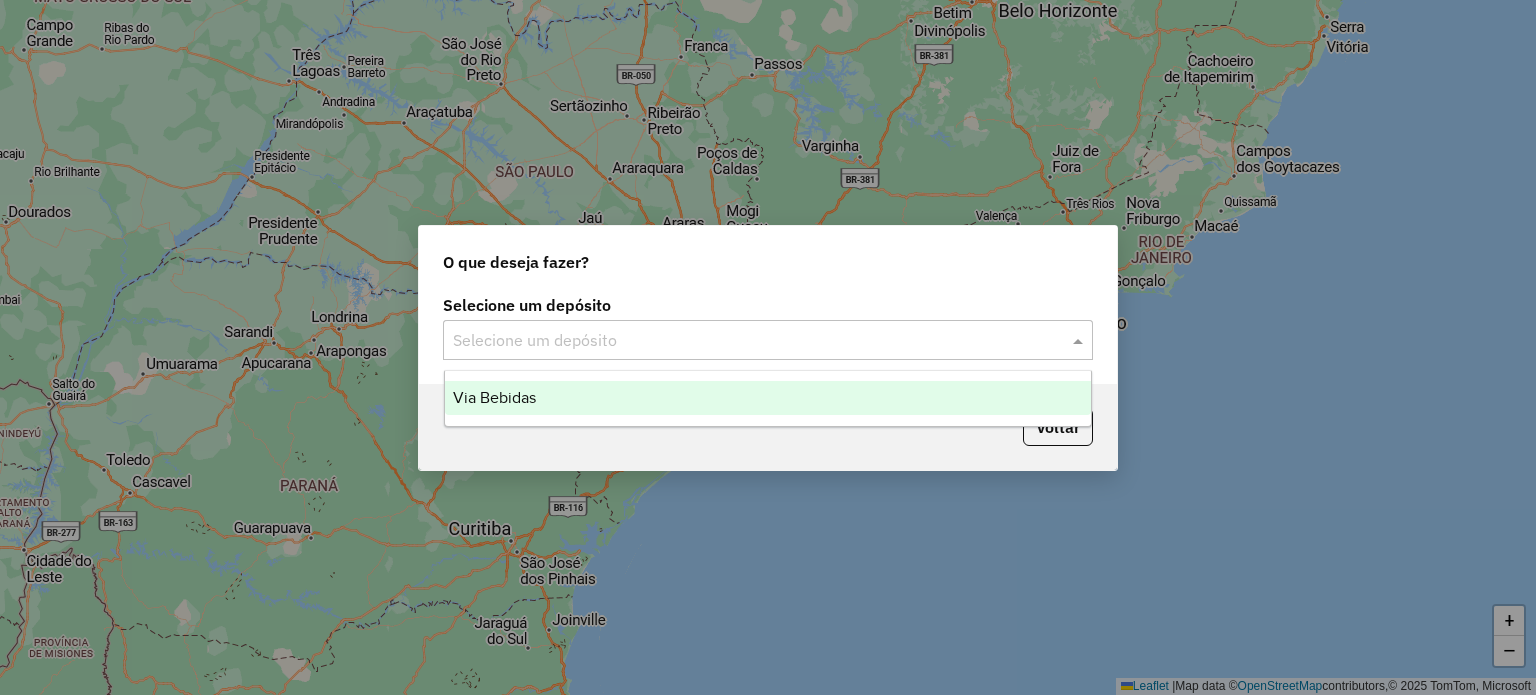click 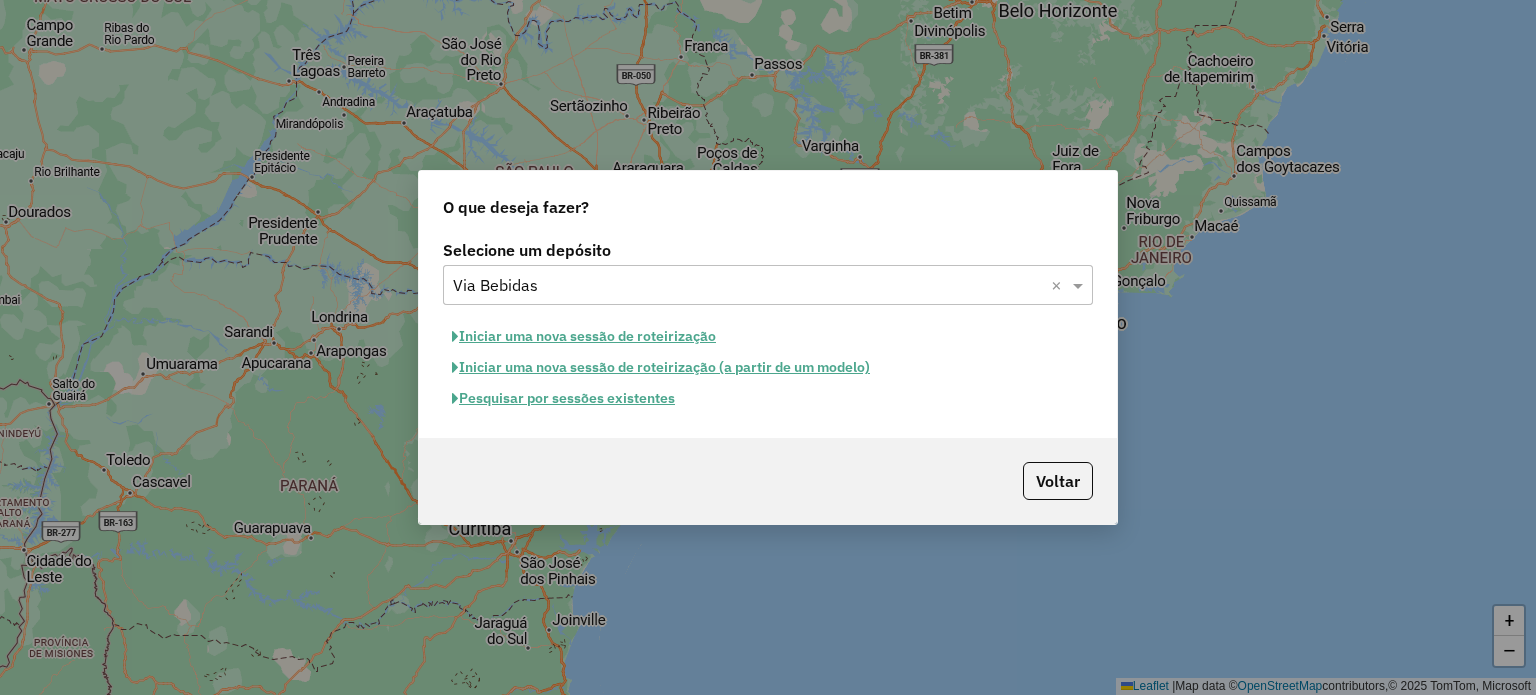 click on "Pesquisar por sessões existentes" 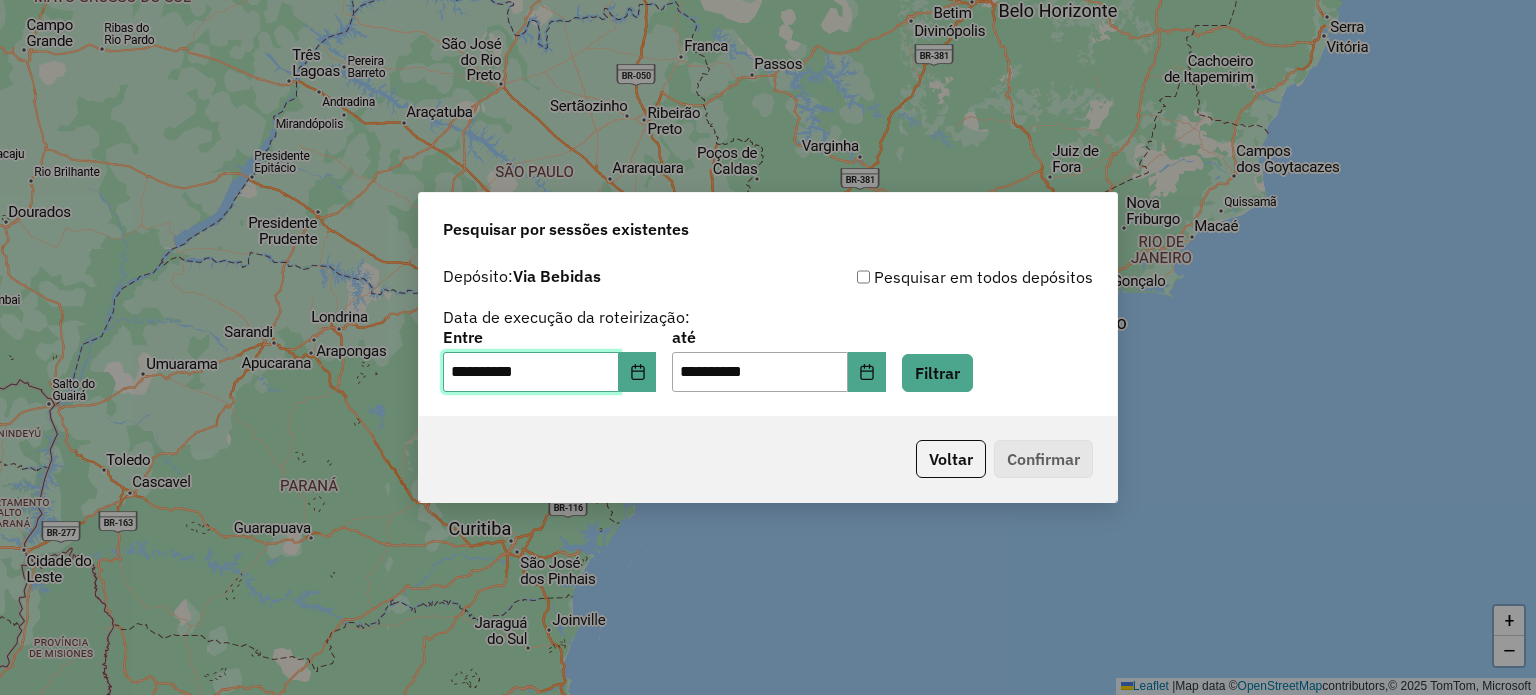 click on "**********" at bounding box center [531, 372] 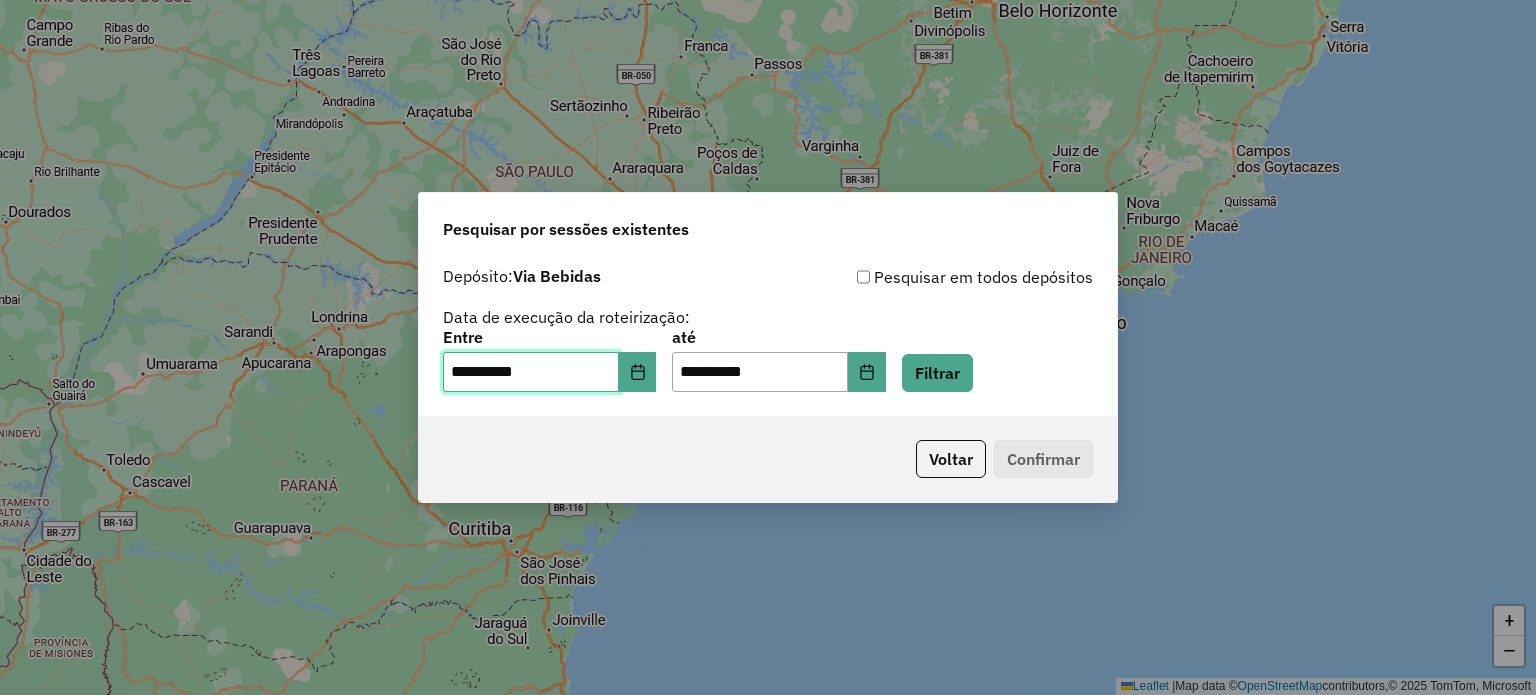 type on "*********" 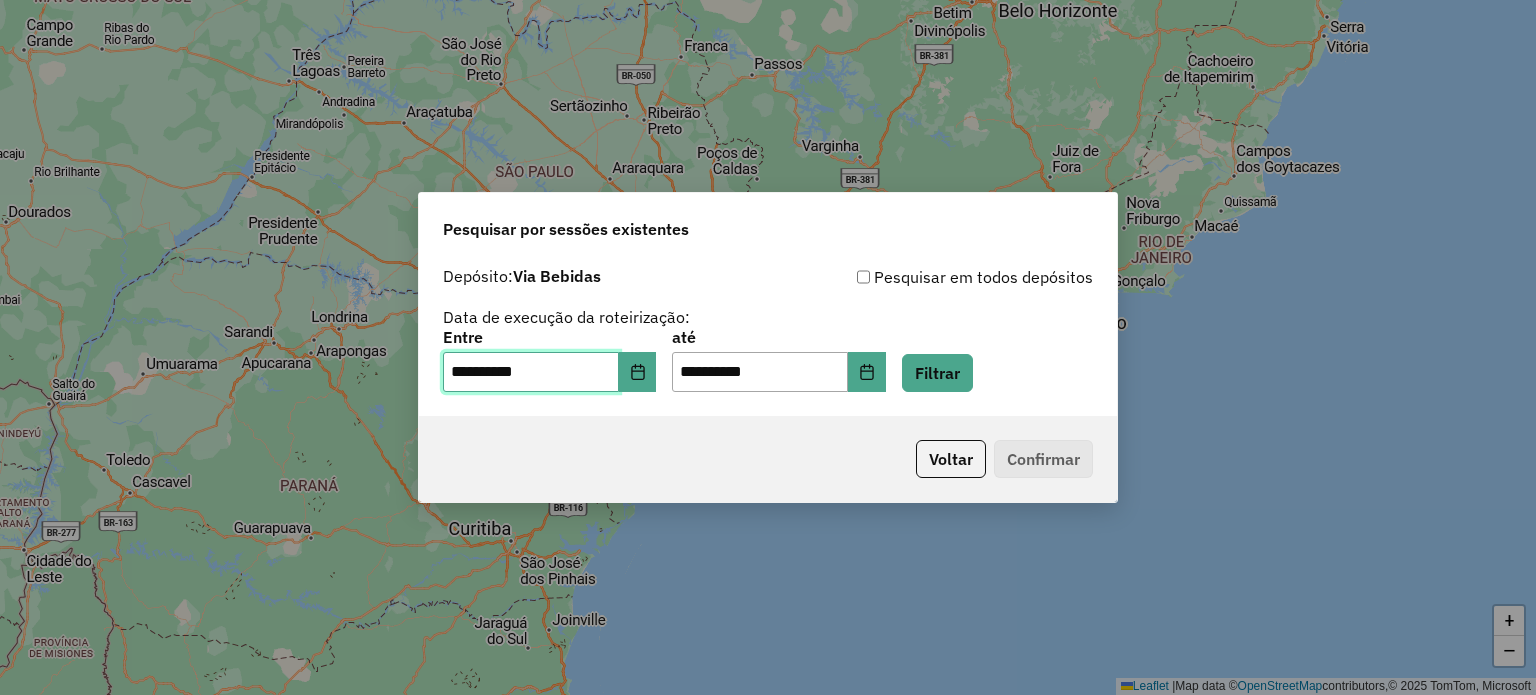 type on "**********" 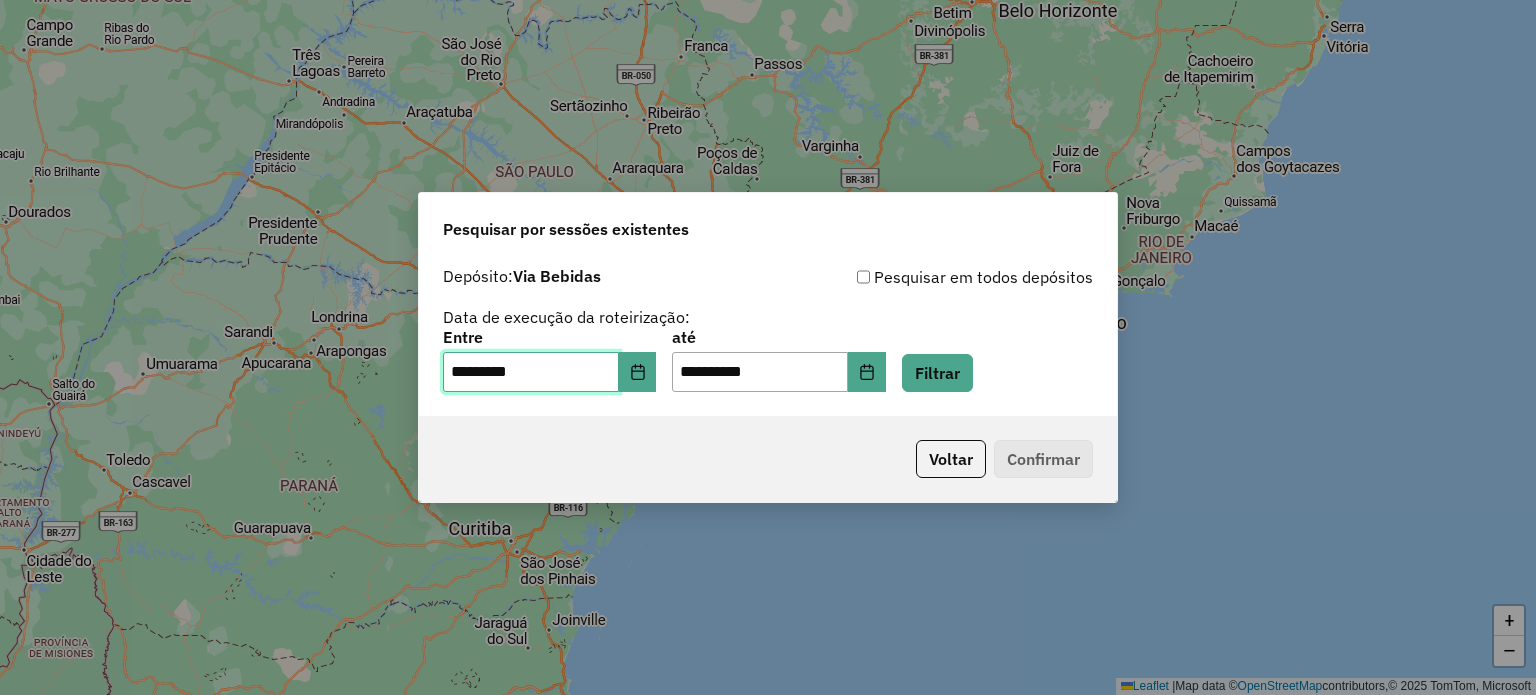 type on "**********" 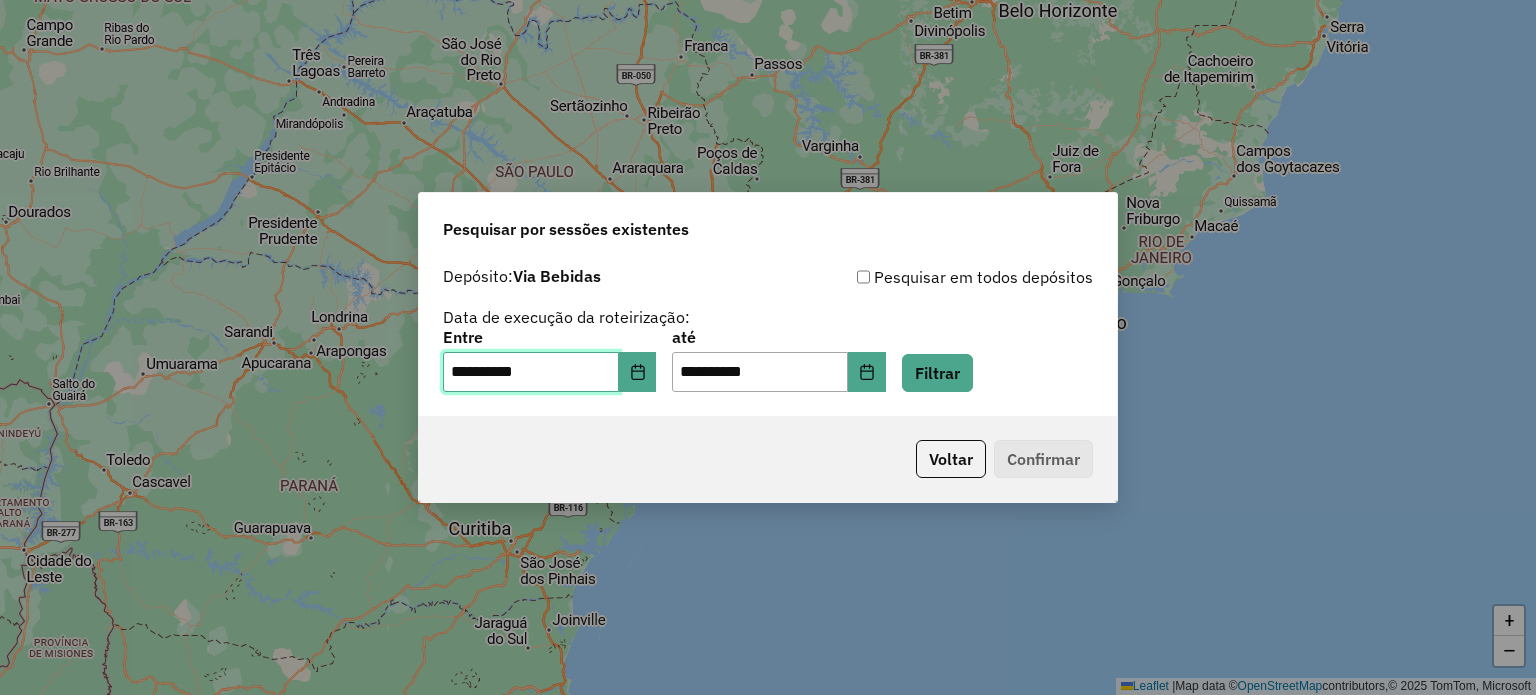 type on "**********" 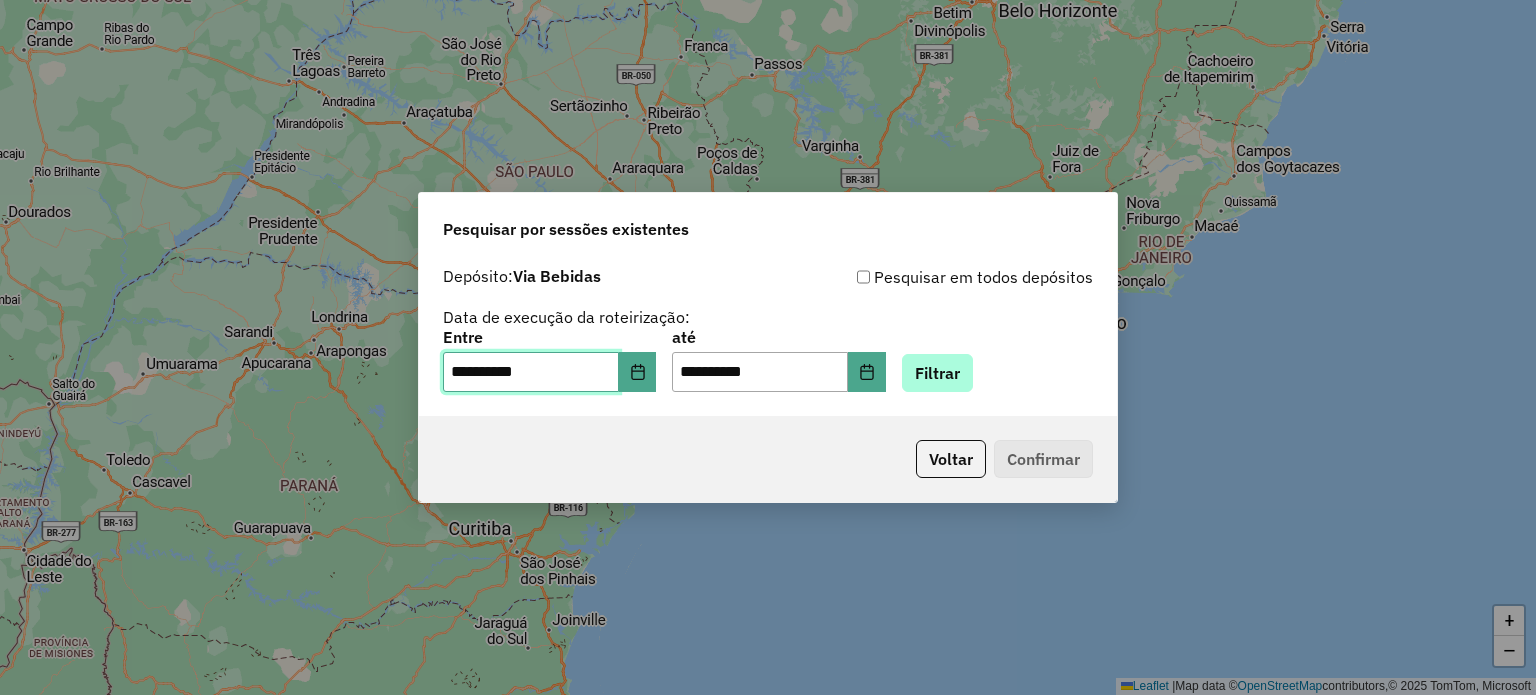 type on "**********" 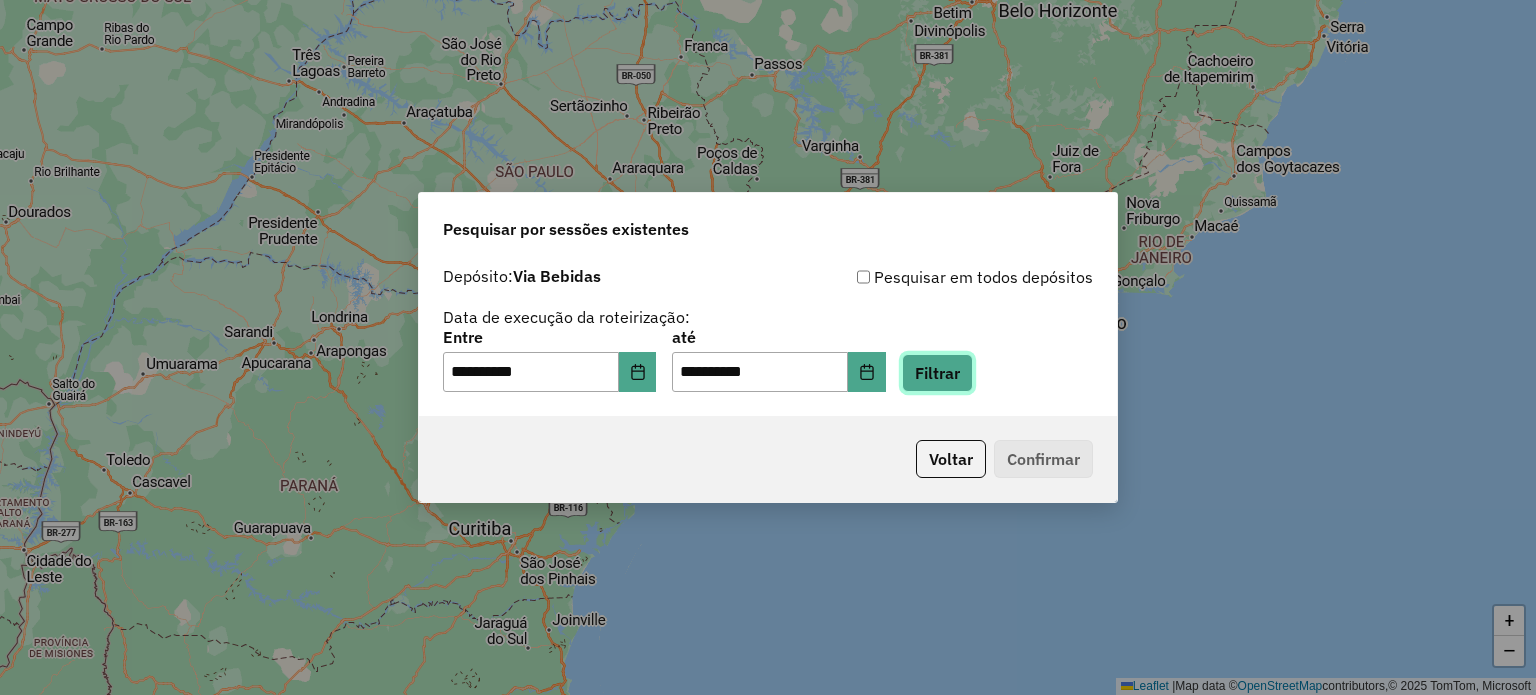 click on "Filtrar" 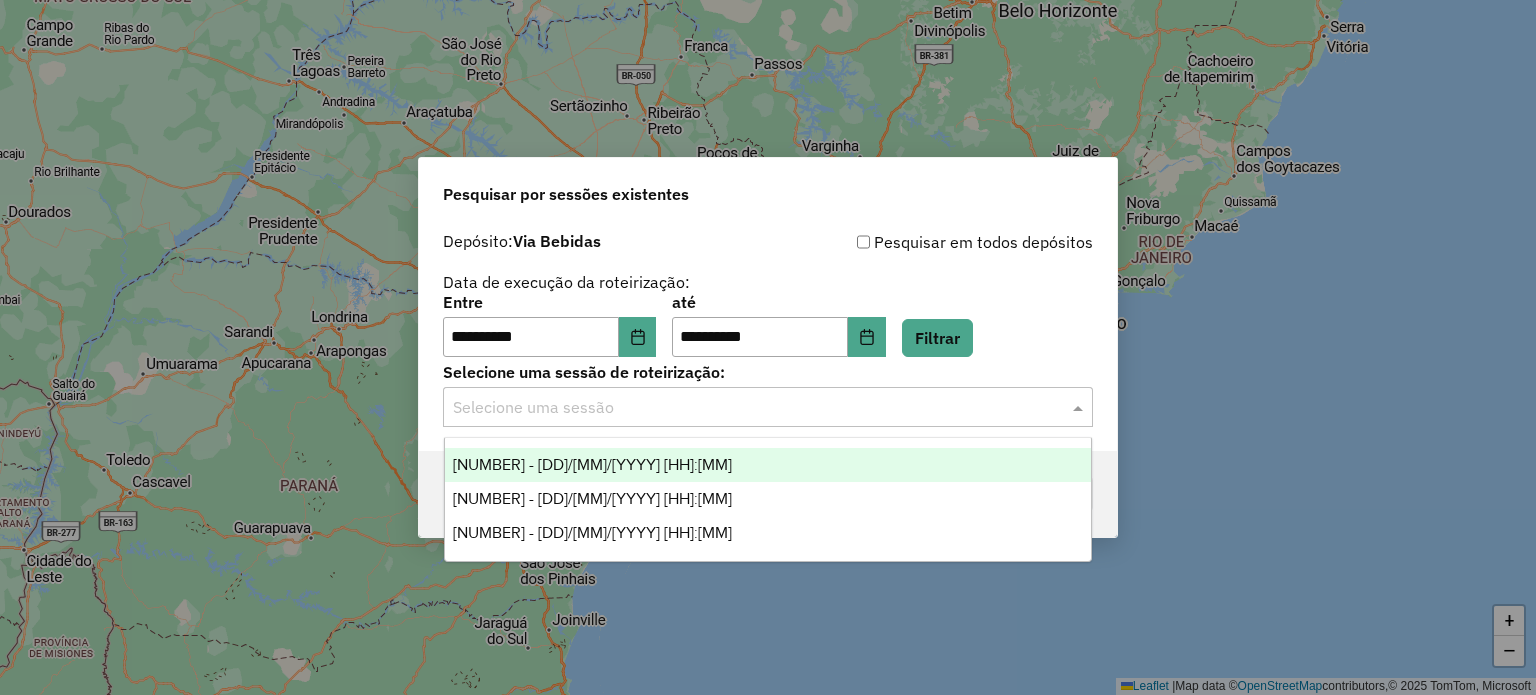 click 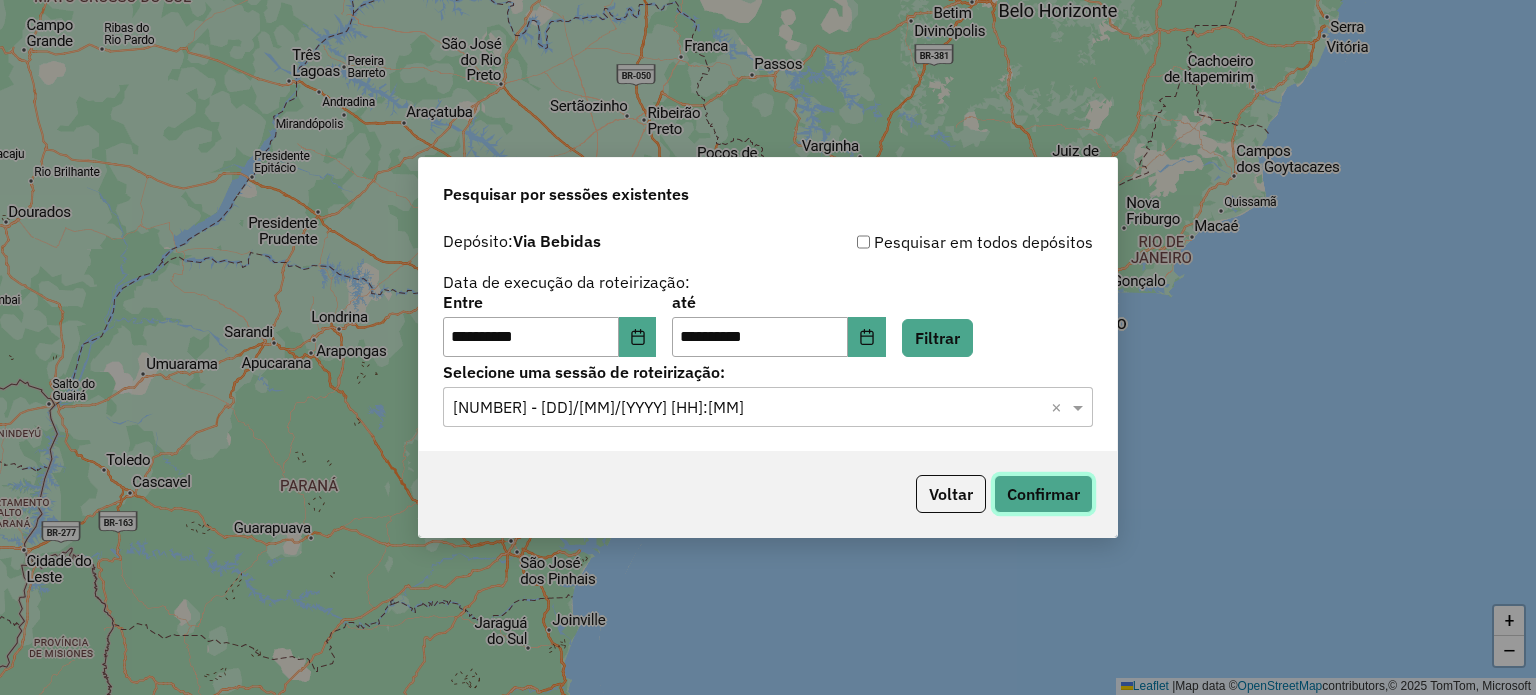 click on "Confirmar" 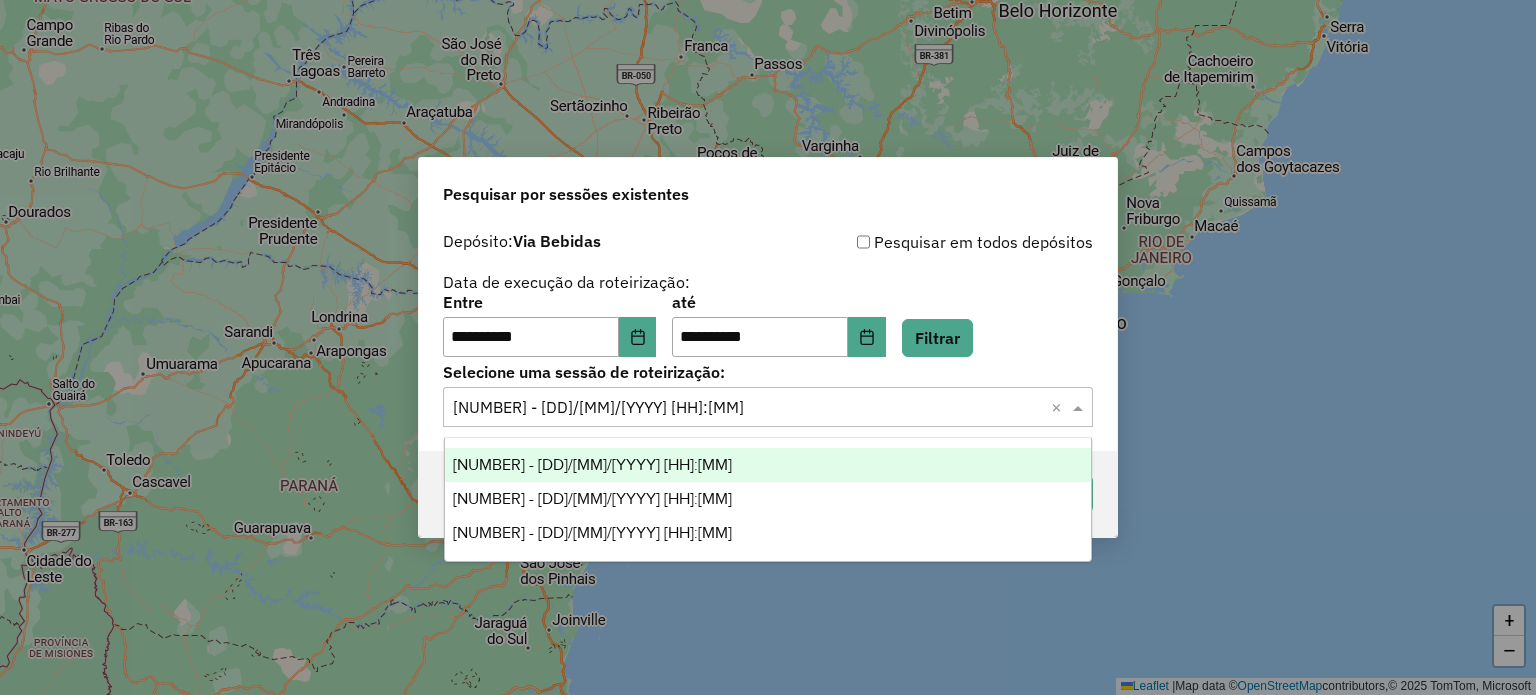 click 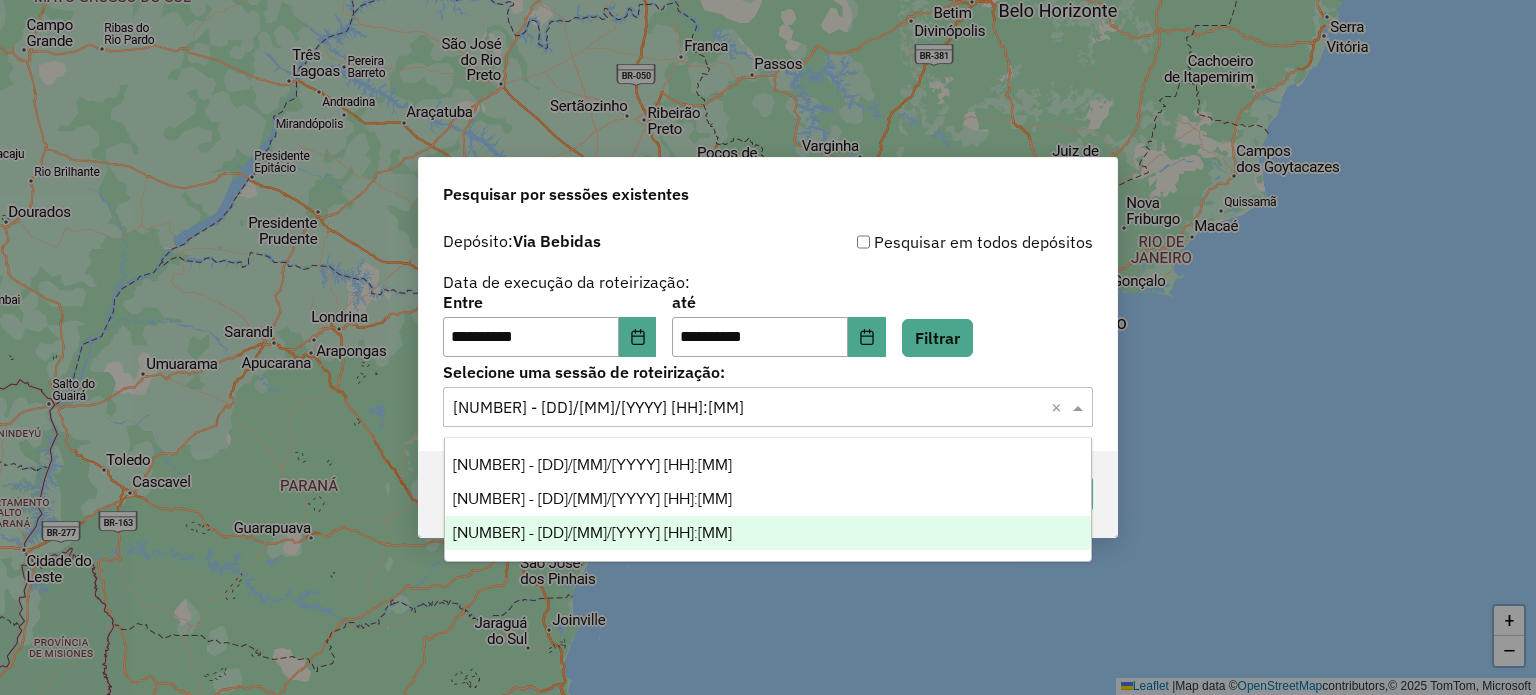click on "973498 - 01/08/2025 18:41" at bounding box center (592, 532) 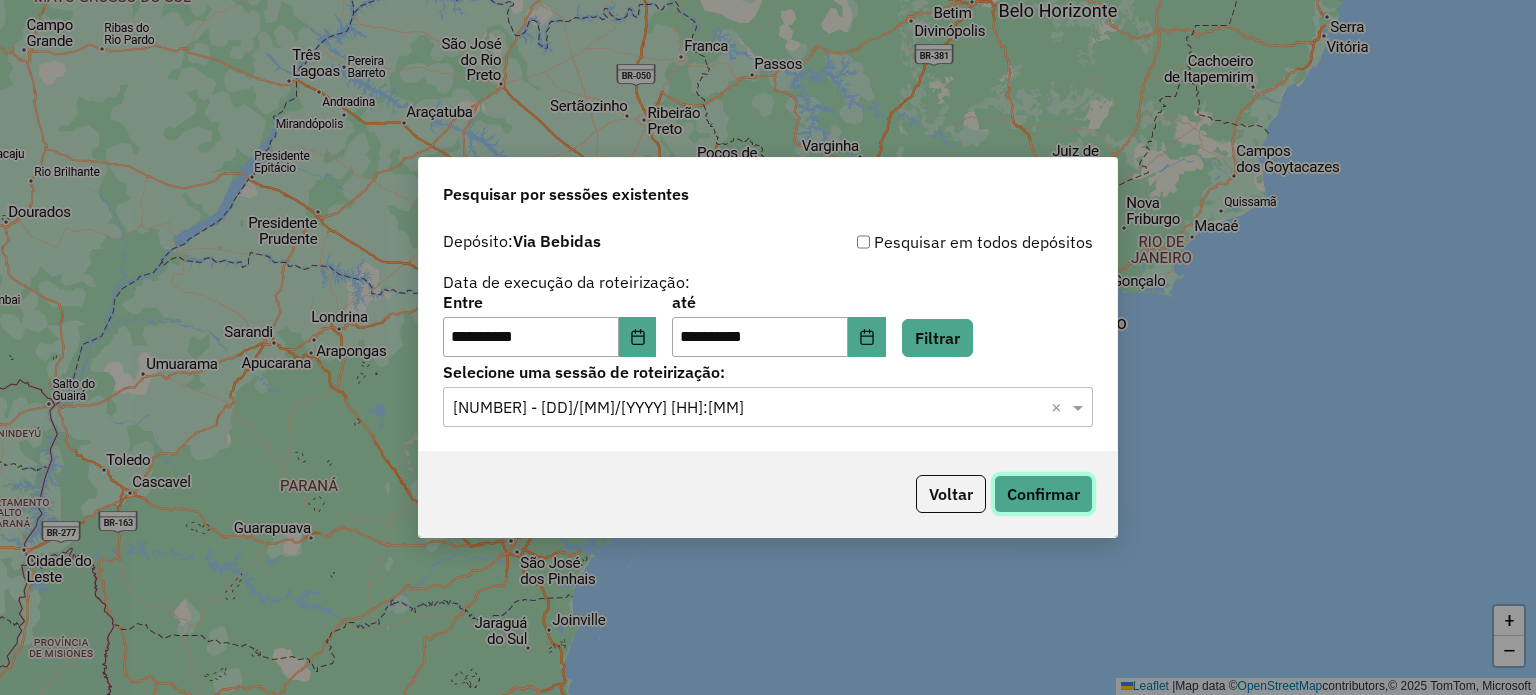 click on "Confirmar" 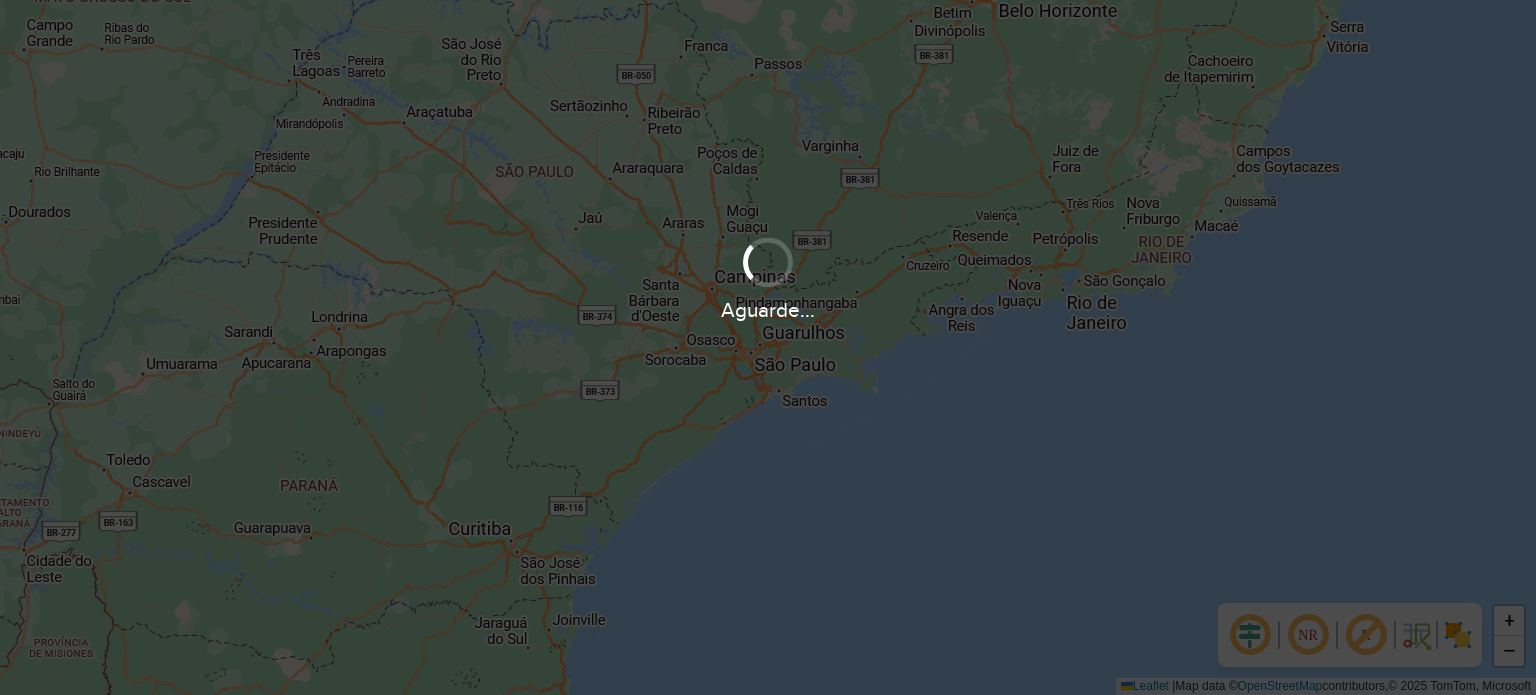 scroll, scrollTop: 0, scrollLeft: 0, axis: both 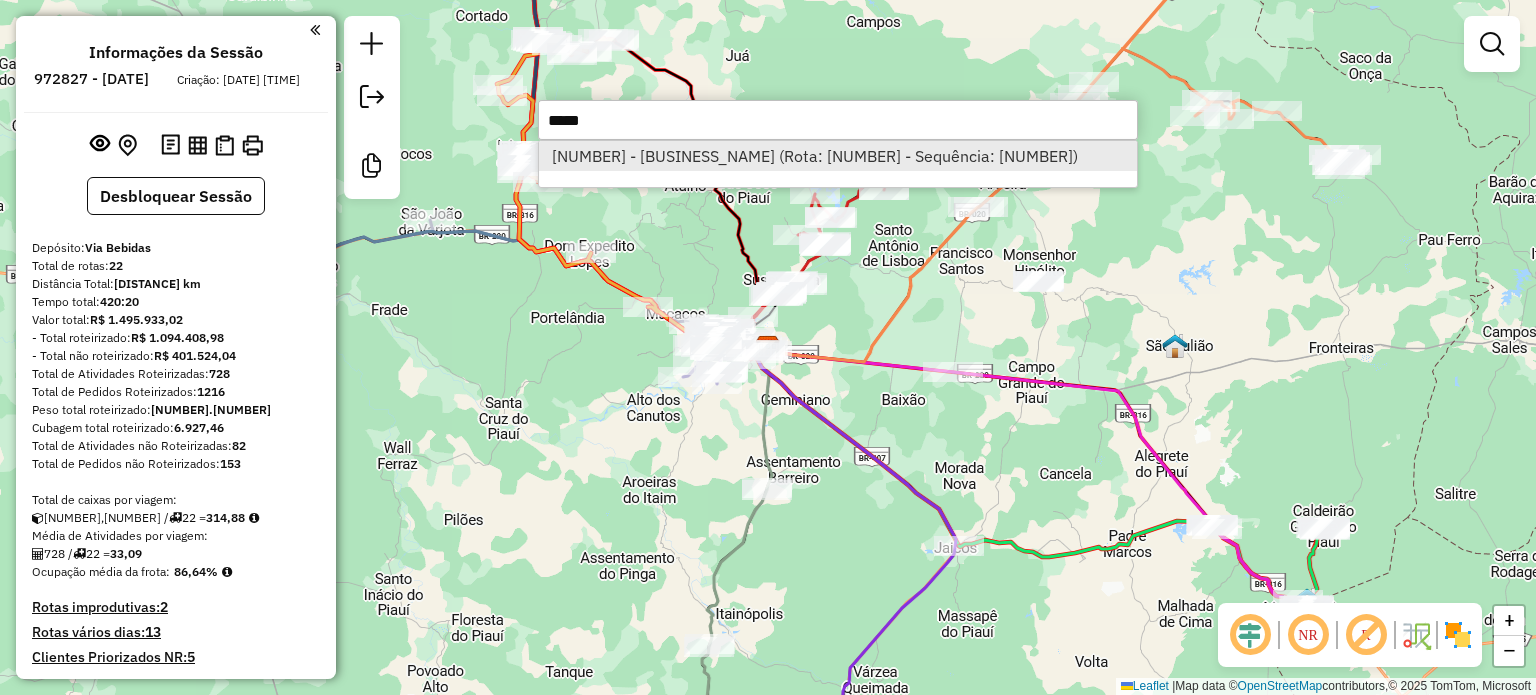 type on "*****" 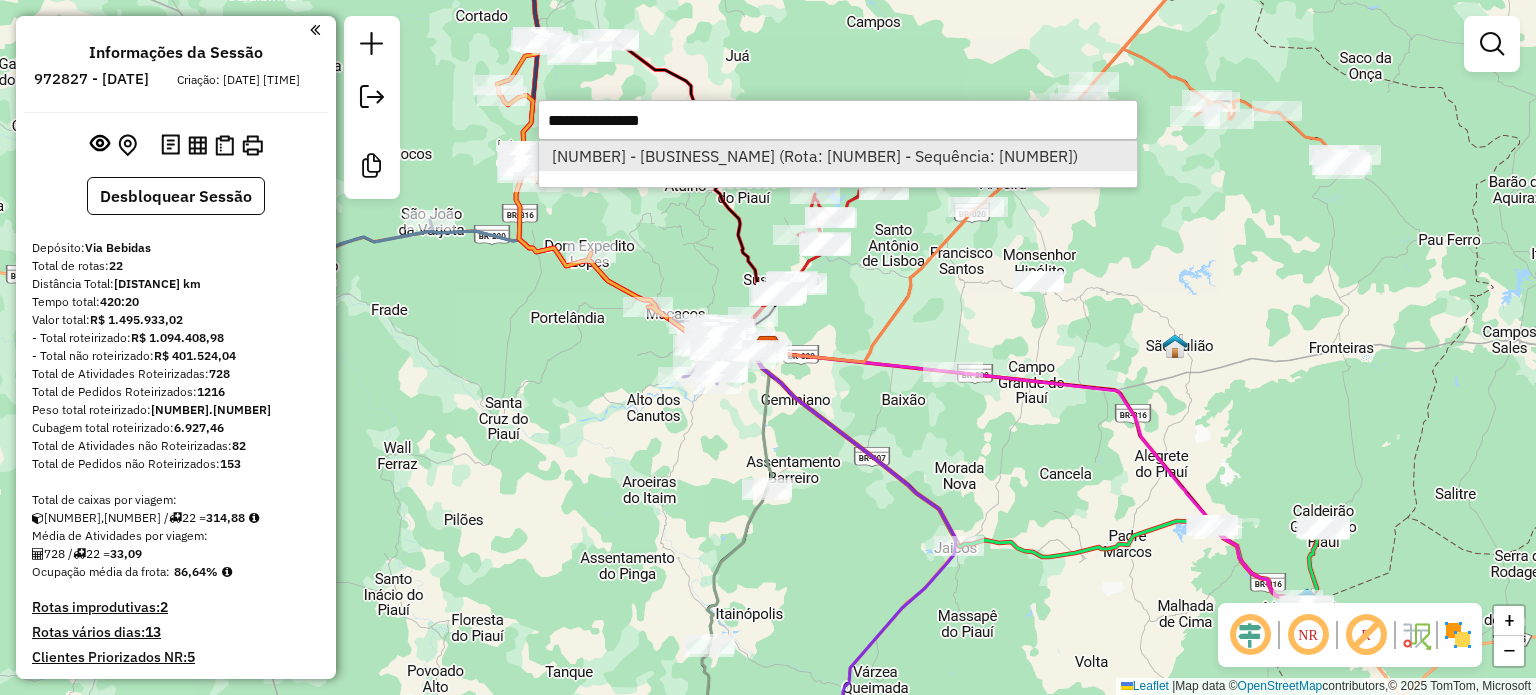 select on "**********" 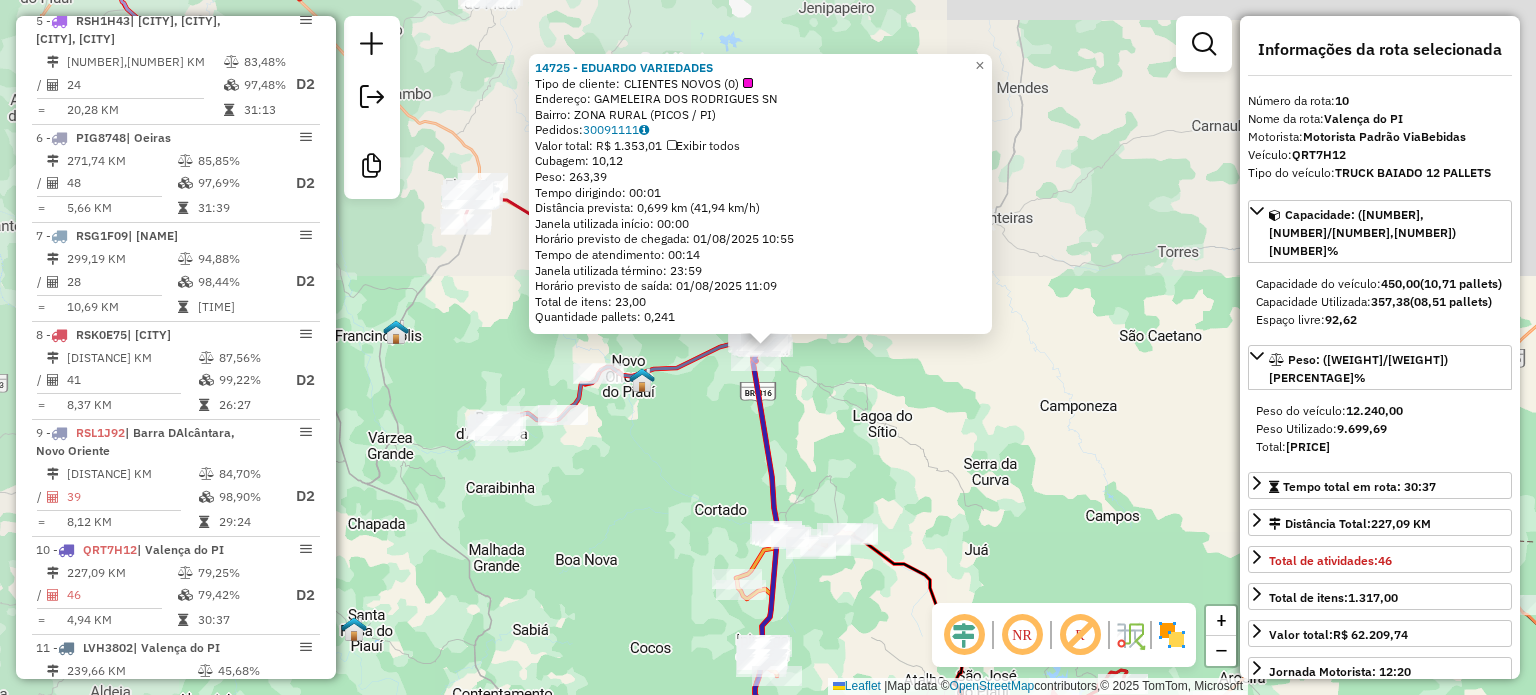 scroll, scrollTop: 1788, scrollLeft: 0, axis: vertical 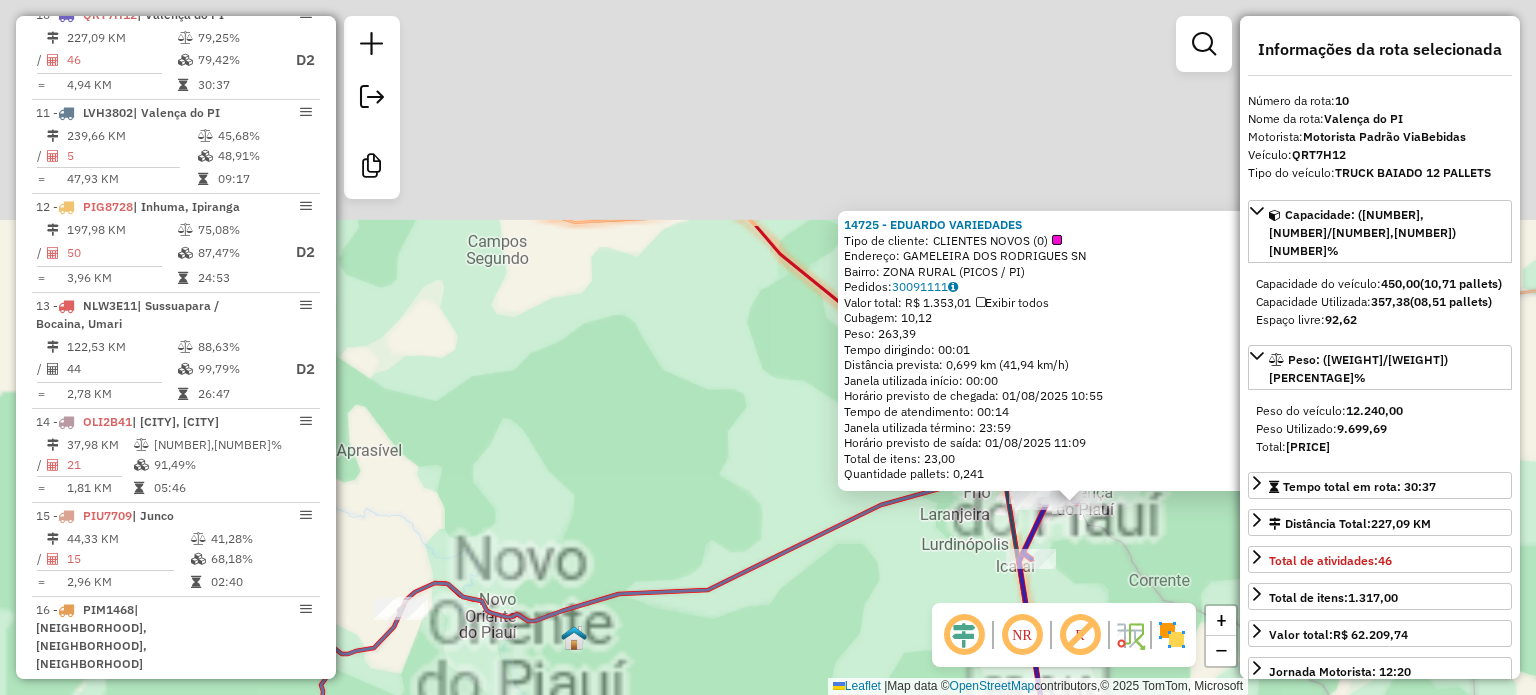 drag, startPoint x: 788, startPoint y: 298, endPoint x: 1212, endPoint y: 593, distance: 516.52783 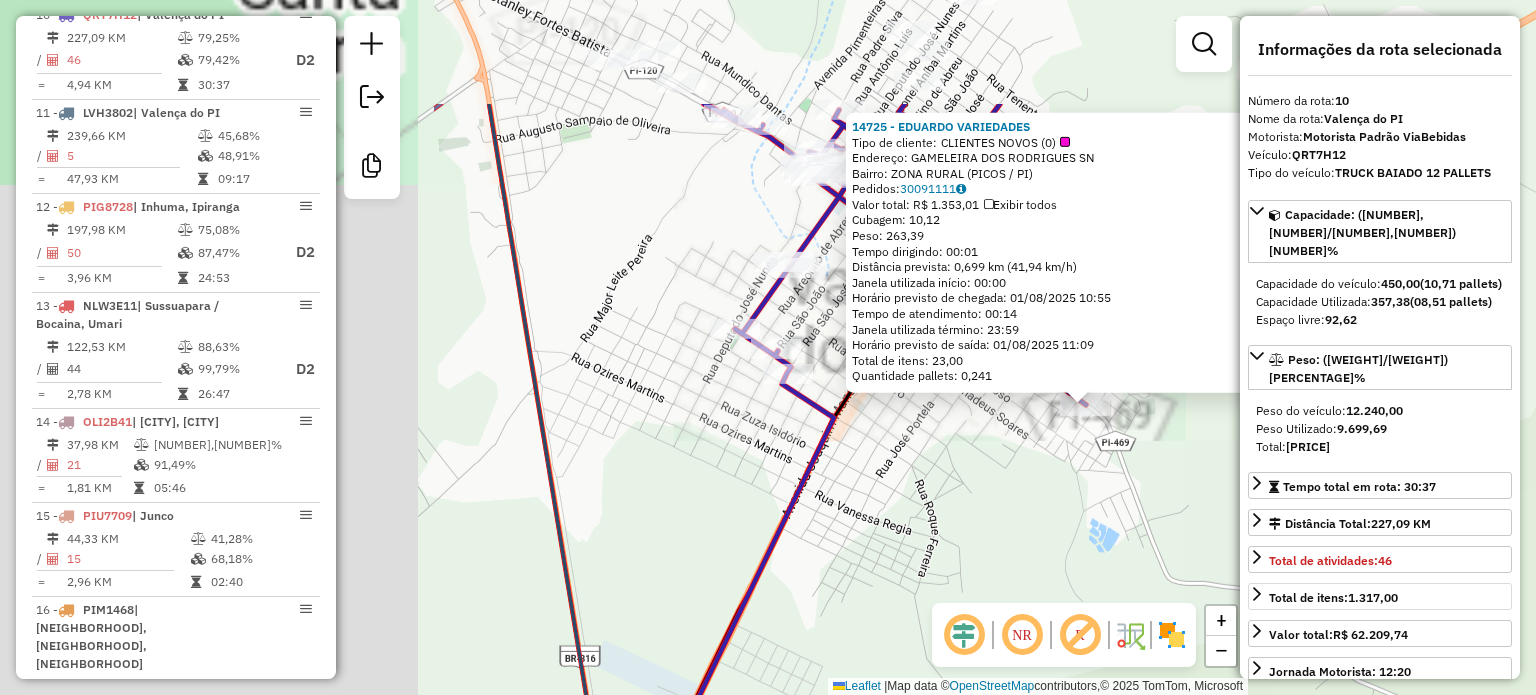 drag, startPoint x: 947, startPoint y: 470, endPoint x: 1466, endPoint y: 589, distance: 532.46783 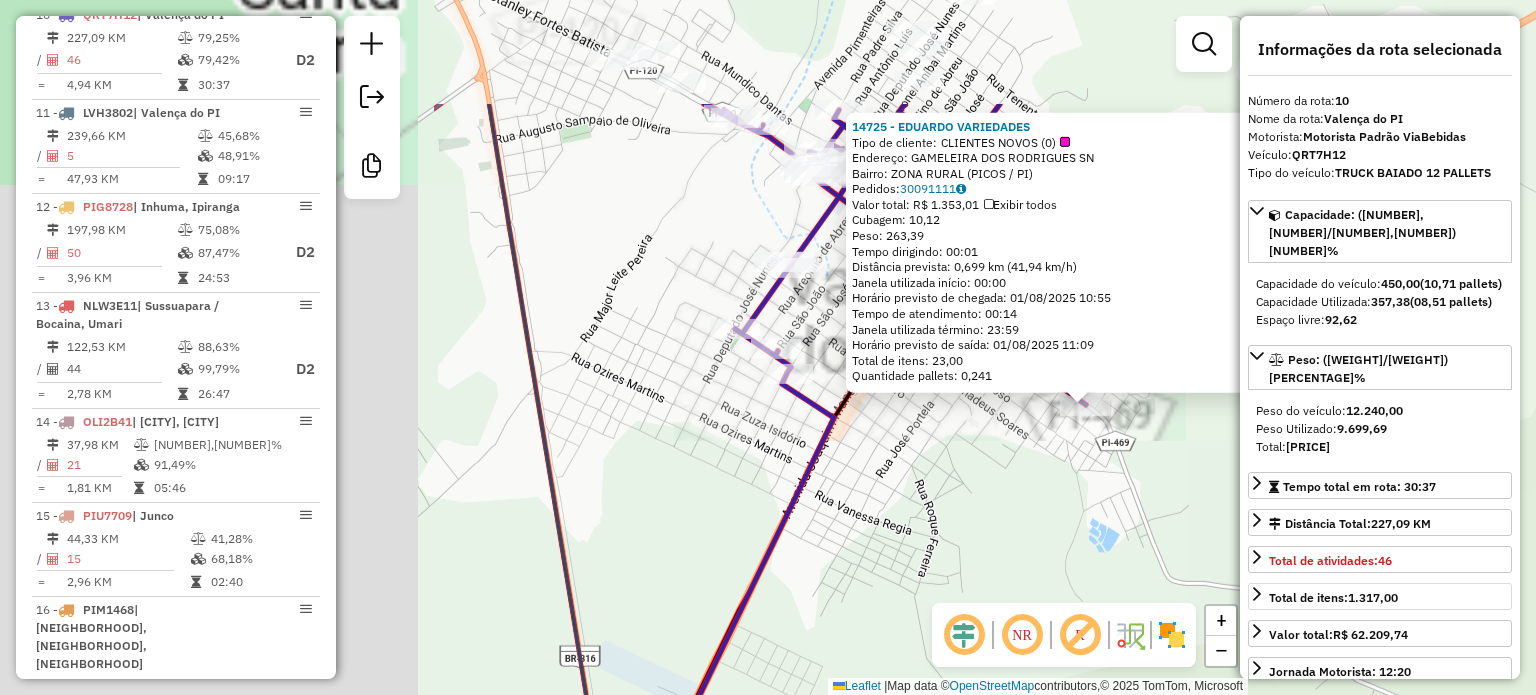 click on "14725 - EDUARDO VARIEDADES  Tipo de cliente:   CLIENTES NOVOS (0)   Endereço:  GAMELEIRA DOS RODRIGUES SN   Bairro: ZONA RURAL (PICOS / PI)   Pedidos:  30091111   Valor total: R$ 1.353,01   Exibir todos   Cubagem: 10,12  Peso: 263,39  Tempo dirigindo: 00:01   Distância prevista: 0,699 km (41,94 km/h)   Janela utilizada início: 00:00   Horário previsto de chegada: 01/08/2025 10:55   Tempo de atendimento: 00:14   Janela utilizada término: 23:59   Horário previsto de saída: 01/08/2025 11:09   Total de itens: 23,00   Quantidade pallets: 0,241  × Janela de atendimento Grade de atendimento Capacidade Transportadoras Veículos Cliente Pedidos  Rotas Selecione os dias de semana para filtrar as janelas de atendimento  Seg   Ter   Qua   Qui   Sex   Sáb   Dom  Informe o período da janela de atendimento: De: Até:  Filtrar exatamente a janela do cliente  Considerar janela de atendimento padrão  Selecione os dias de semana para filtrar as grades de atendimento  Seg   Ter   Qua   Qui   Sex   Sáb   Dom   De:  +" 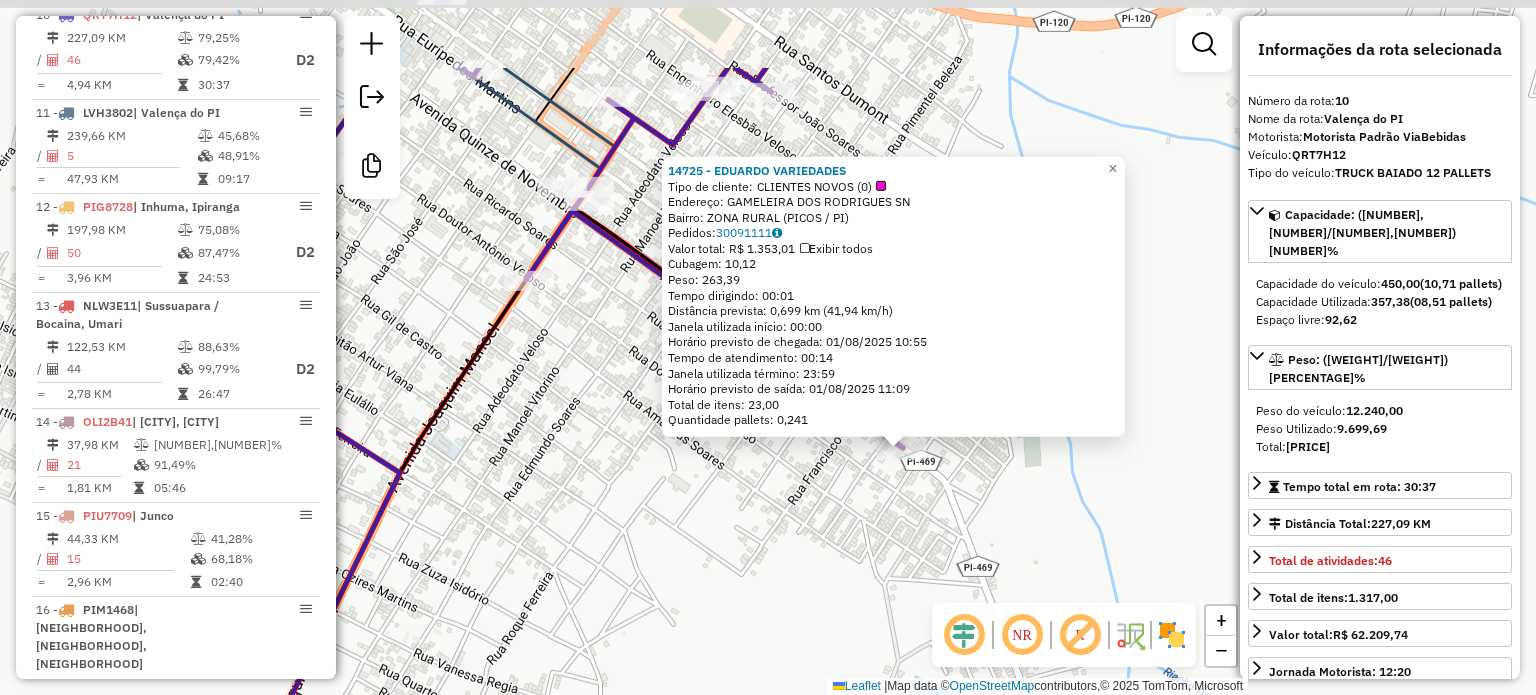 drag, startPoint x: 972, startPoint y: 422, endPoint x: 865, endPoint y: 505, distance: 135.41788 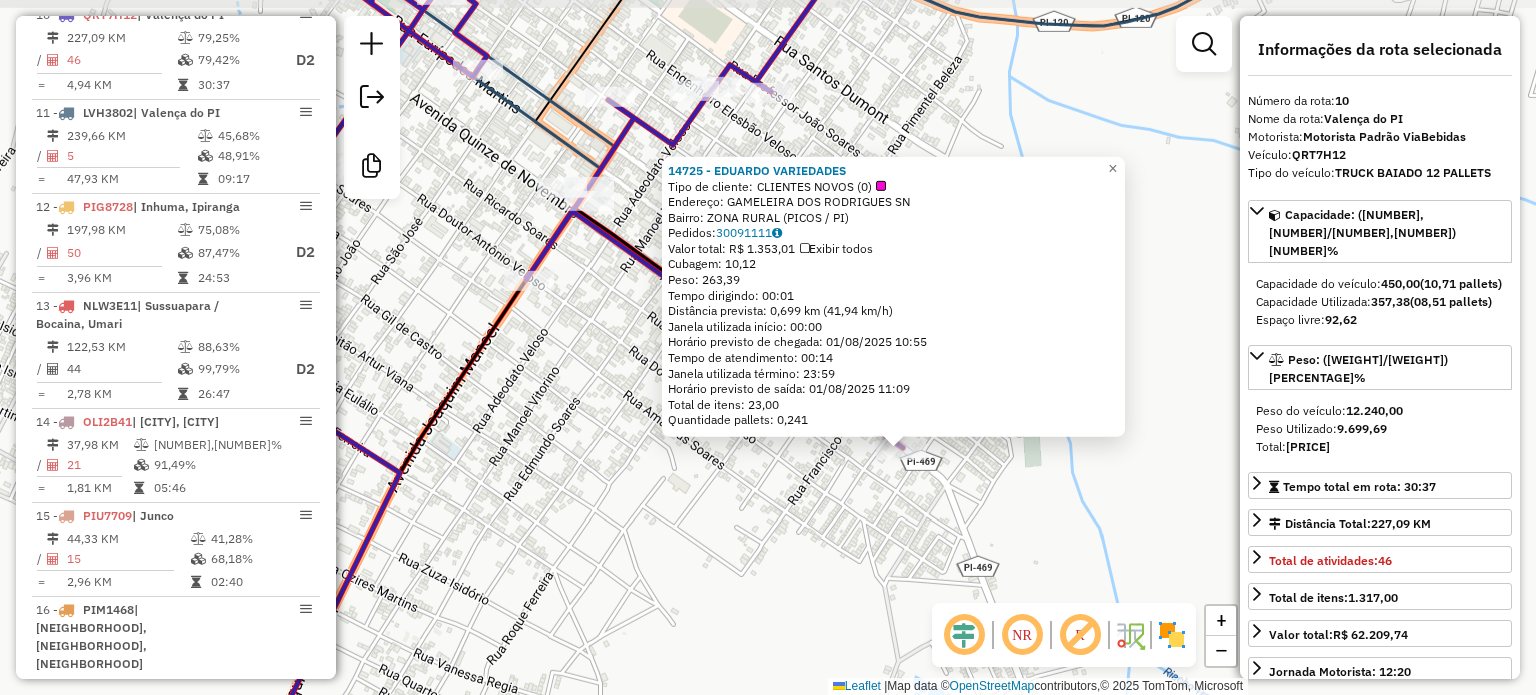 click on "14725 - EDUARDO VARIEDADES  Tipo de cliente:   CLIENTES NOVOS (0)   Endereço:  GAMELEIRA DOS RODRIGUES SN   Bairro: ZONA RURAL (PICOS / PI)   Pedidos:  30091111   Valor total: R$ 1.353,01   Exibir todos   Cubagem: 10,12  Peso: 263,39  Tempo dirigindo: 00:01   Distância prevista: 0,699 km (41,94 km/h)   Janela utilizada início: 00:00   Horário previsto de chegada: 01/08/2025 10:55   Tempo de atendimento: 00:14   Janela utilizada término: 23:59   Horário previsto de saída: 01/08/2025 11:09   Total de itens: 23,00   Quantidade pallets: 0,241  × Janela de atendimento Grade de atendimento Capacidade Transportadoras Veículos Cliente Pedidos  Rotas Selecione os dias de semana para filtrar as janelas de atendimento  Seg   Ter   Qua   Qui   Sex   Sáb   Dom  Informe o período da janela de atendimento: De: Até:  Filtrar exatamente a janela do cliente  Considerar janela de atendimento padrão  Selecione os dias de semana para filtrar as grades de atendimento  Seg   Ter   Qua   Qui   Sex   Sáb   Dom   De:  +" 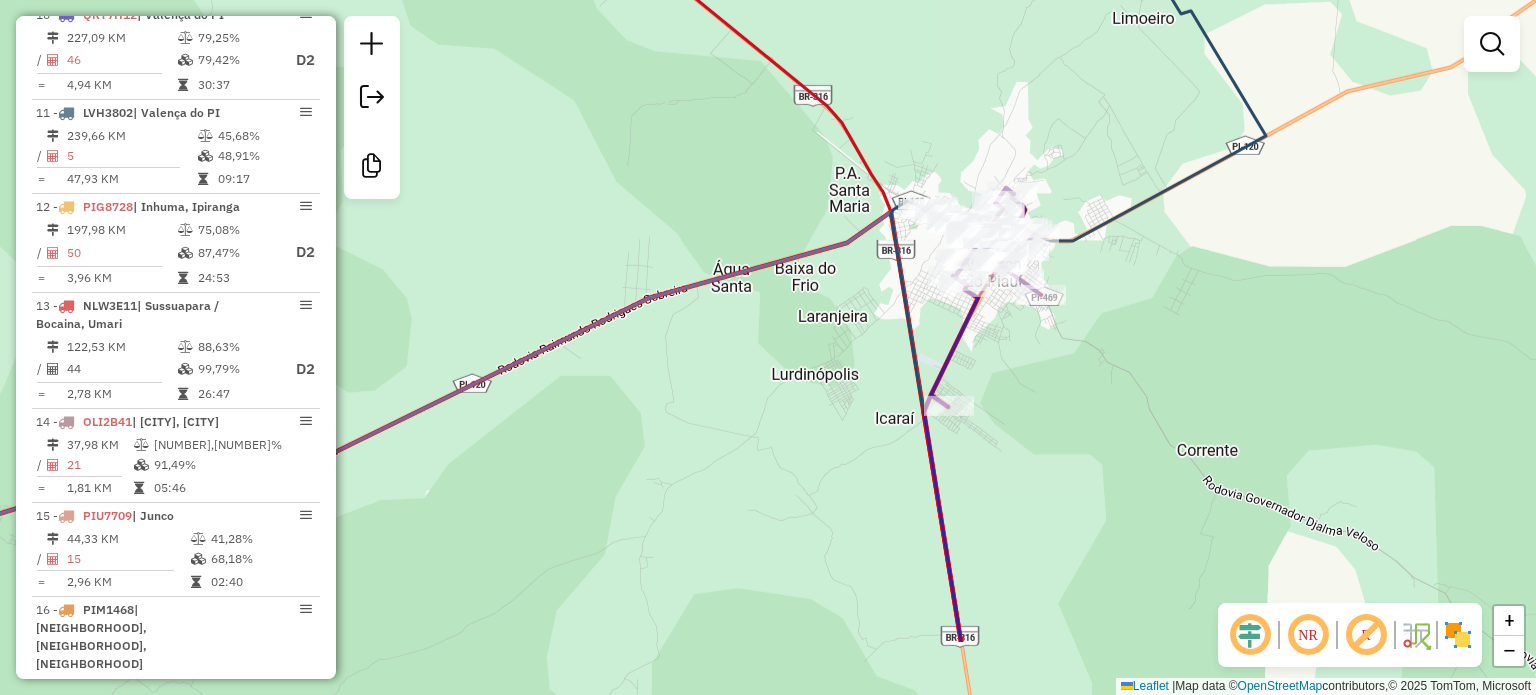 drag, startPoint x: 1088, startPoint y: 334, endPoint x: 1036, endPoint y: 389, distance: 75.690155 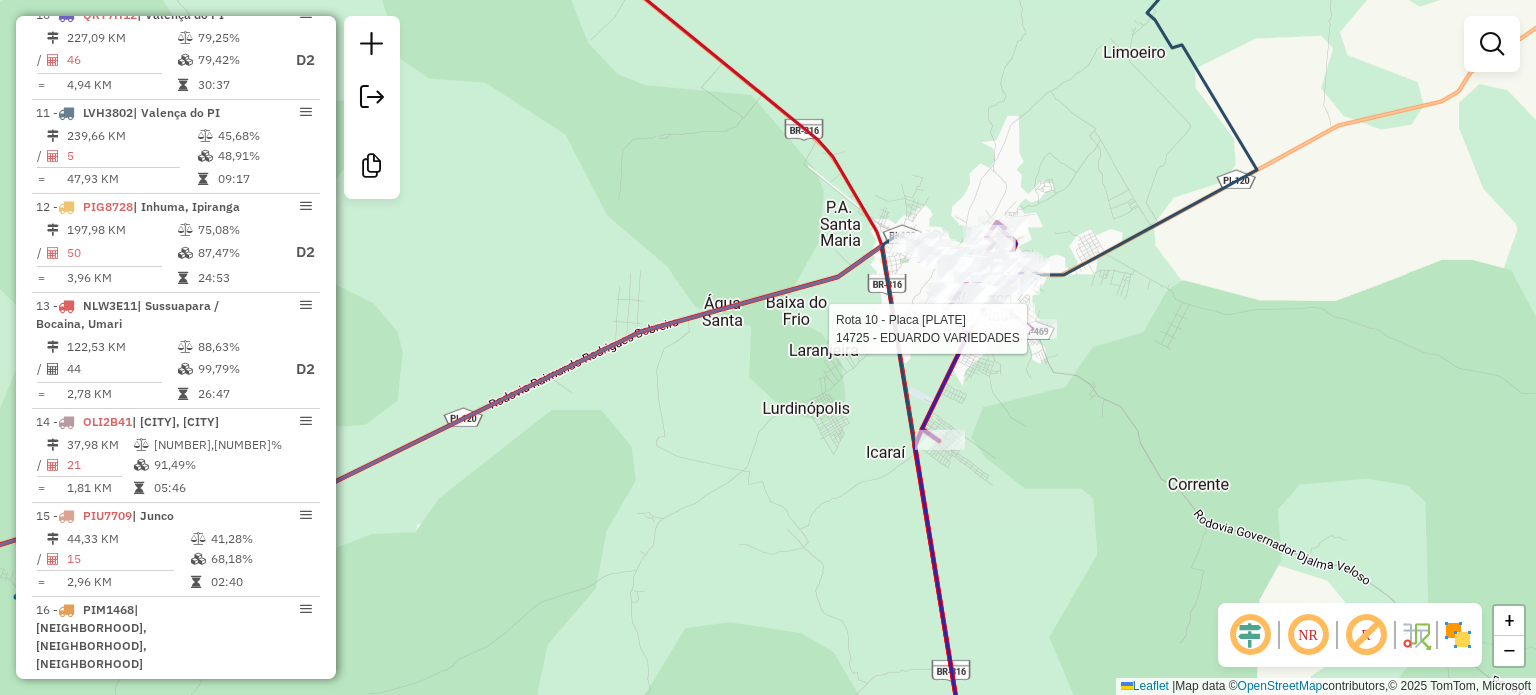 select on "**********" 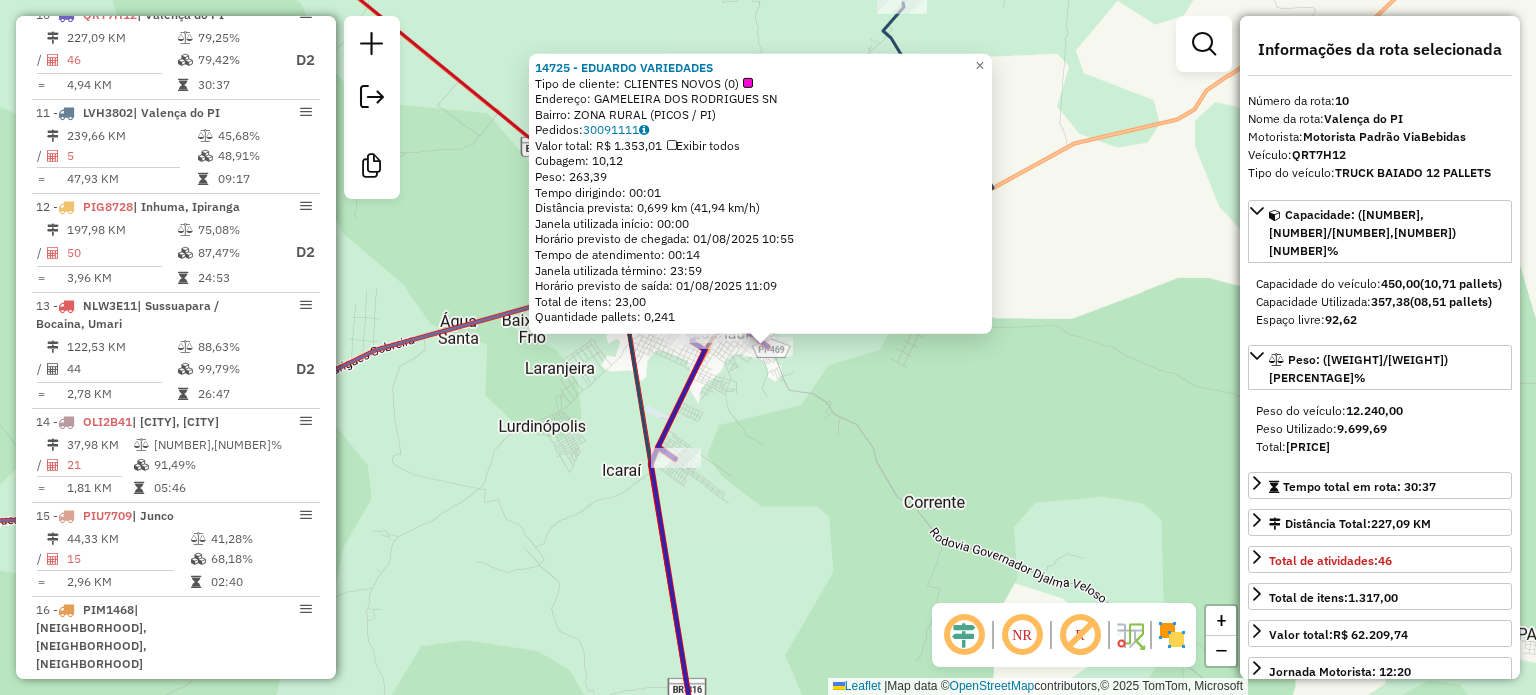 drag, startPoint x: 951, startPoint y: 426, endPoint x: 939, endPoint y: 423, distance: 12.369317 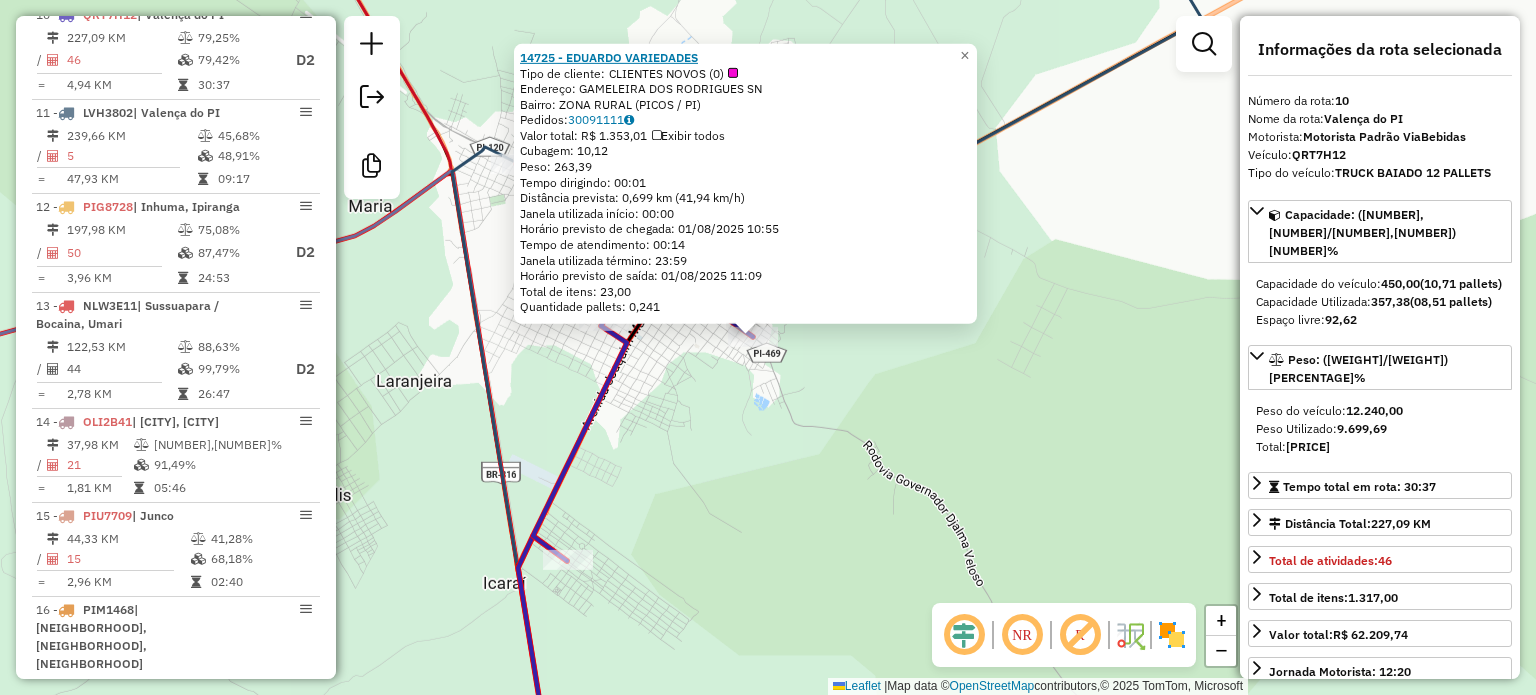click on "14725 - EDUARDO VARIEDADES" 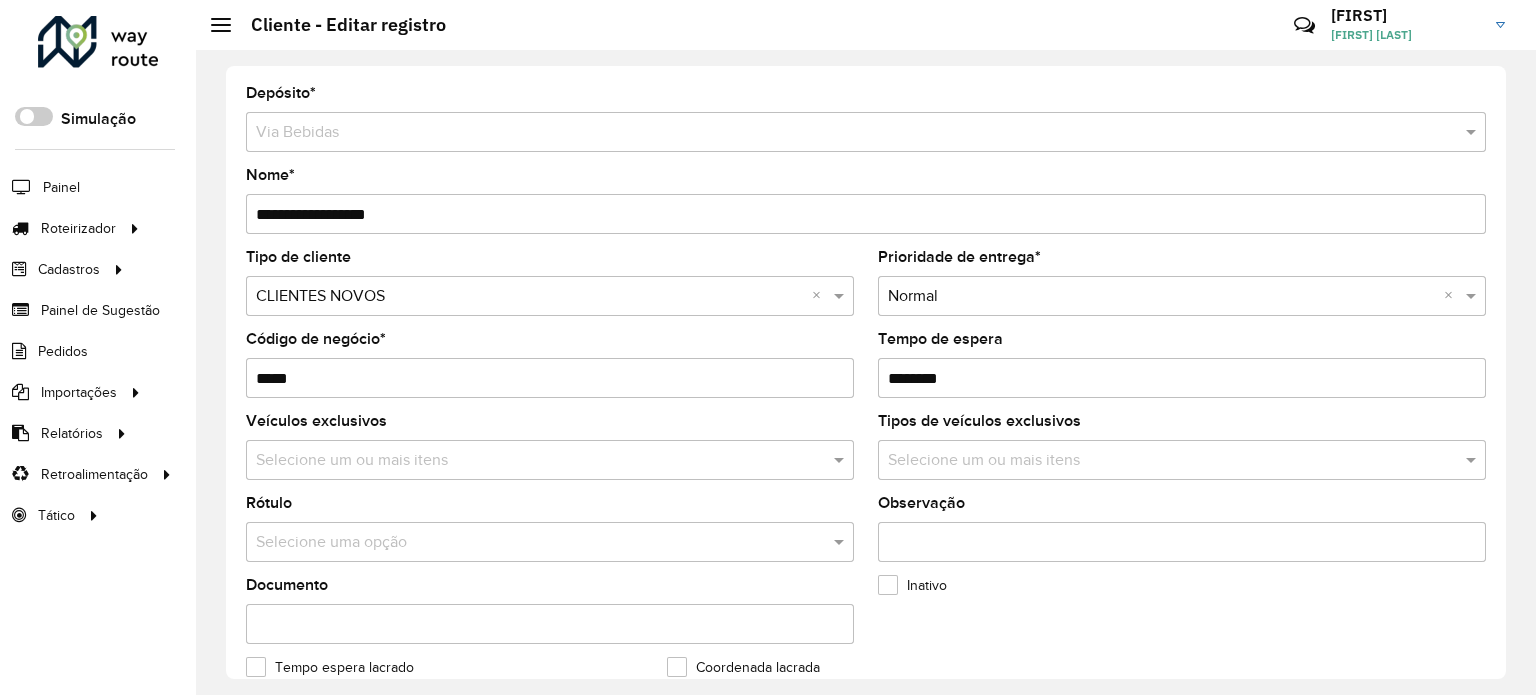 scroll, scrollTop: 0, scrollLeft: 0, axis: both 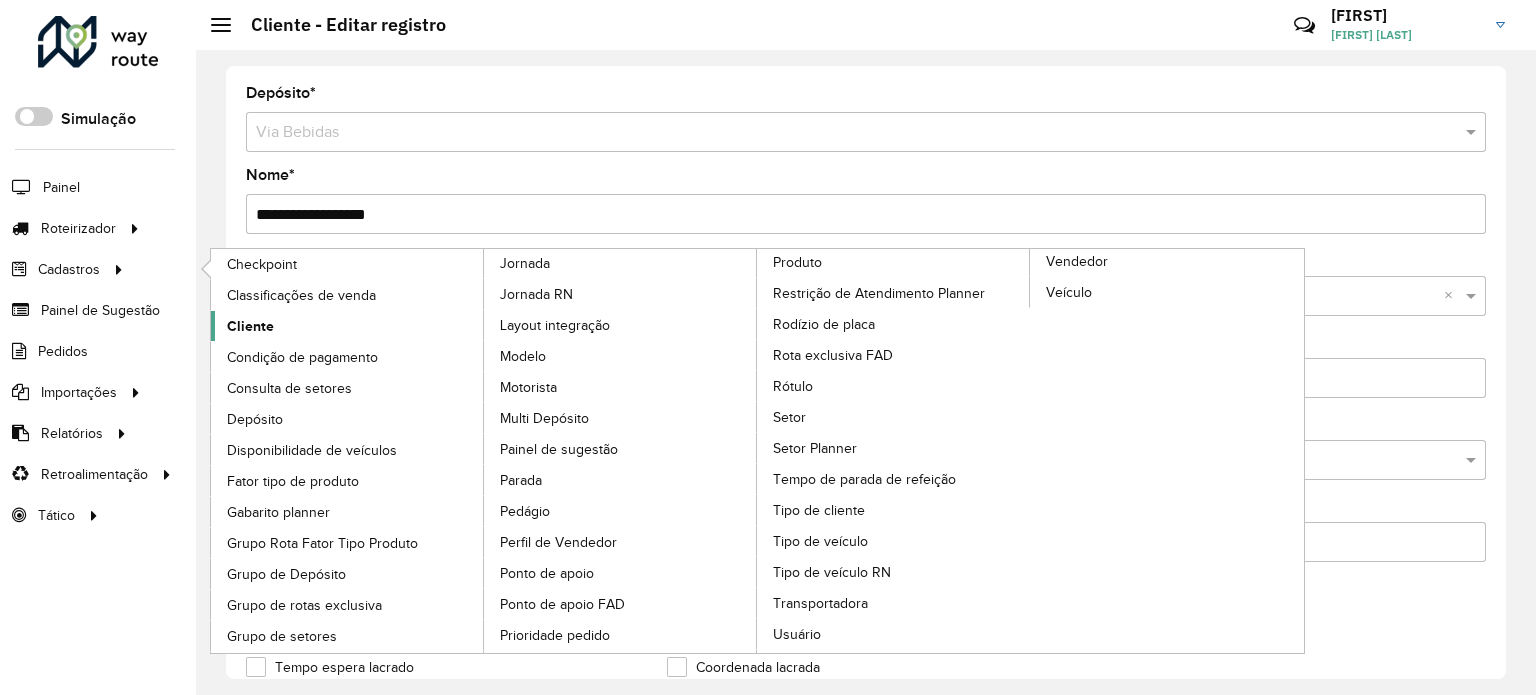 click on "Cliente" 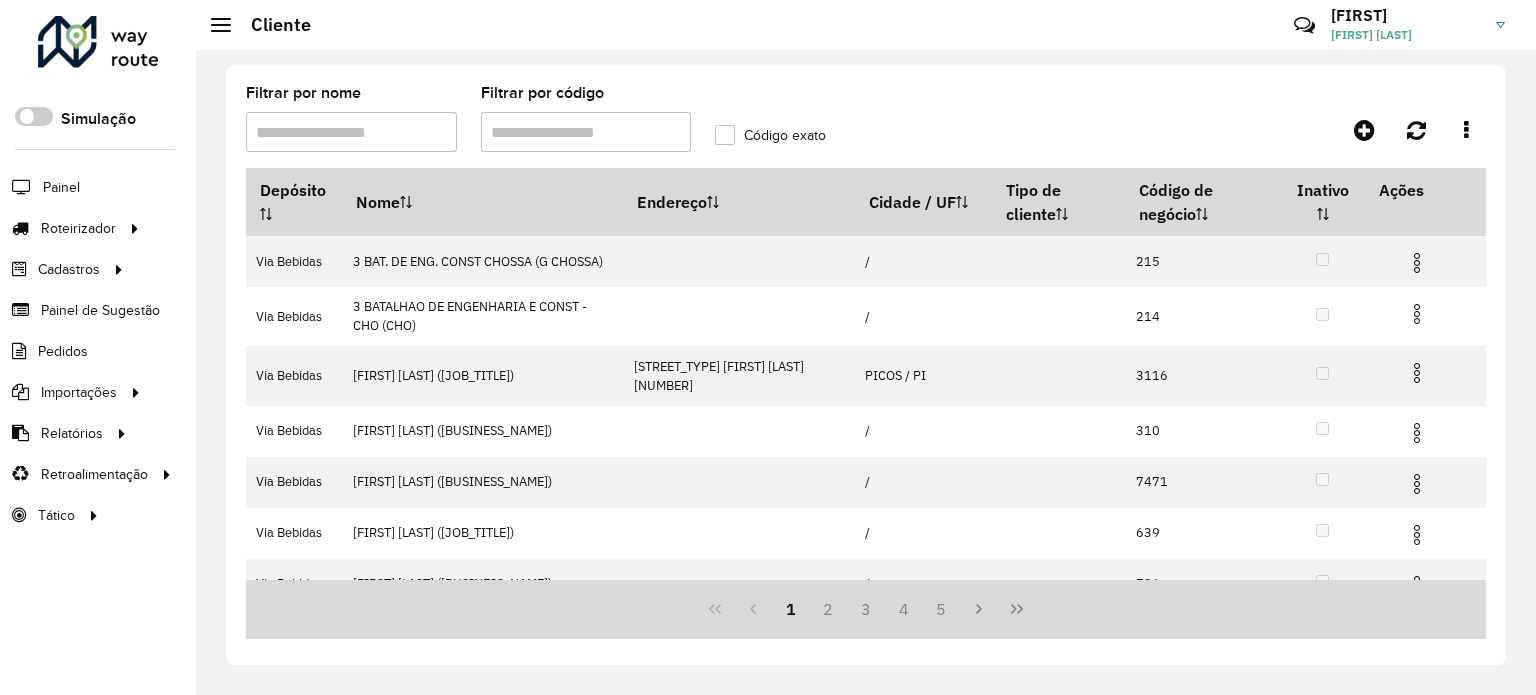 click on "Filtrar por código" at bounding box center (586, 132) 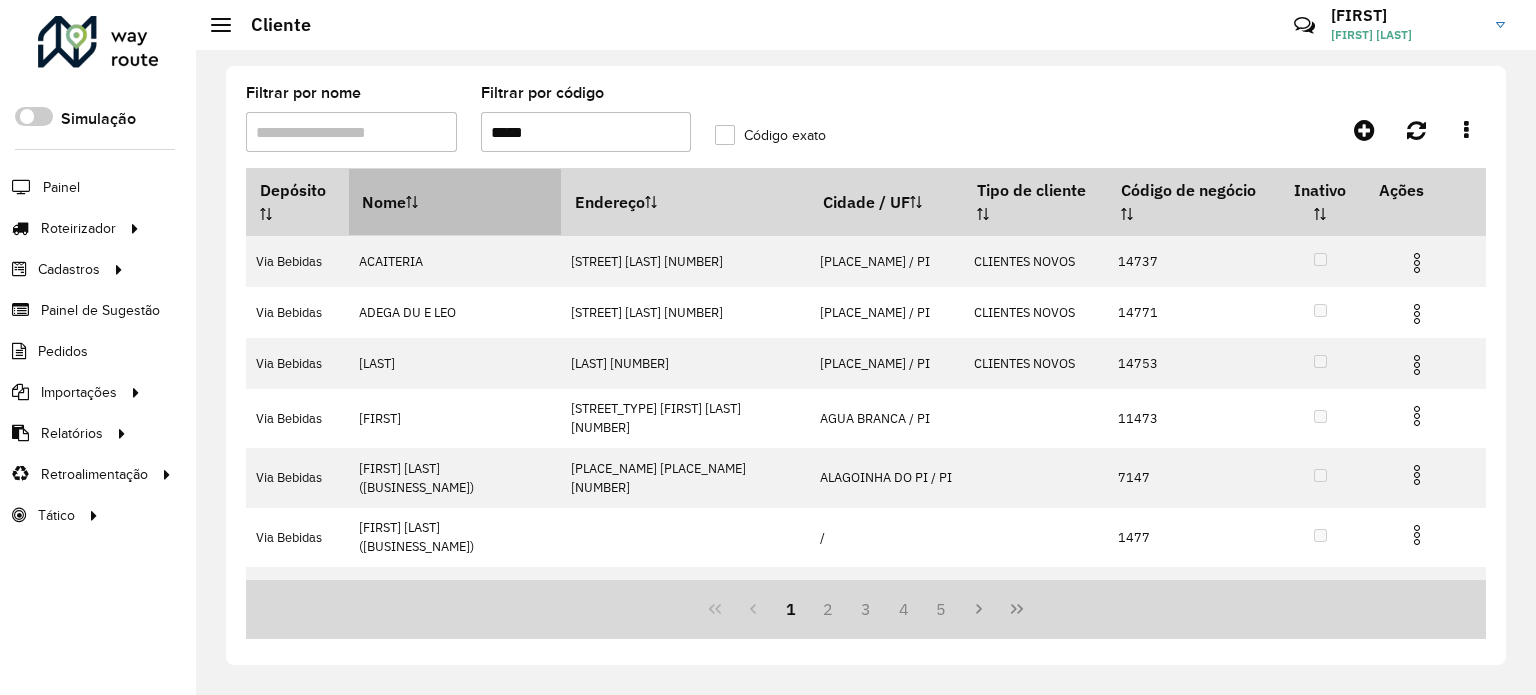 type on "*****" 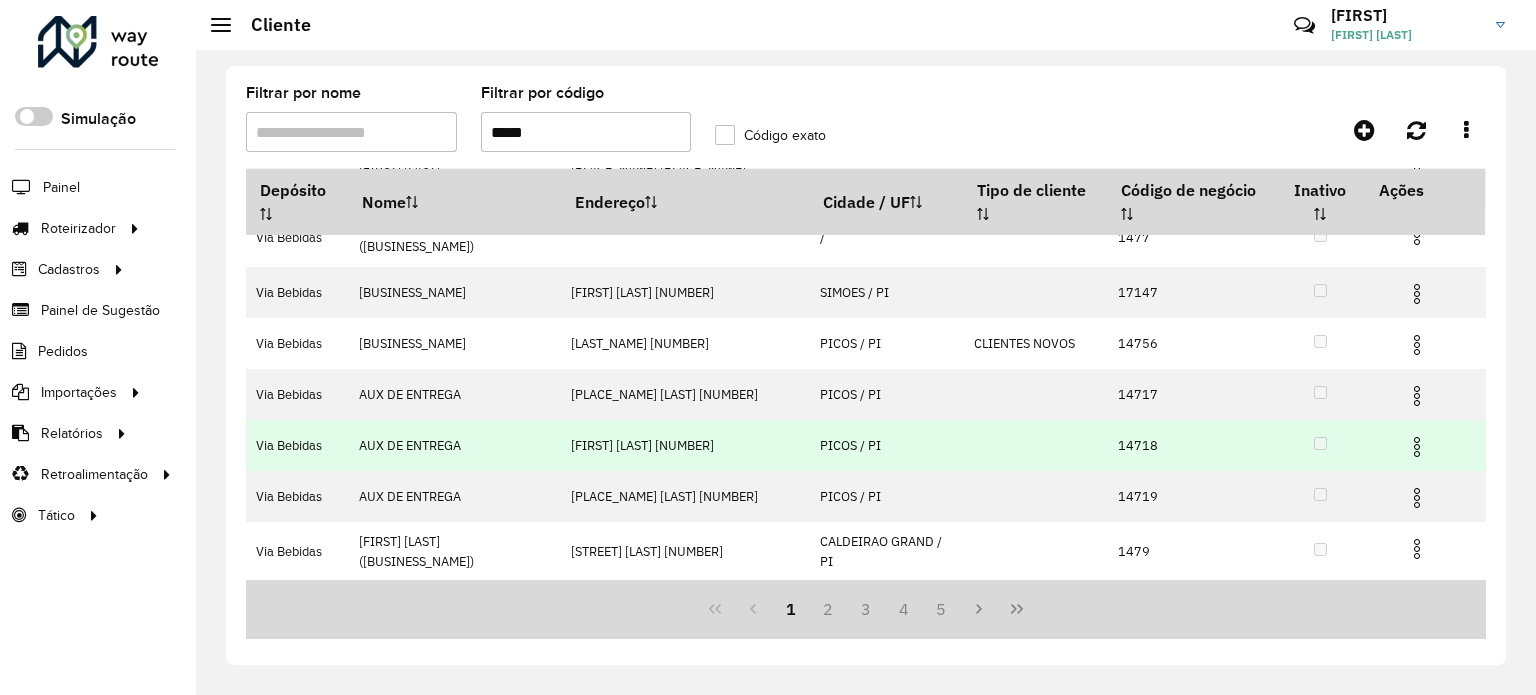 scroll, scrollTop: 0, scrollLeft: 0, axis: both 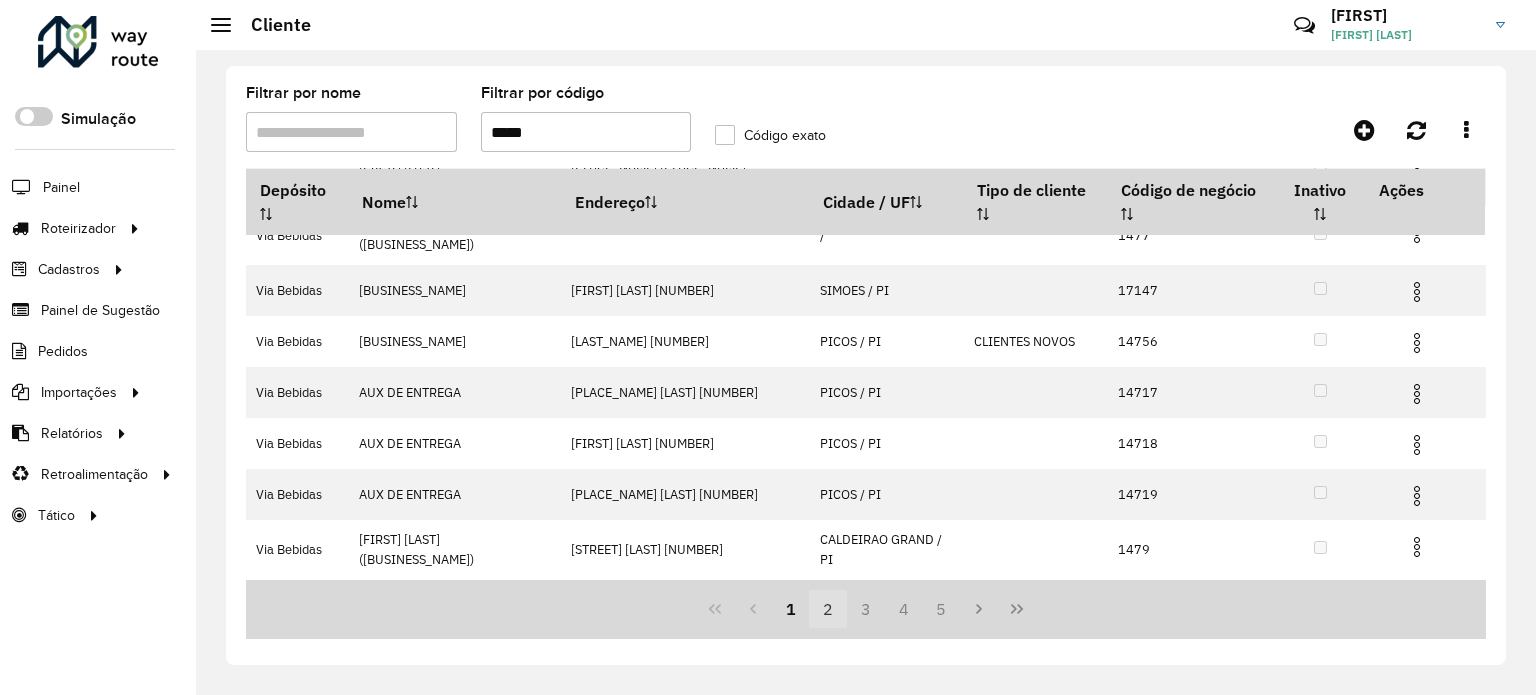 click on "2" at bounding box center [828, 609] 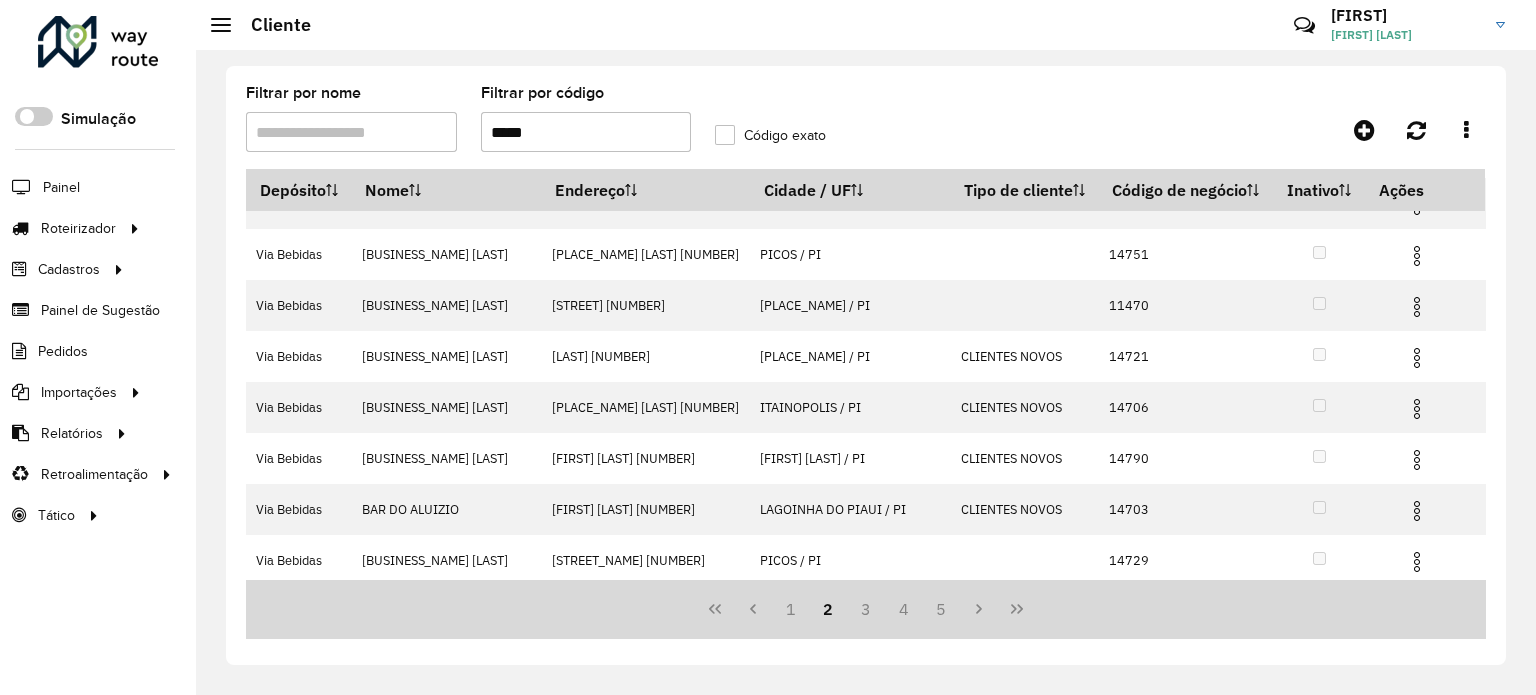 scroll, scrollTop: 240, scrollLeft: 0, axis: vertical 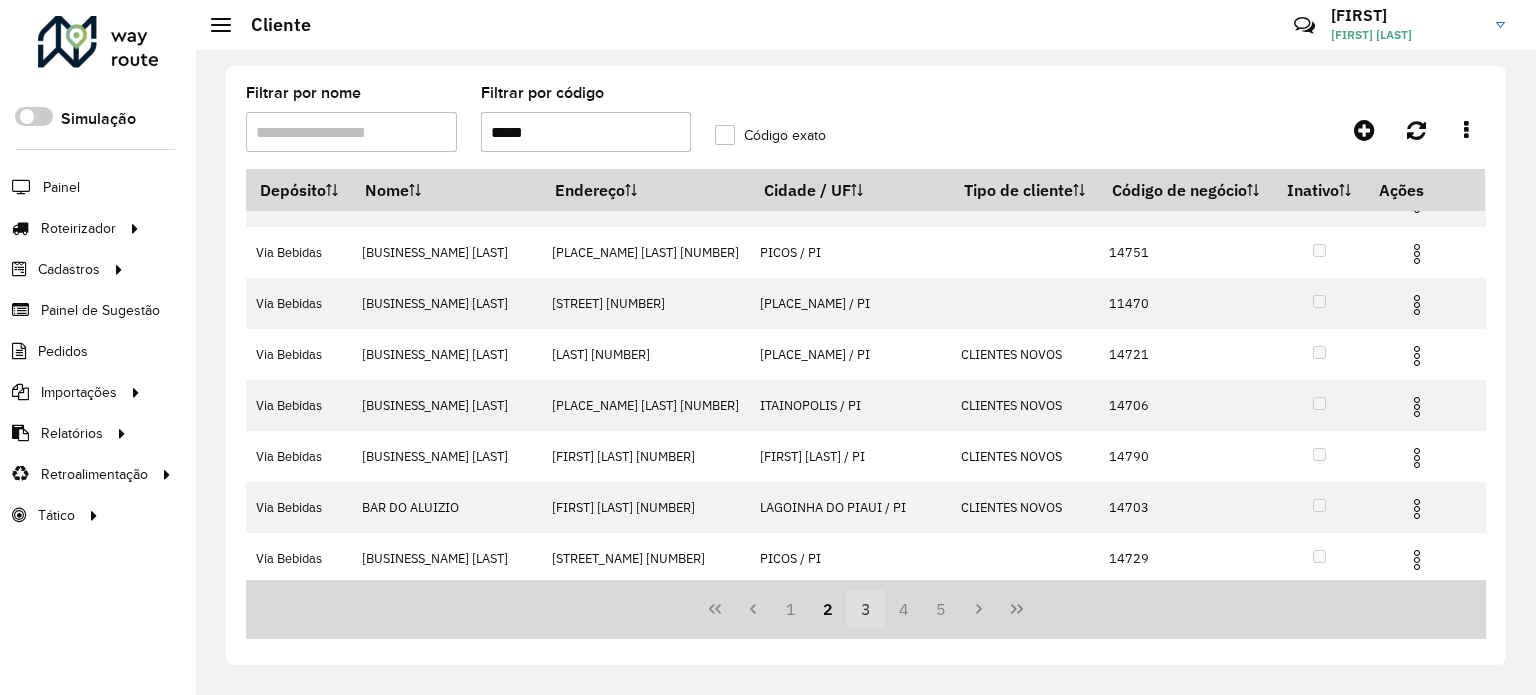 click on "3" at bounding box center [866, 609] 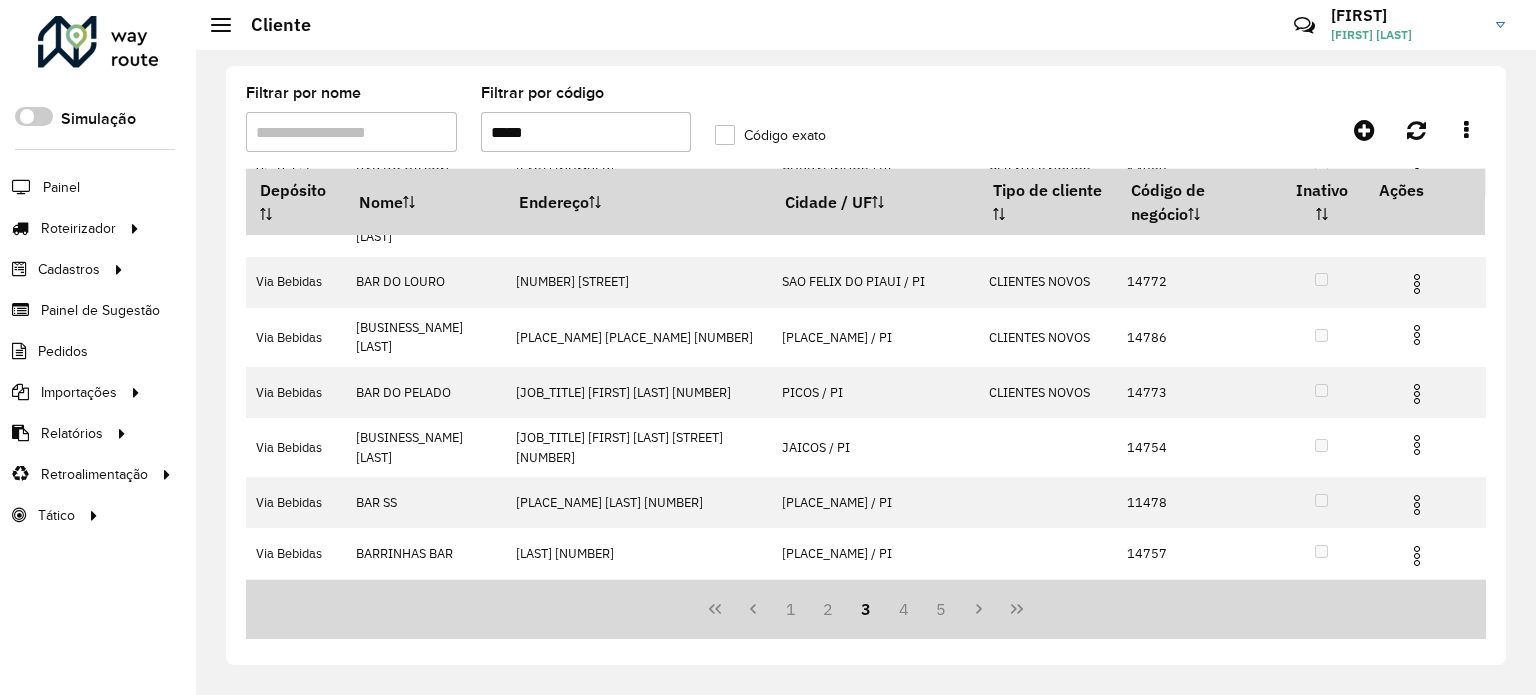 scroll, scrollTop: 298, scrollLeft: 0, axis: vertical 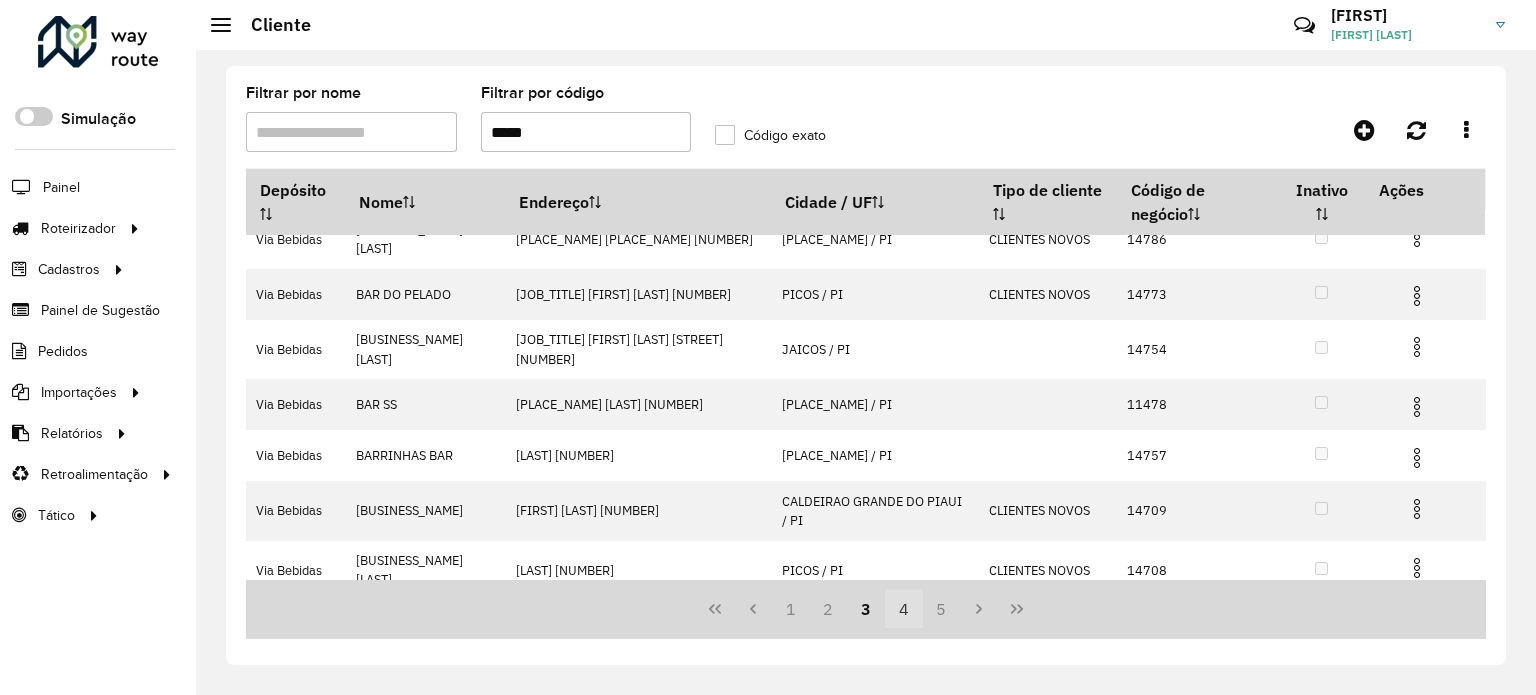 click on "4" at bounding box center [904, 609] 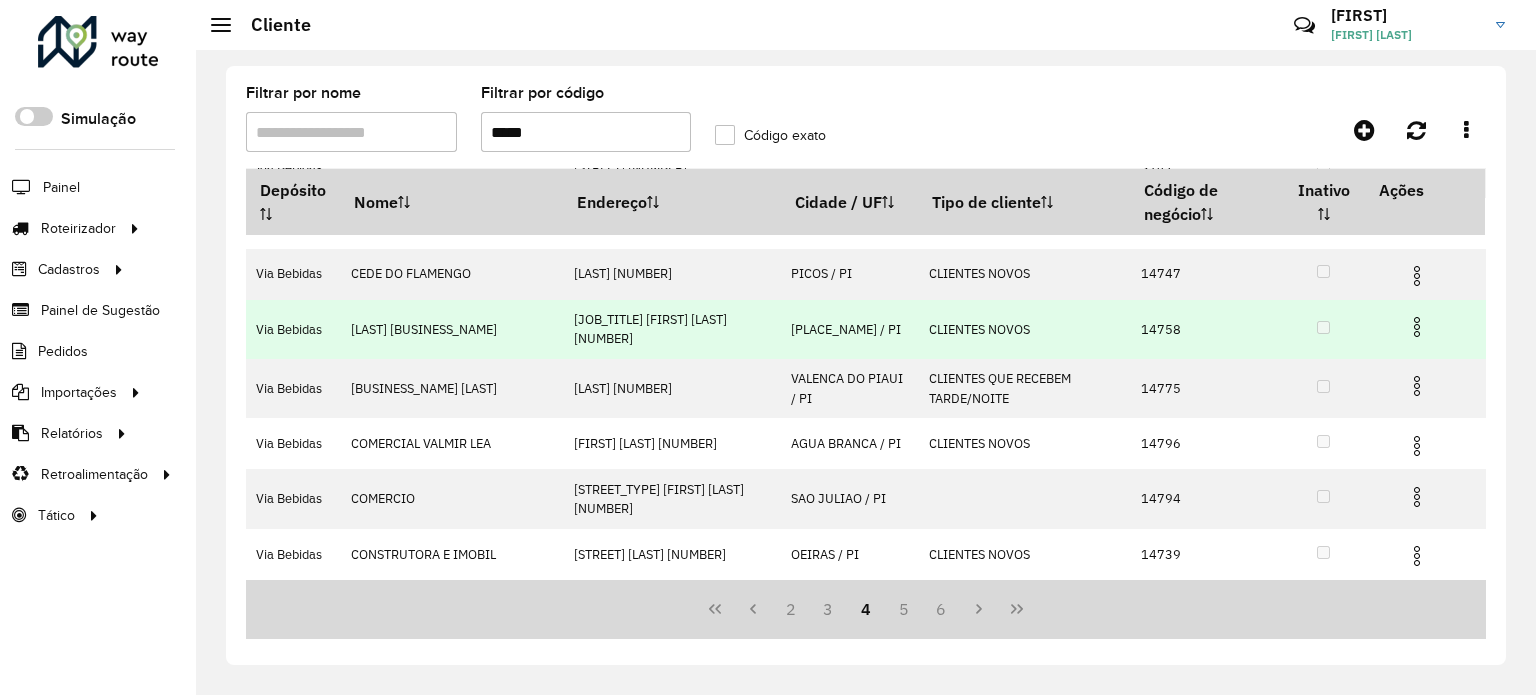 scroll, scrollTop: 323, scrollLeft: 0, axis: vertical 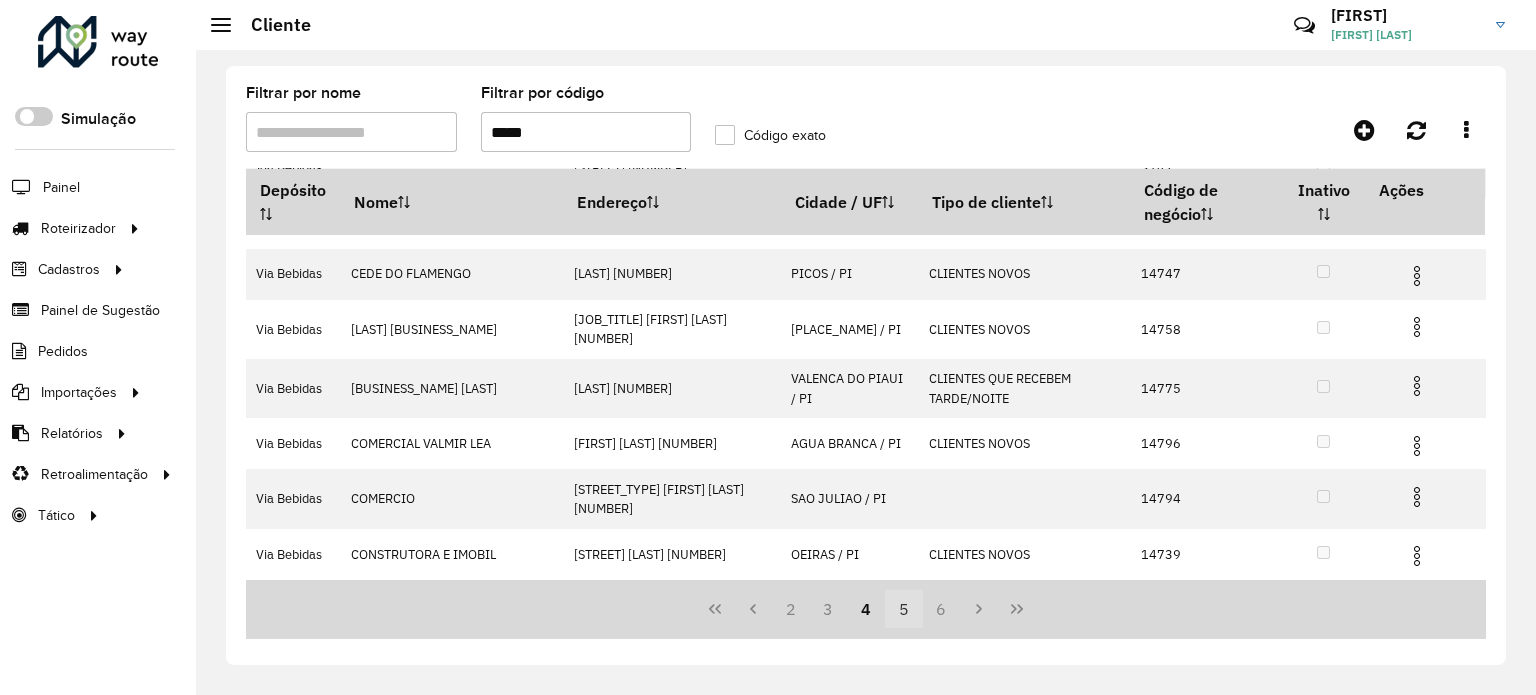 click on "5" at bounding box center (904, 609) 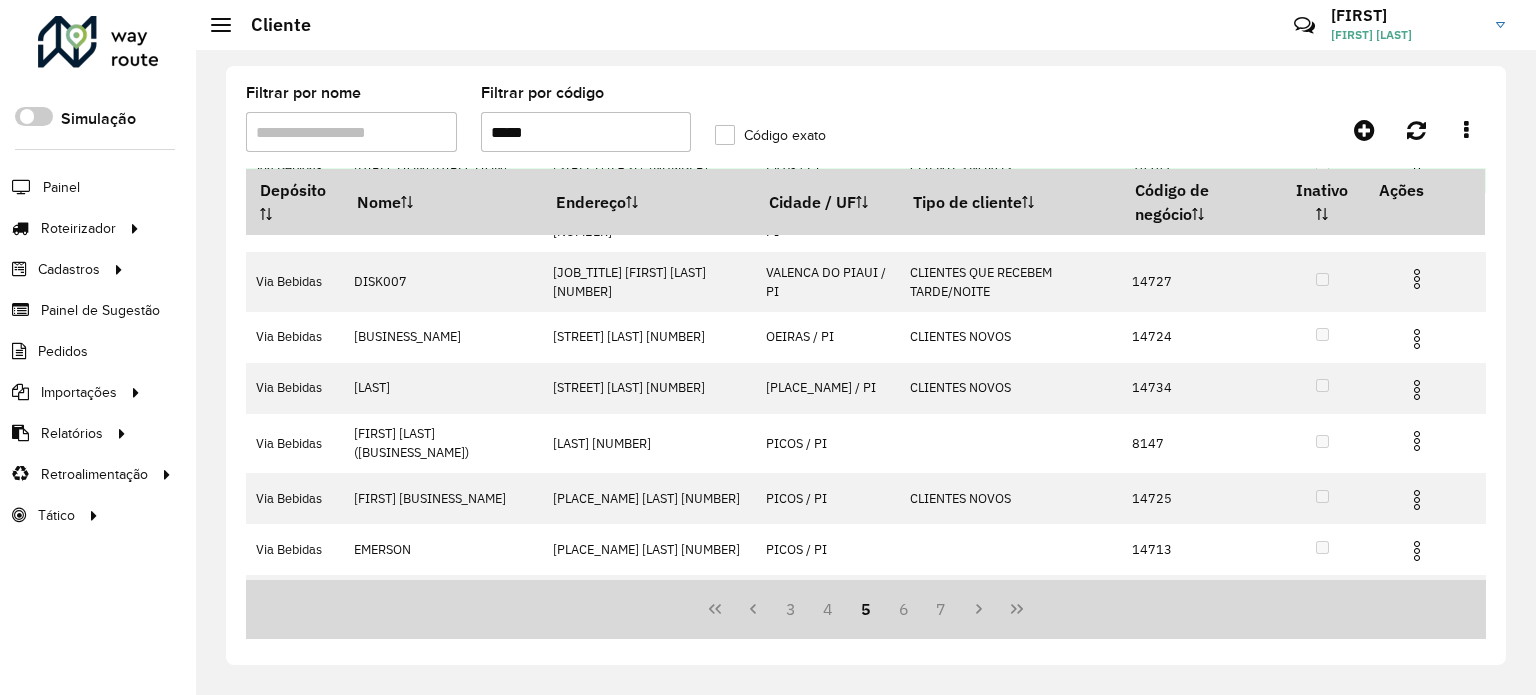 scroll, scrollTop: 300, scrollLeft: 0, axis: vertical 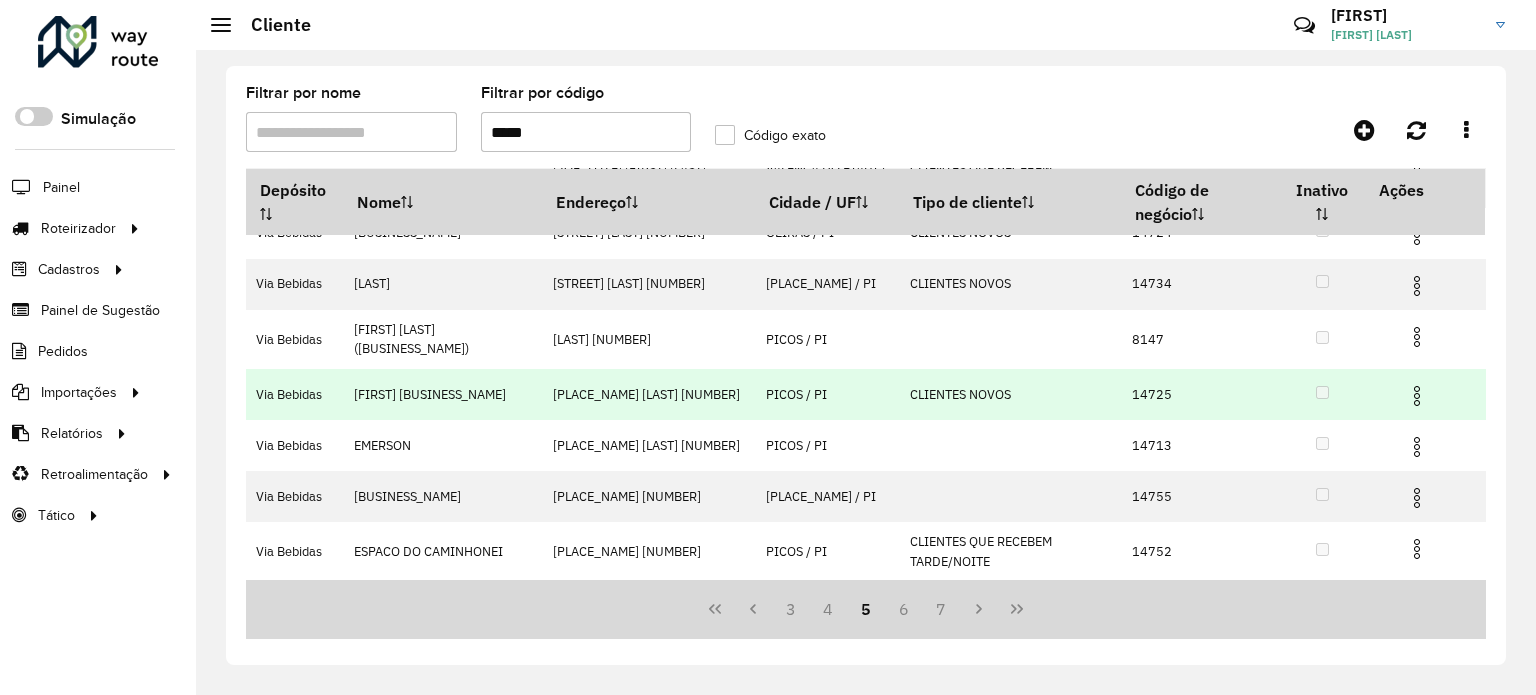 click at bounding box center [1417, 396] 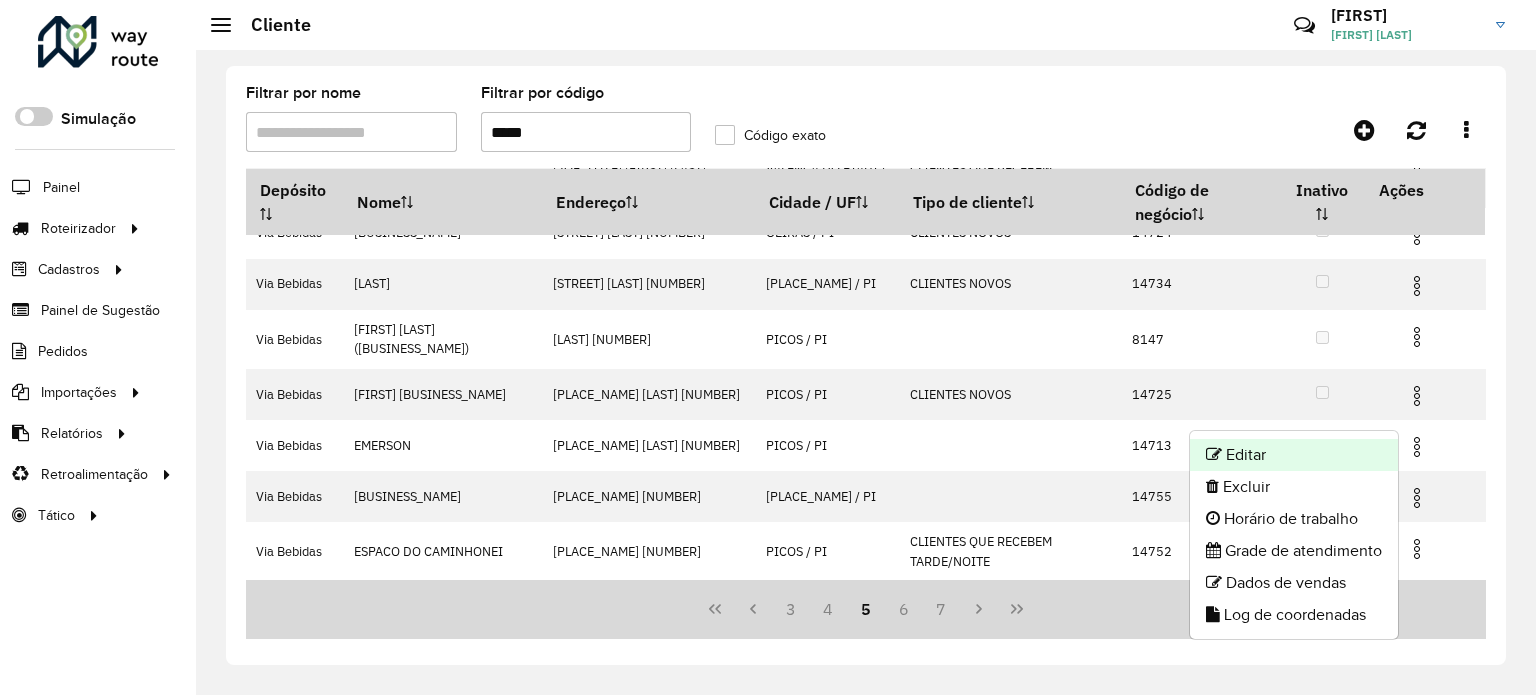 click on "Editar" 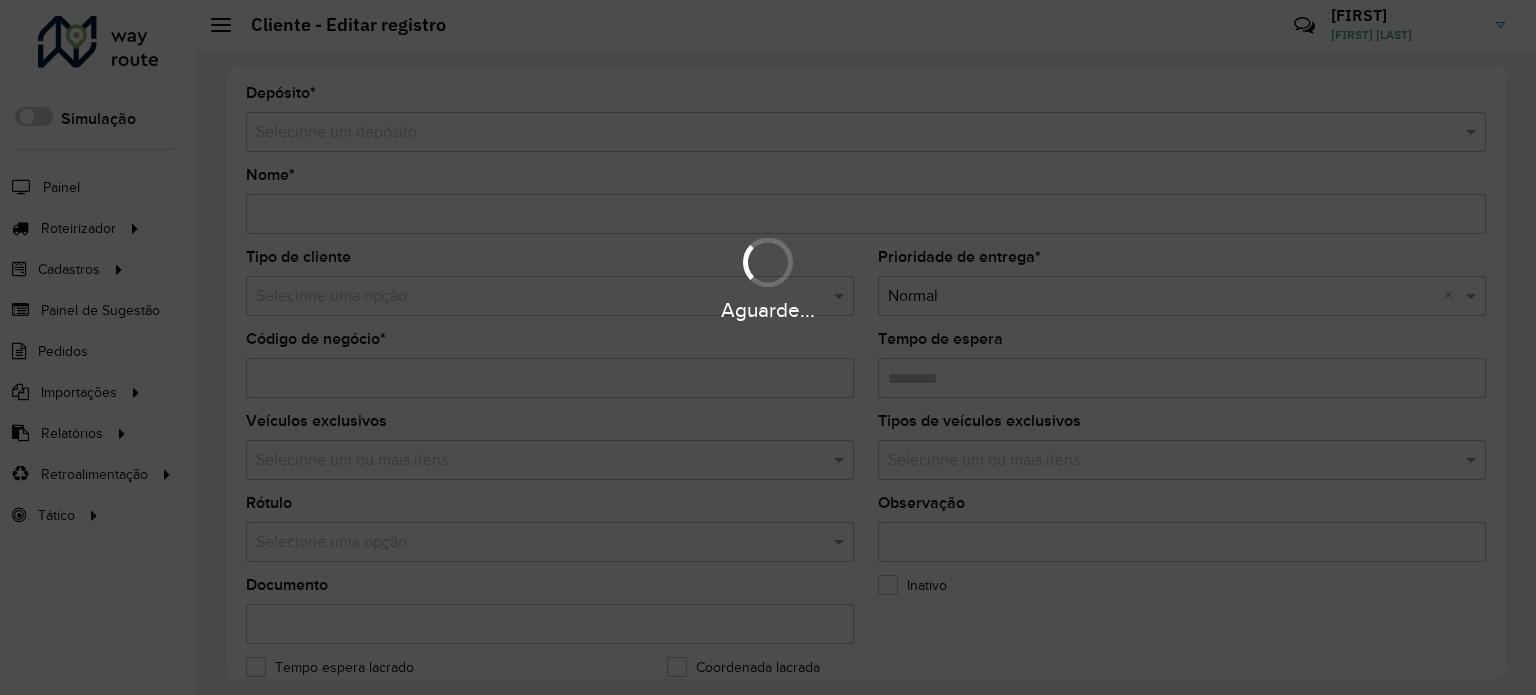 type on "**********" 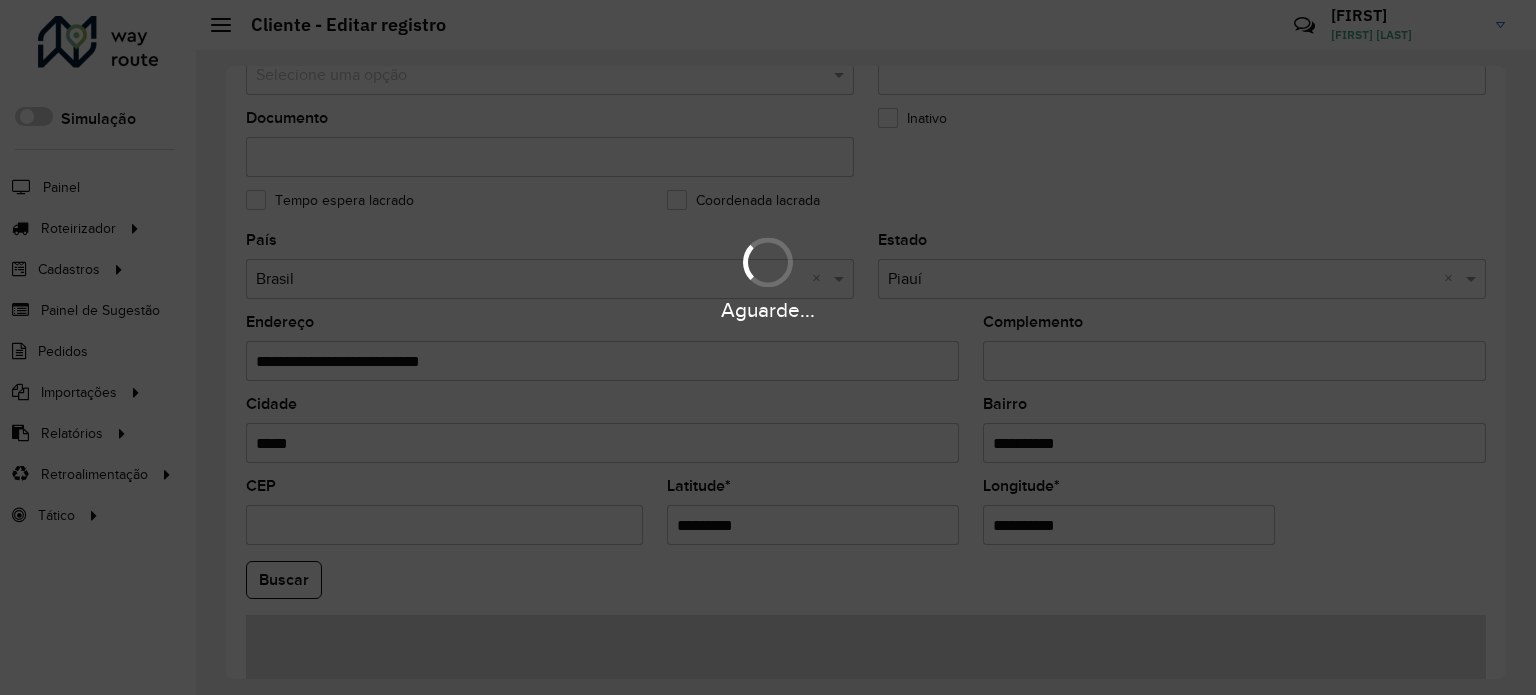 scroll, scrollTop: 600, scrollLeft: 0, axis: vertical 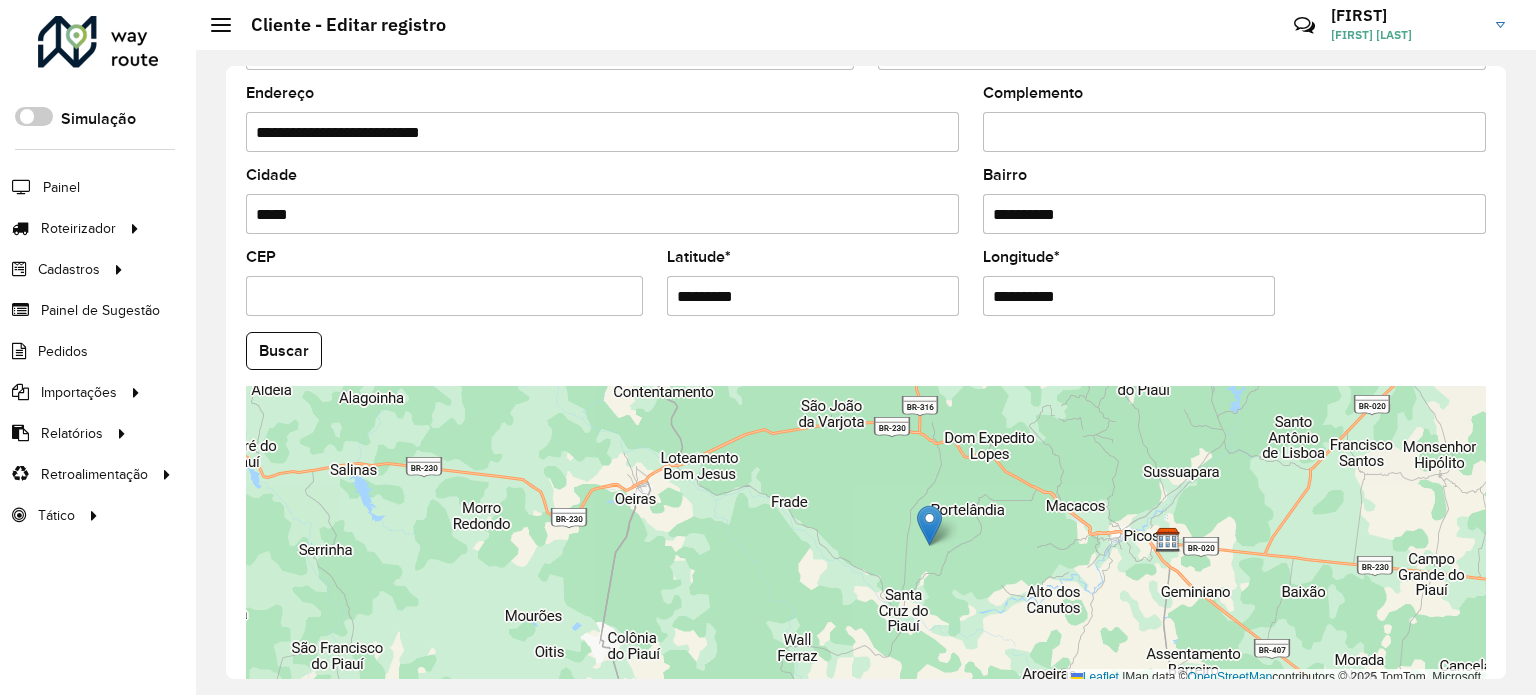drag, startPoint x: 1016, startPoint y: 521, endPoint x: 1036, endPoint y: 591, distance: 72.8011 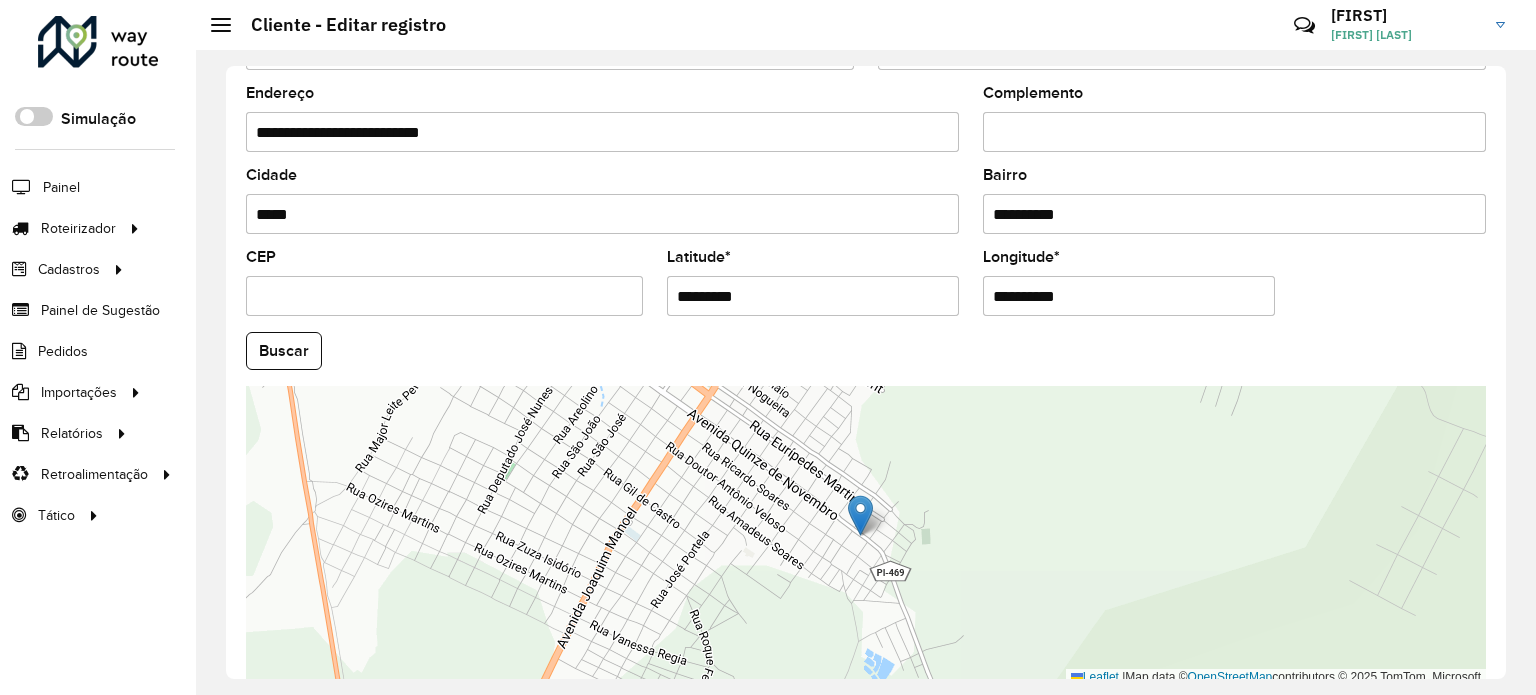 drag, startPoint x: 997, startPoint y: 291, endPoint x: 1089, endPoint y: 295, distance: 92.086914 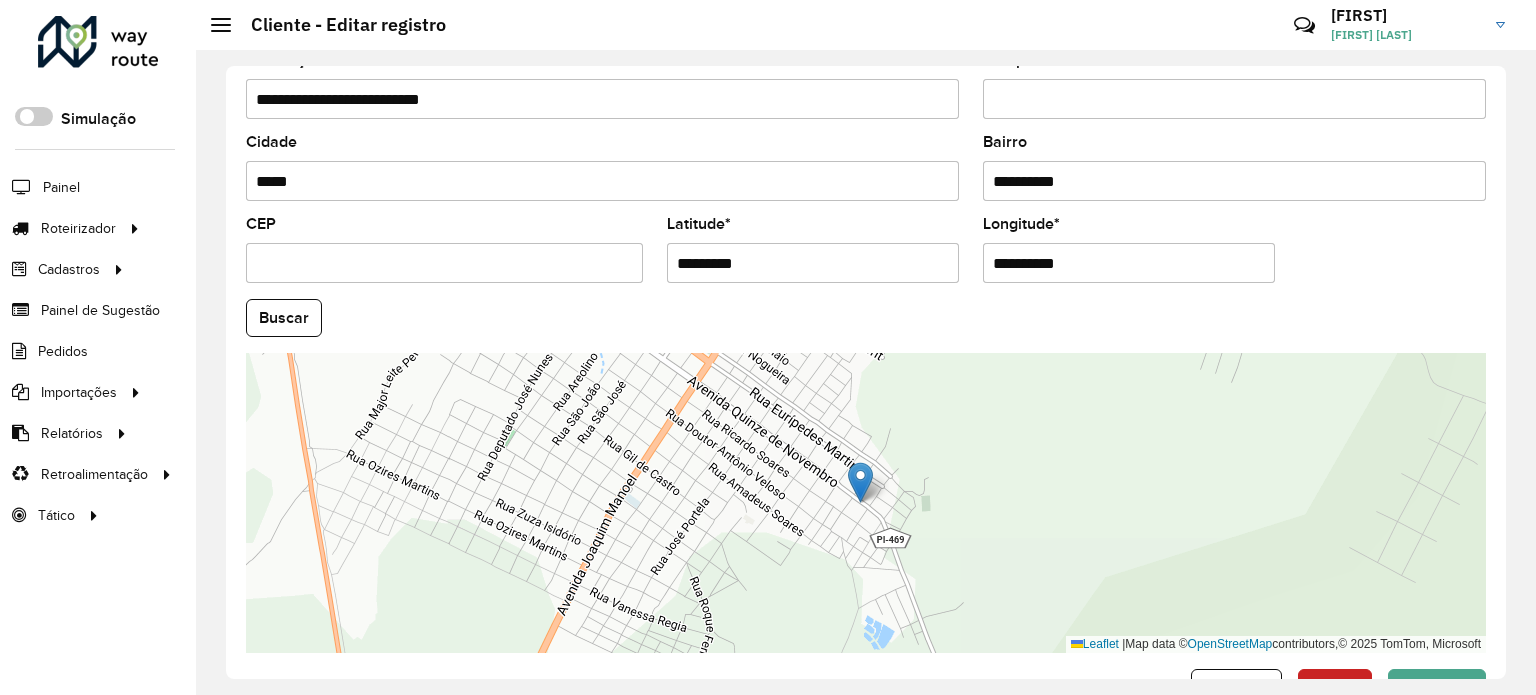 scroll, scrollTop: 784, scrollLeft: 0, axis: vertical 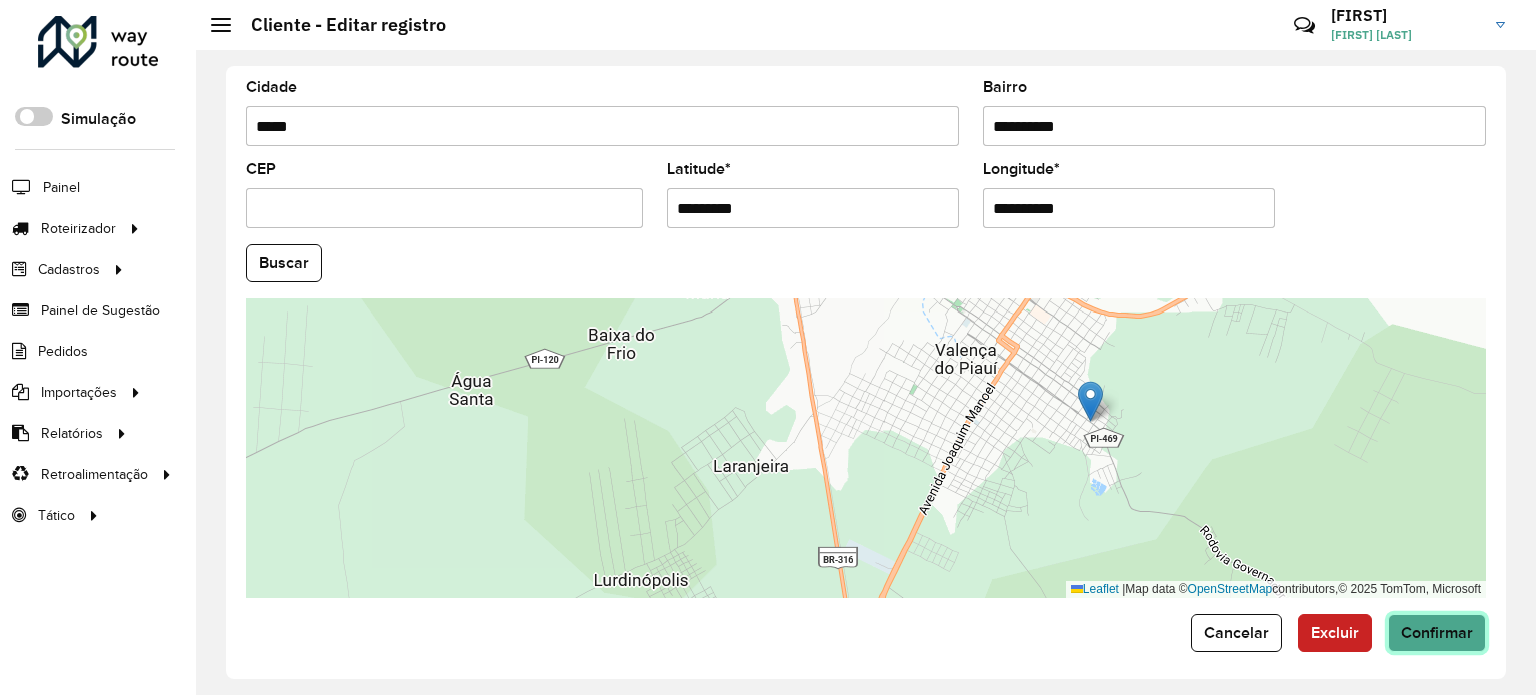 click on "Confirmar" 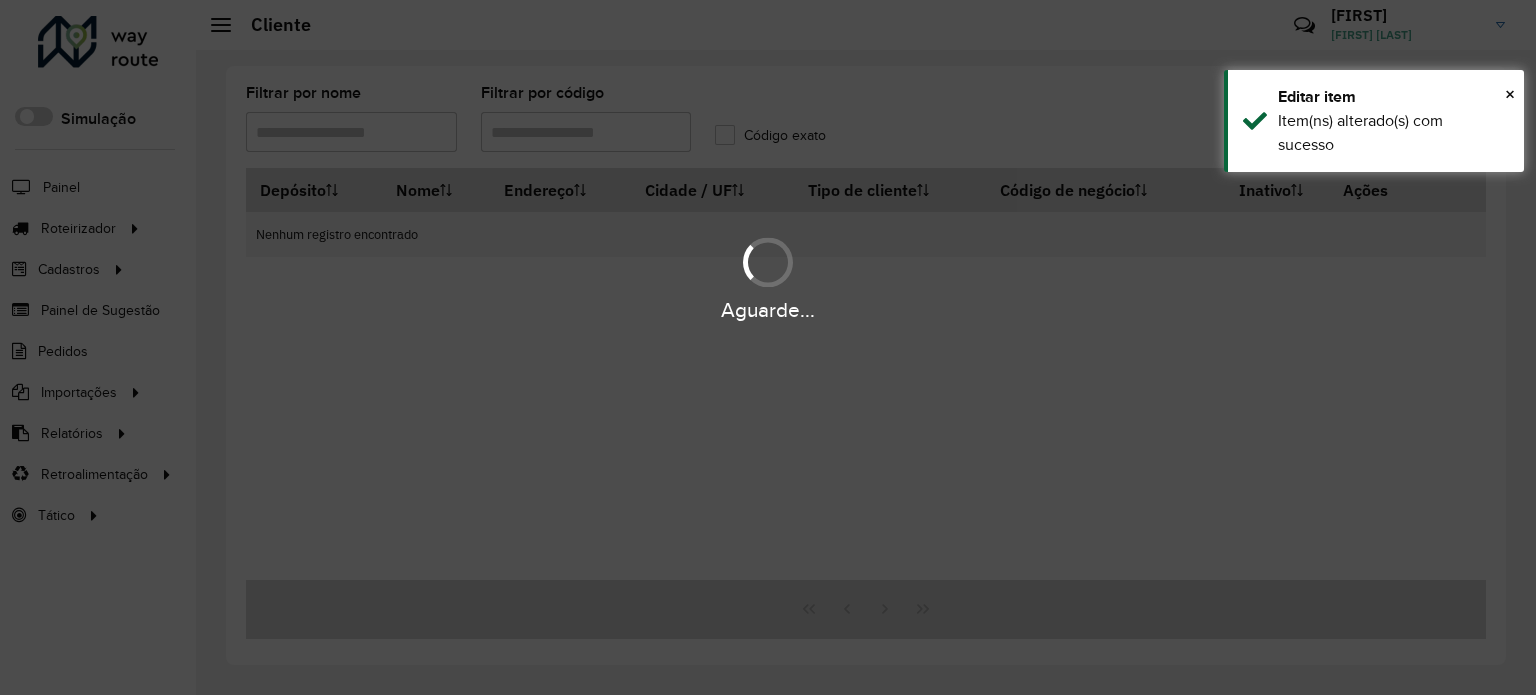 type on "*****" 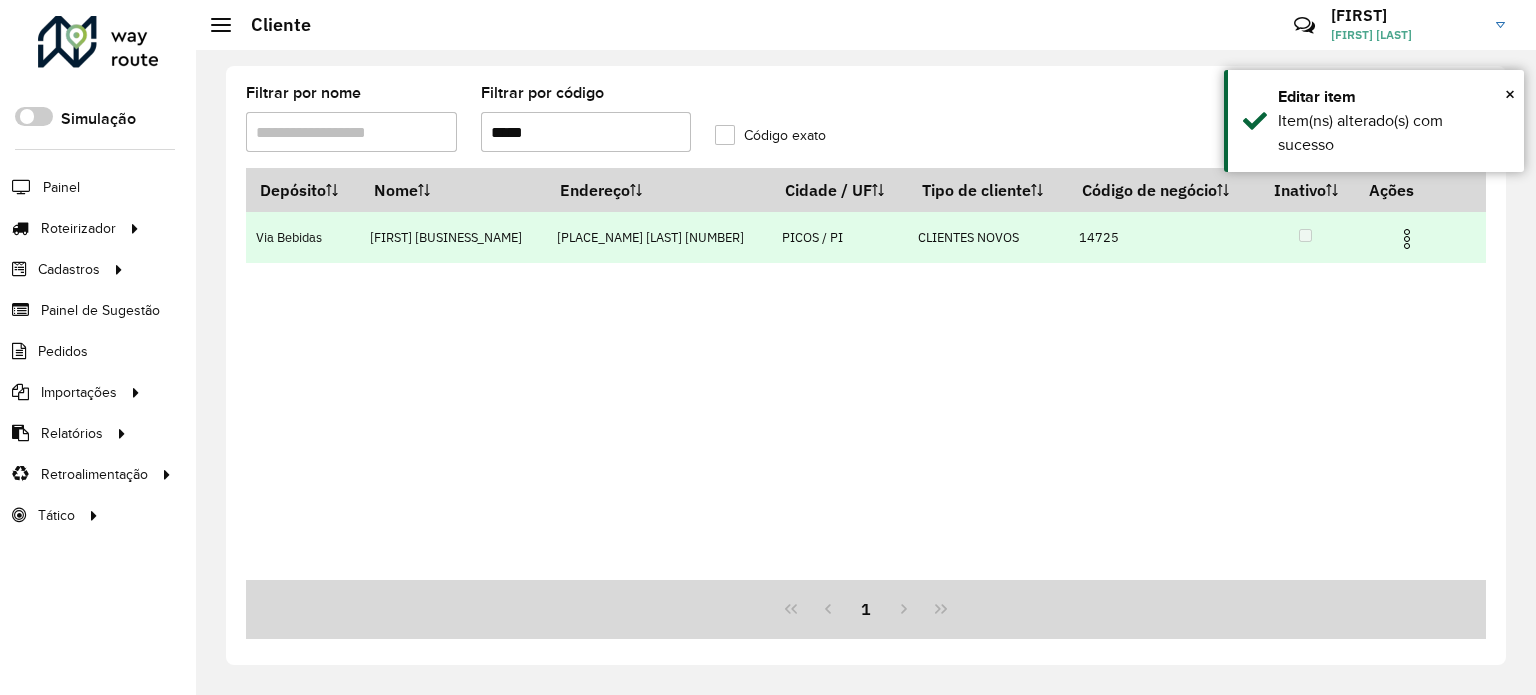 click at bounding box center (1407, 239) 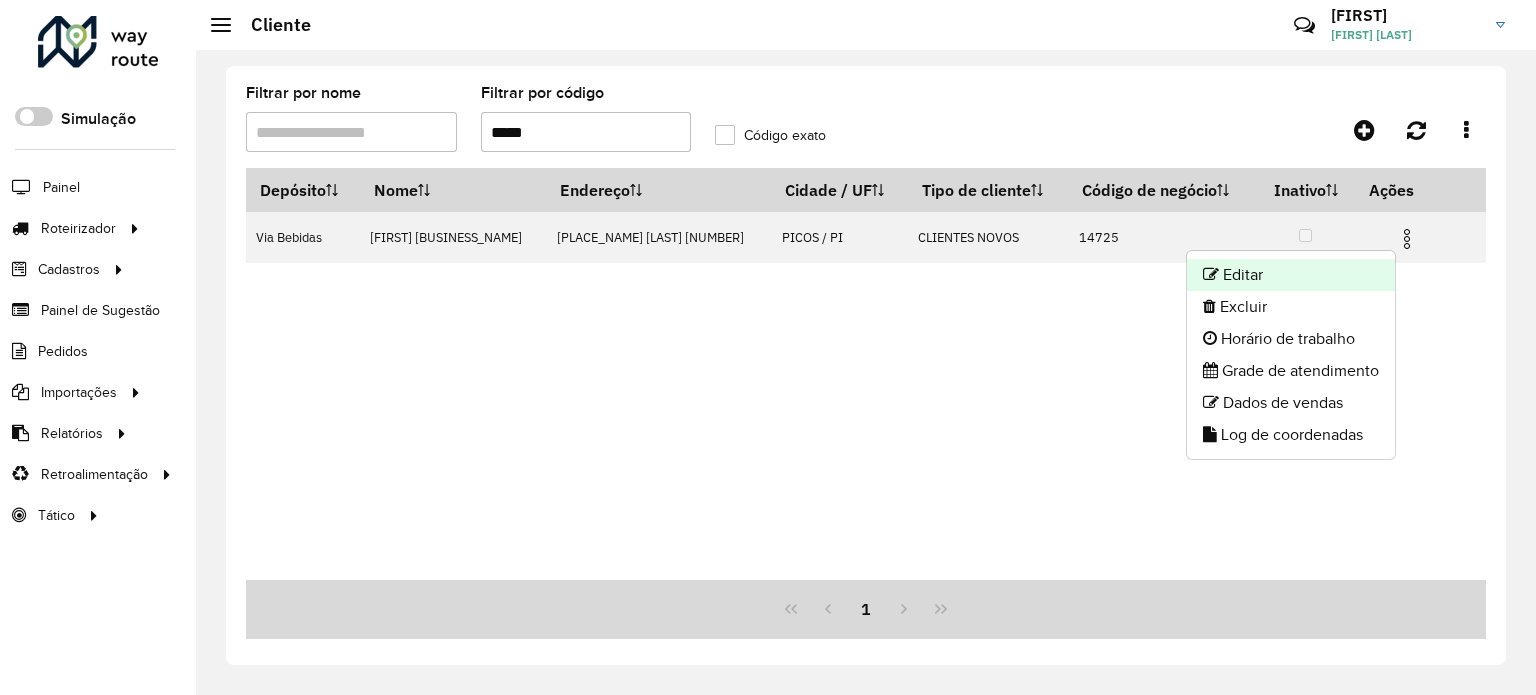 click on "Editar" 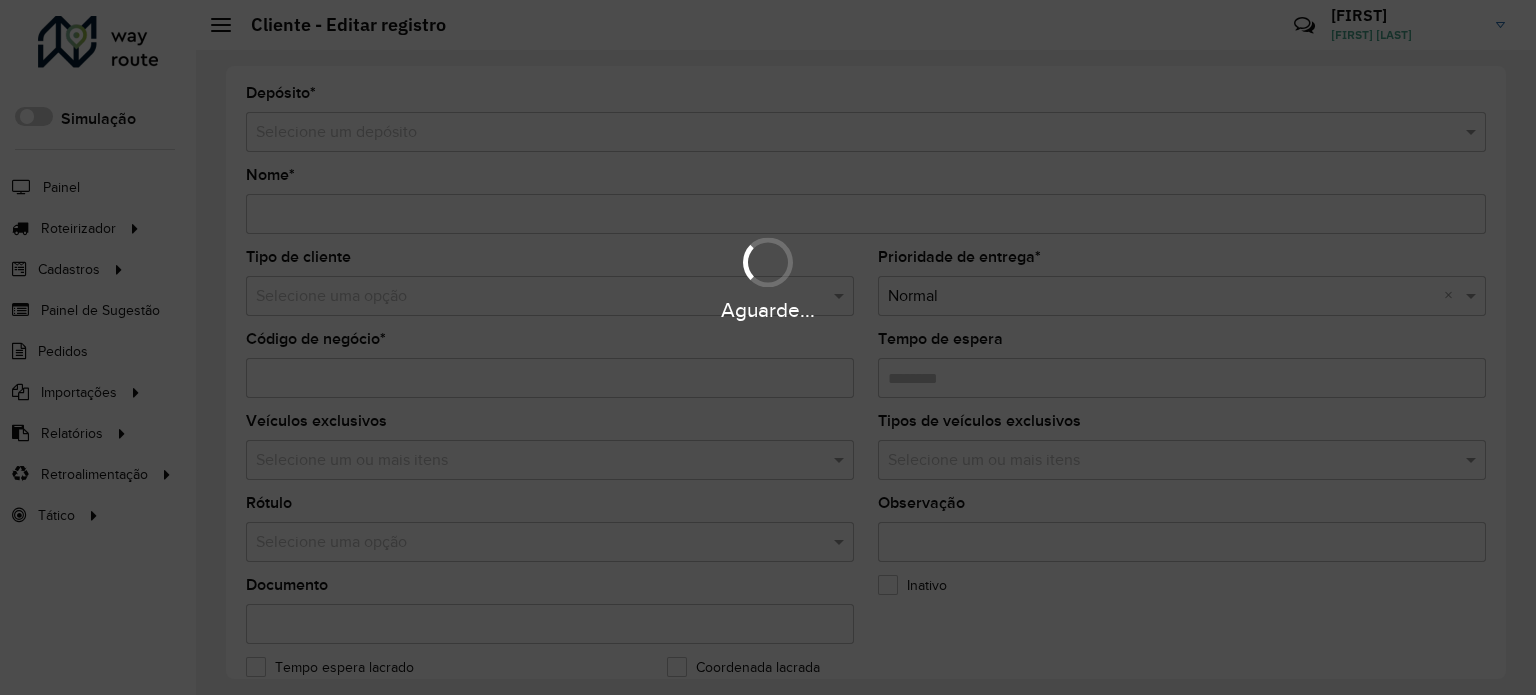type on "**********" 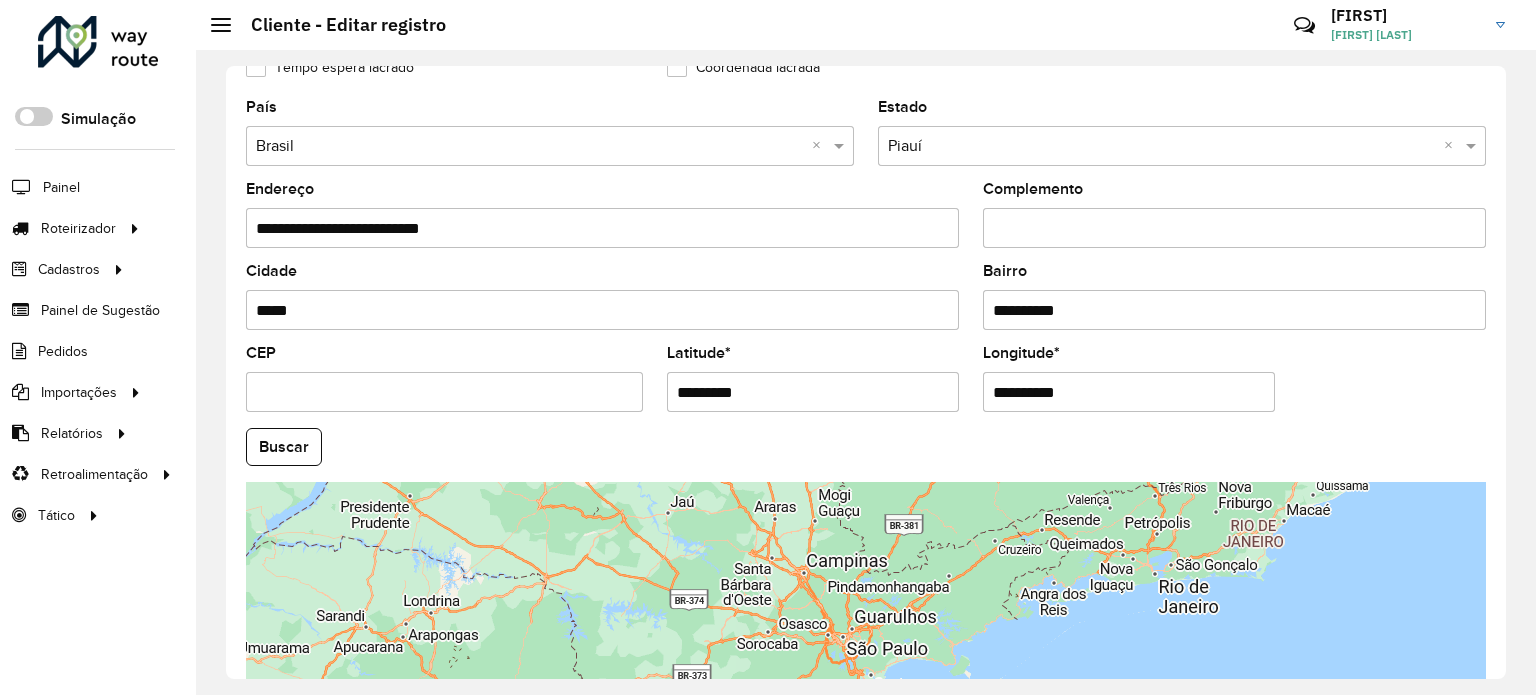scroll, scrollTop: 784, scrollLeft: 0, axis: vertical 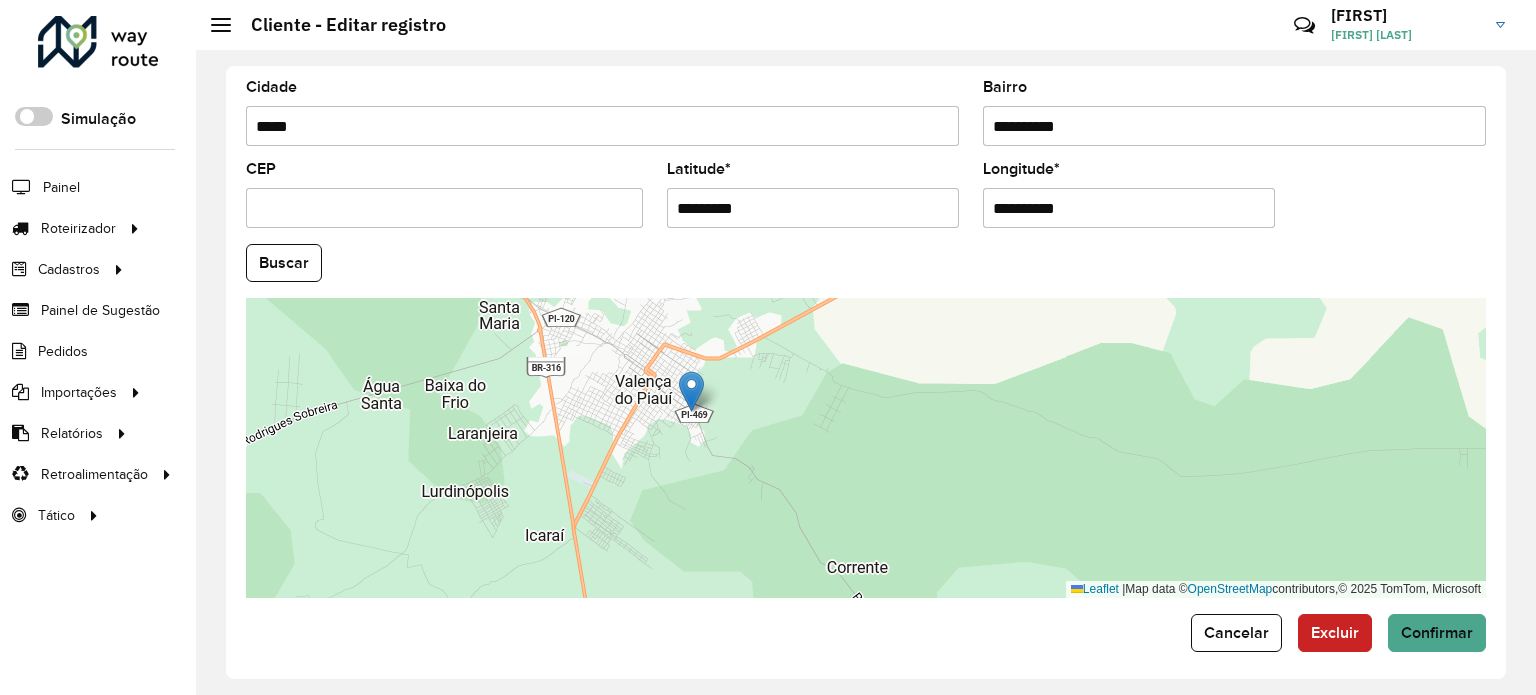 click at bounding box center [691, 391] 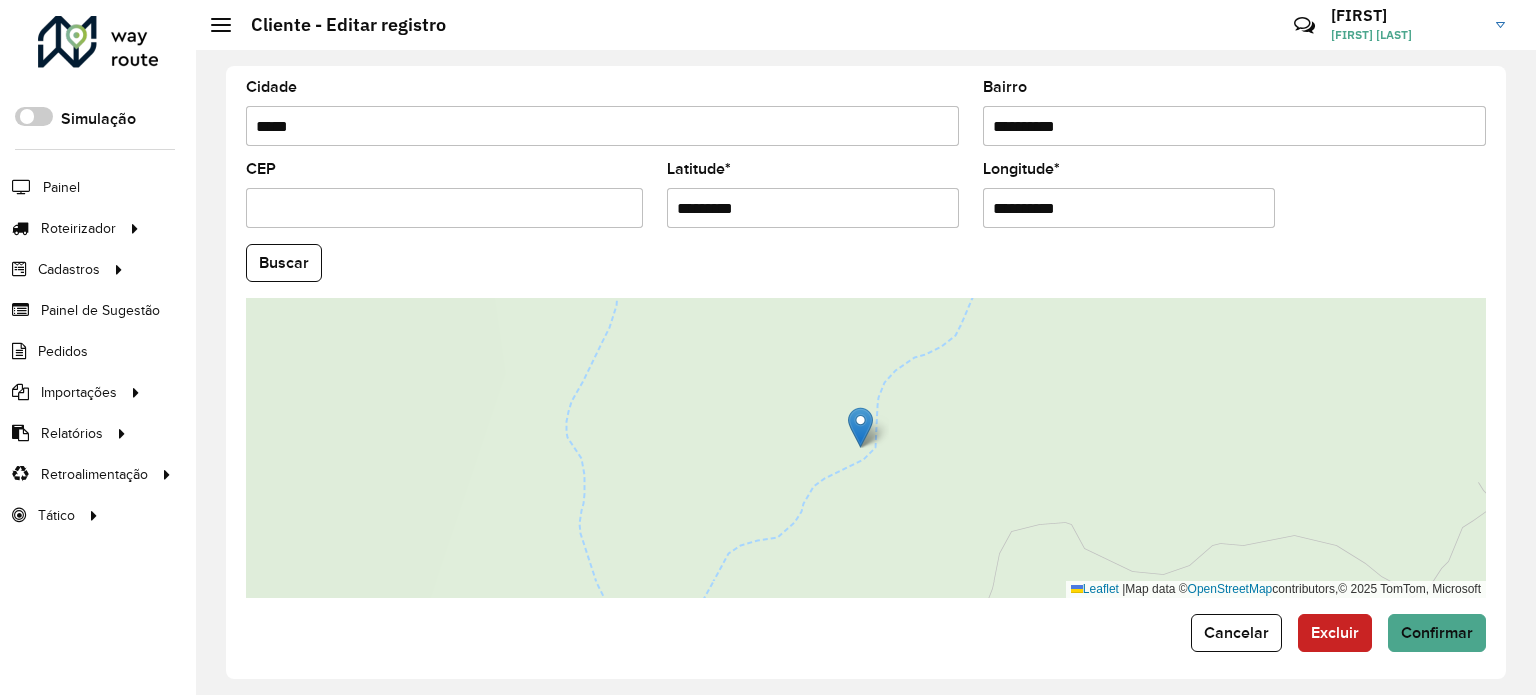 drag, startPoint x: 897, startPoint y: 194, endPoint x: 821, endPoint y: 198, distance: 76.105194 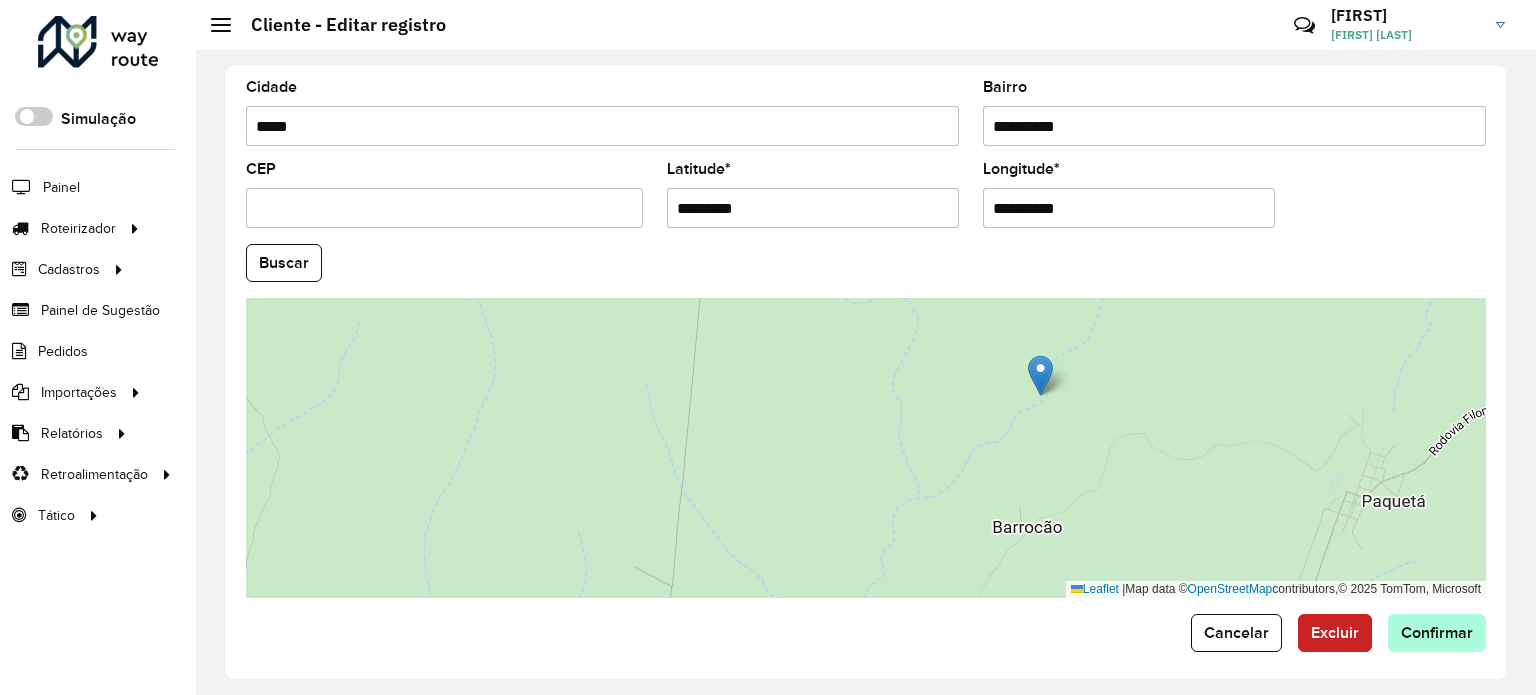 type on "**********" 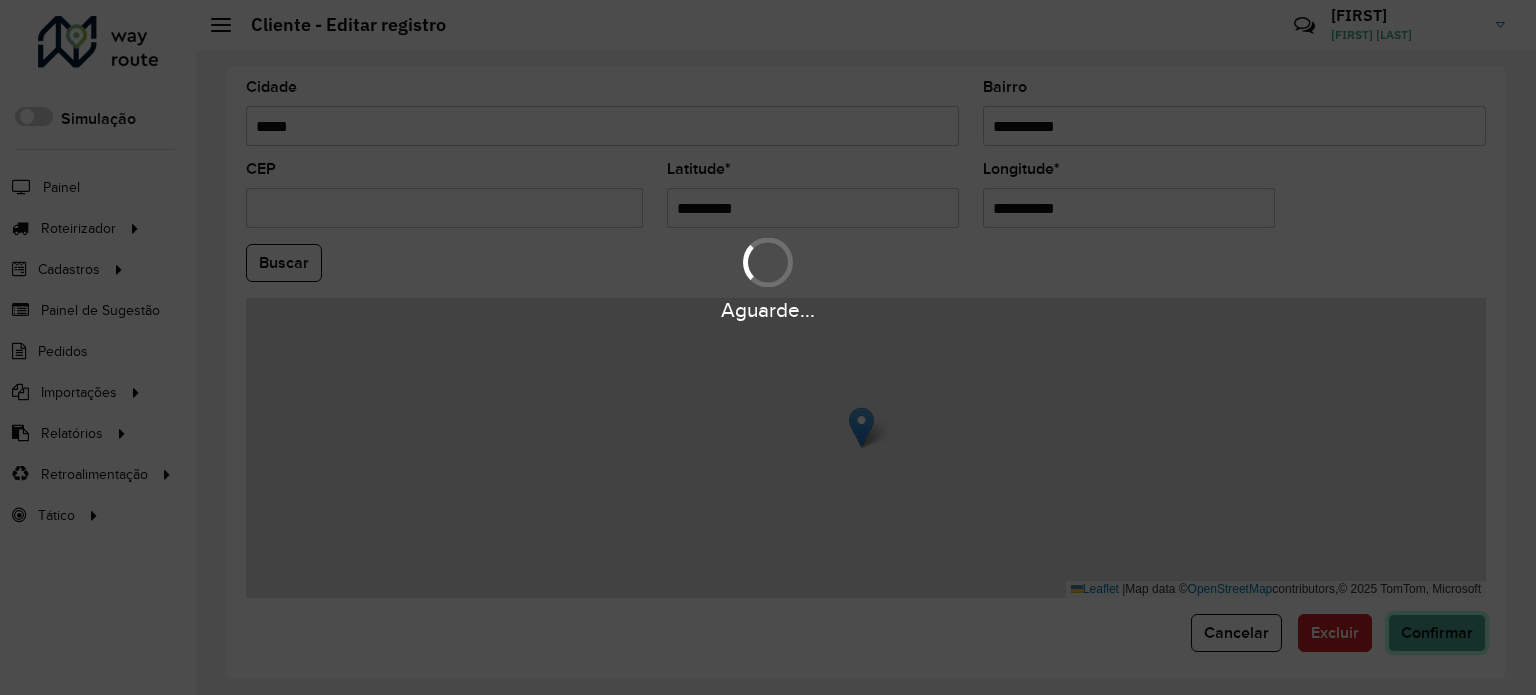 click on "Aguarde...  Pop-up bloqueado!  Seu navegador bloqueou automáticamente a abertura de uma nova janela.   Acesse as configurações e adicione o endereço do sistema a lista de permissão.   Fechar  Roteirizador AmbevTech Simulação Painel Roteirizador Entregas Vendas Cadastros Checkpoint Classificações de venda Cliente Condição de pagamento Consulta de setores Depósito Disponibilidade de veículos Fator tipo de produto Gabarito planner Grupo Rota Fator Tipo Produto Grupo de Depósito Grupo de rotas exclusiva Grupo de setores Jornada Jornada RN Layout integração Modelo Motorista Multi Depósito Painel de sugestão Parada Pedágio Perfil de Vendedor Ponto de apoio Ponto de apoio FAD Prioridade pedido Produto Restrição de Atendimento Planner Rodízio de placa Rota exclusiva FAD Rótulo Setor Setor Planner Tempo de parada de refeição Tipo de cliente Tipo de veículo Tipo de veículo RN Transportadora Usuário Vendedor Veículo Painel de Sugestão Pedidos Importações Classificação e volume de venda" at bounding box center [768, 347] 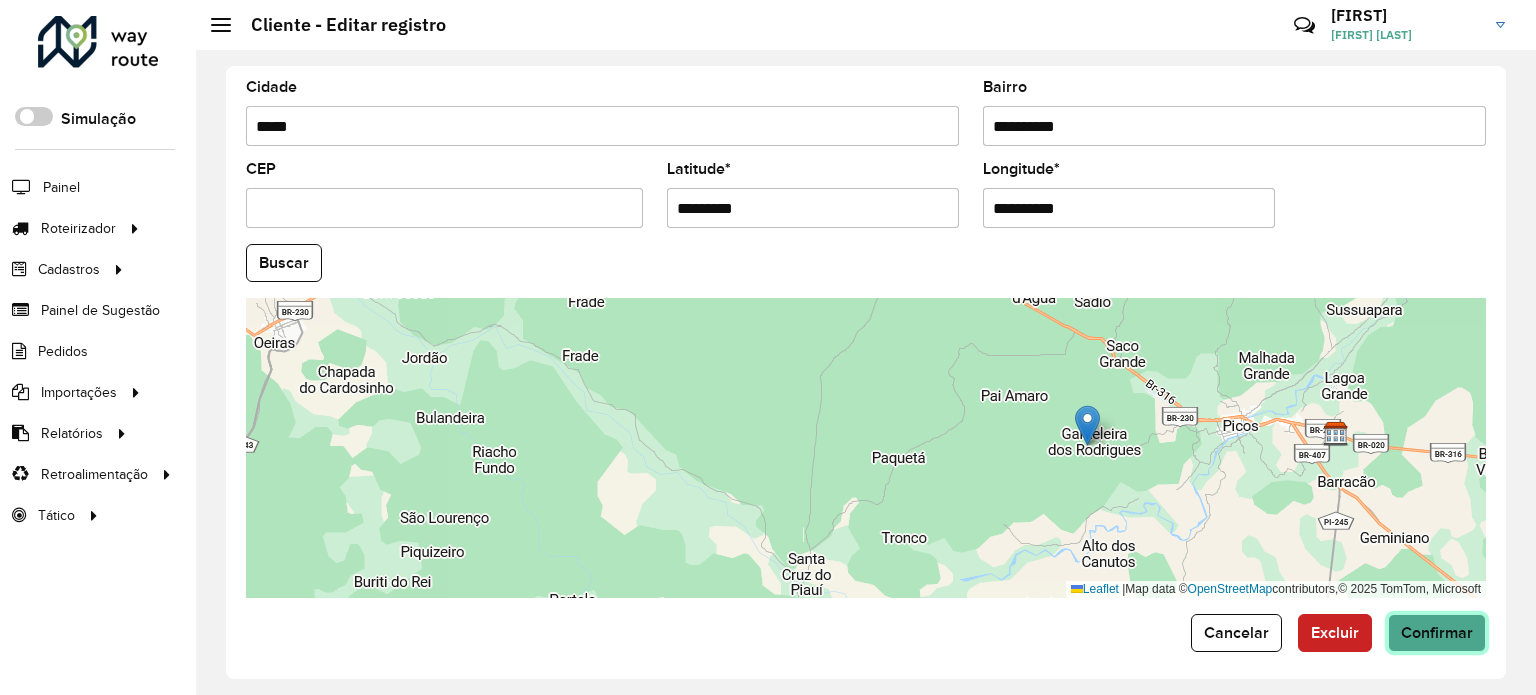 click on "Confirmar" 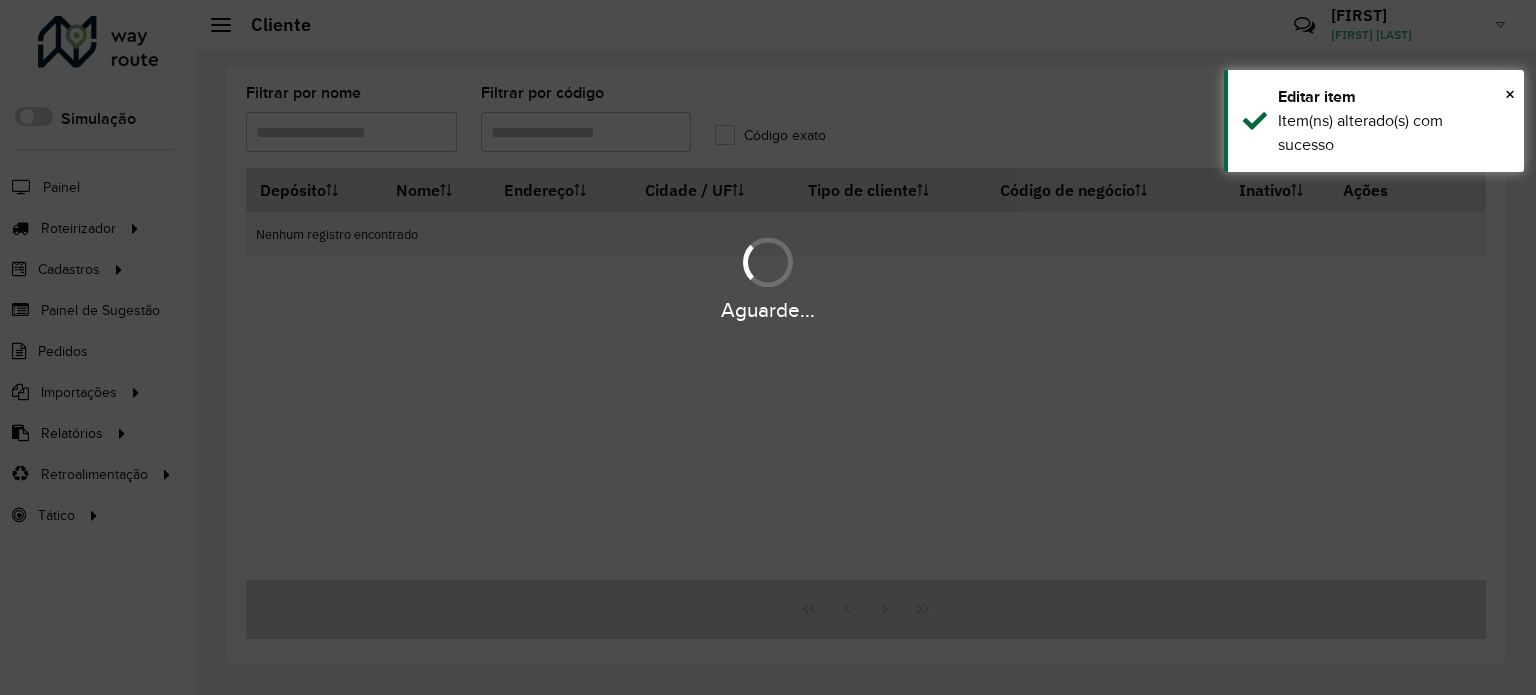 type on "*****" 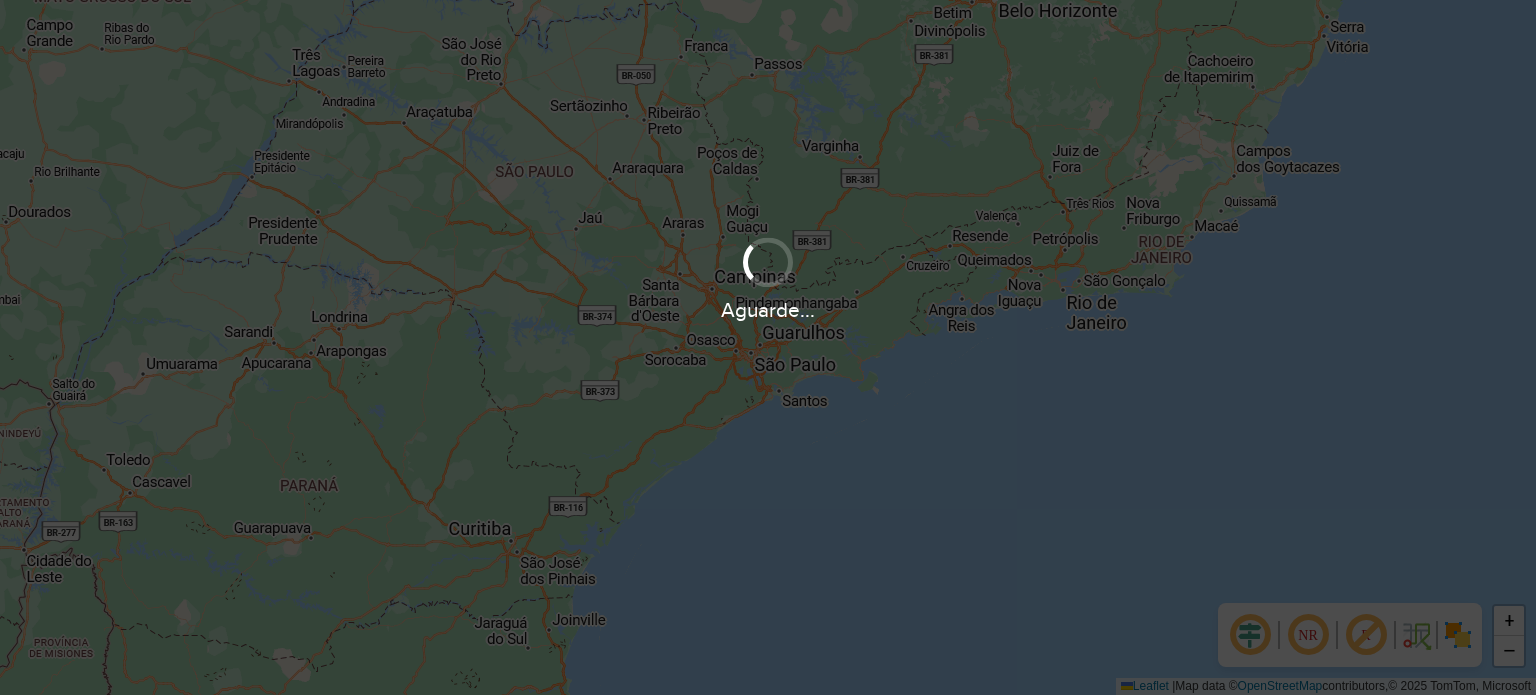 scroll, scrollTop: 0, scrollLeft: 0, axis: both 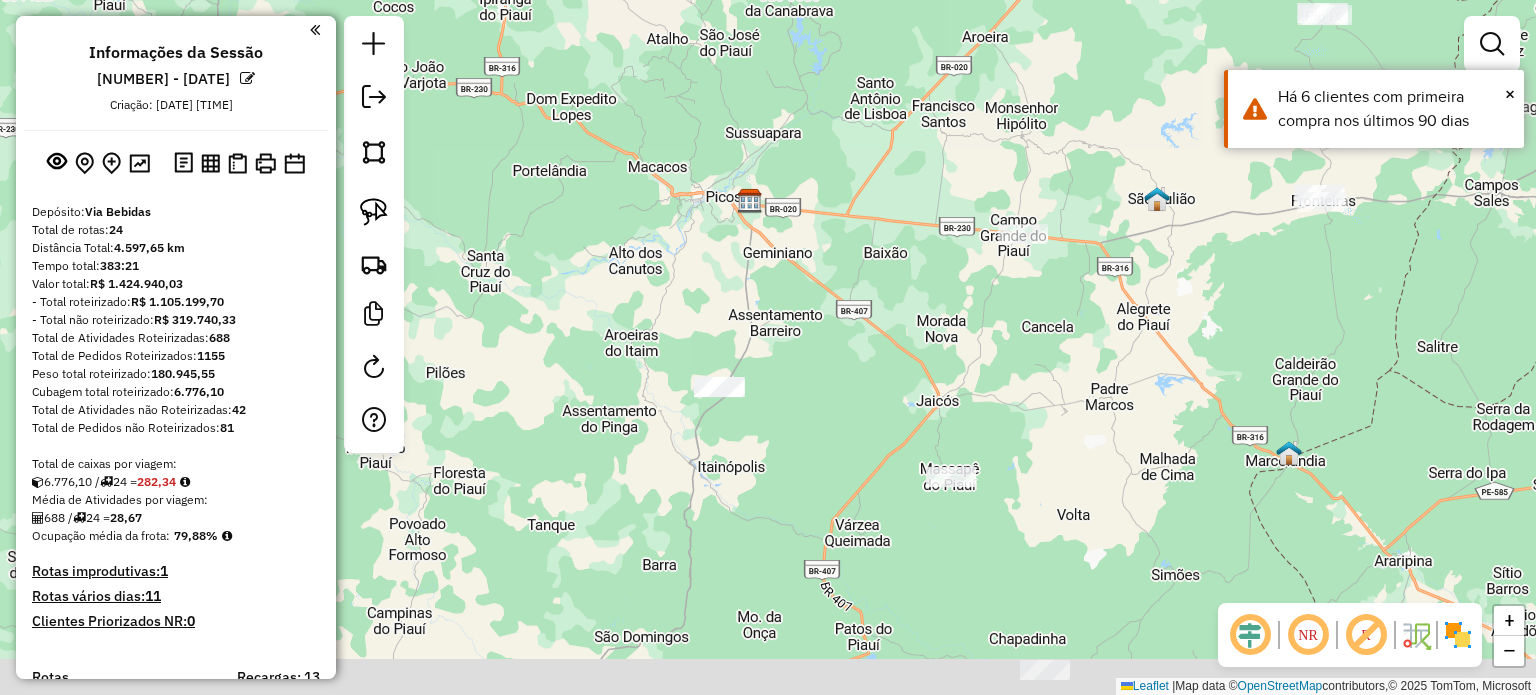 drag, startPoint x: 1077, startPoint y: 429, endPoint x: 1029, endPoint y: 150, distance: 283.0989 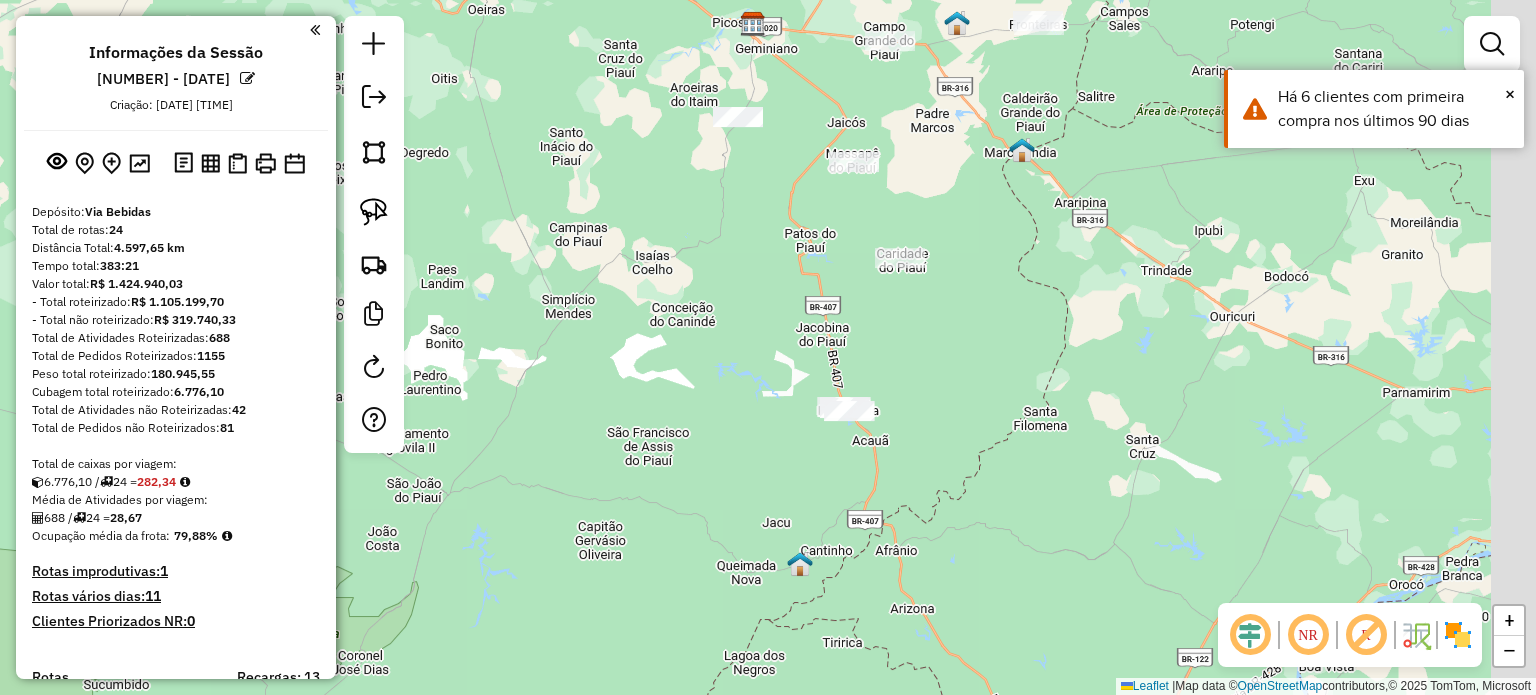 drag, startPoint x: 776, startPoint y: 415, endPoint x: 685, endPoint y: 403, distance: 91.787796 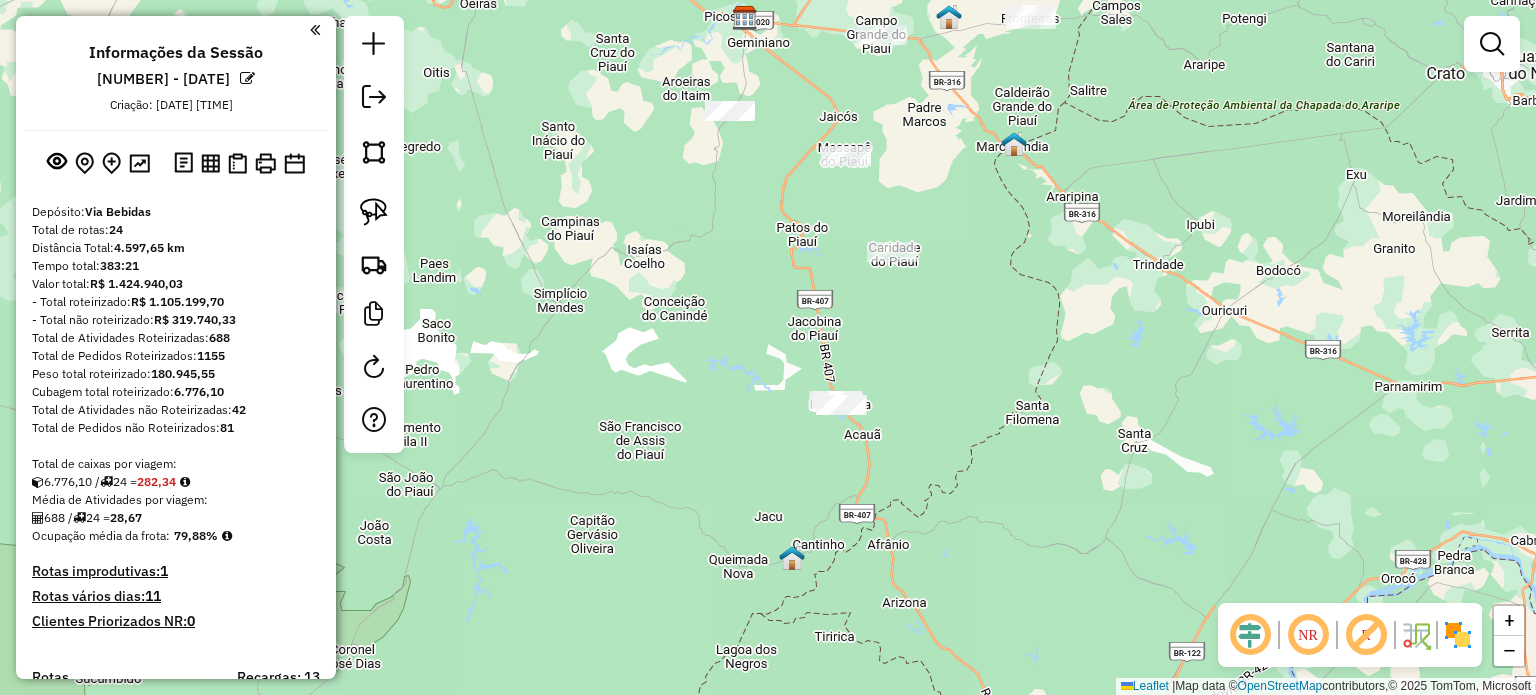 click 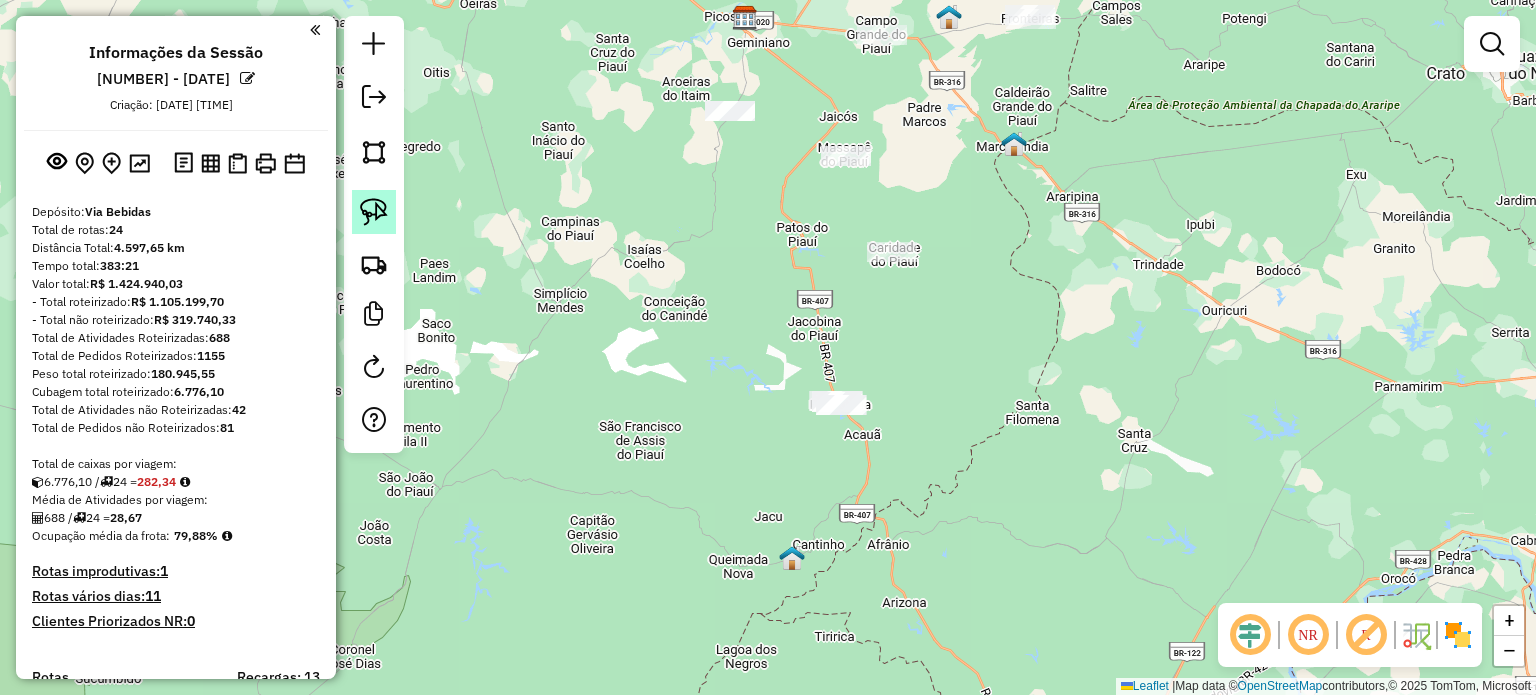 click 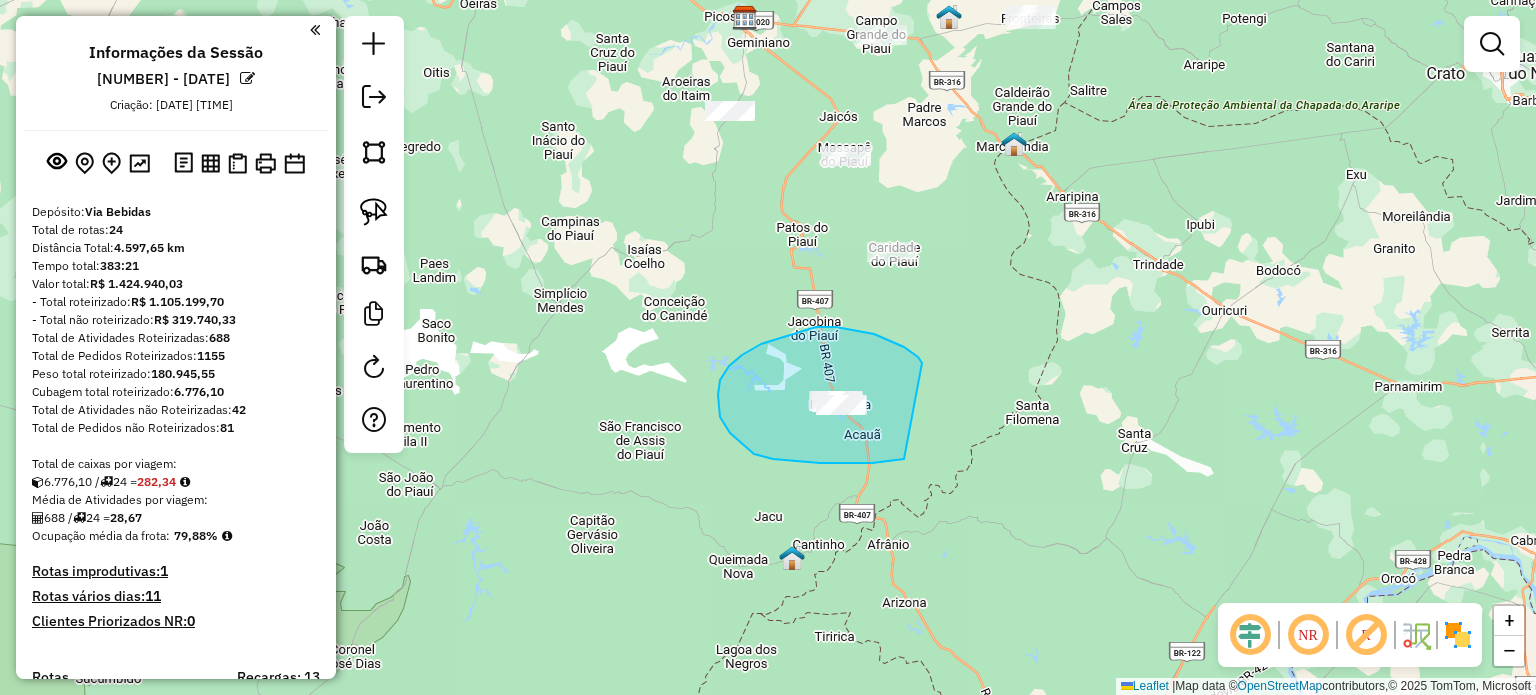 drag, startPoint x: 904, startPoint y: 347, endPoint x: 904, endPoint y: 459, distance: 112 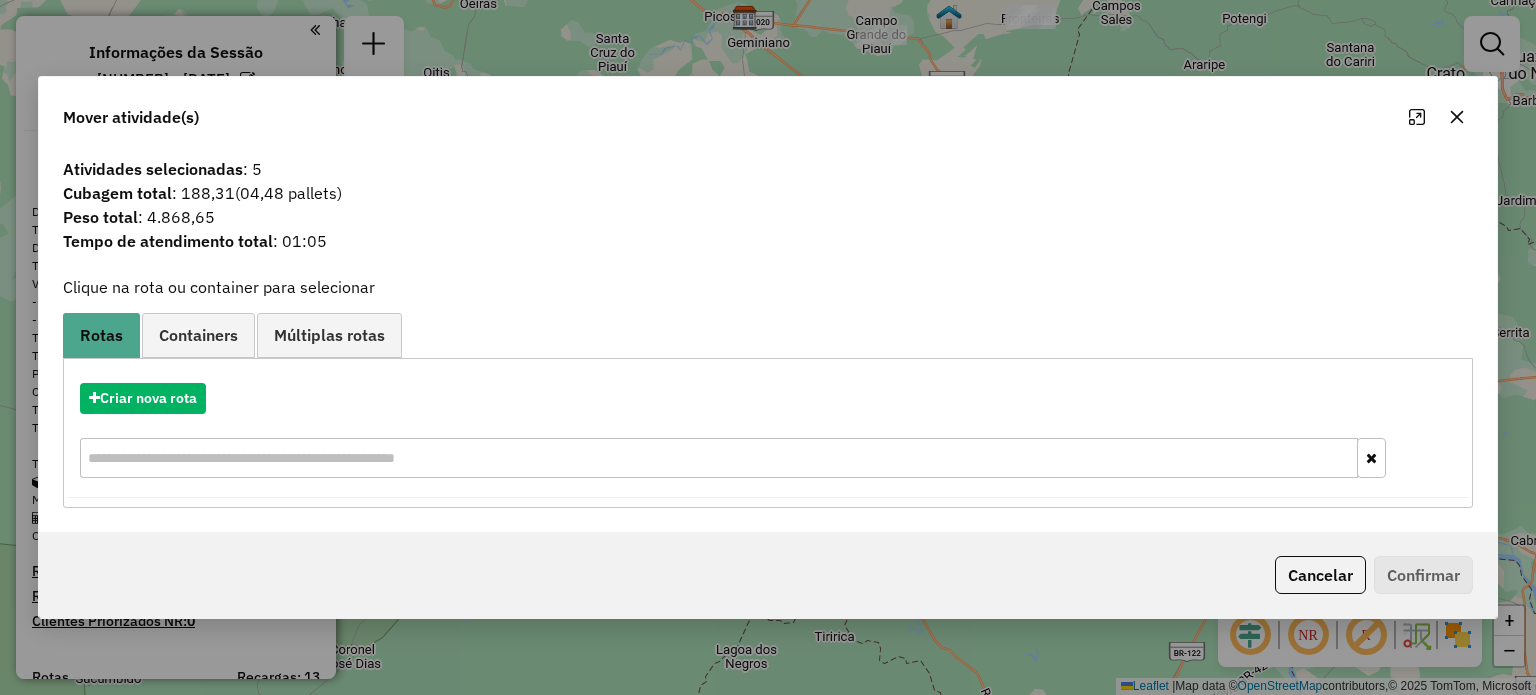 click 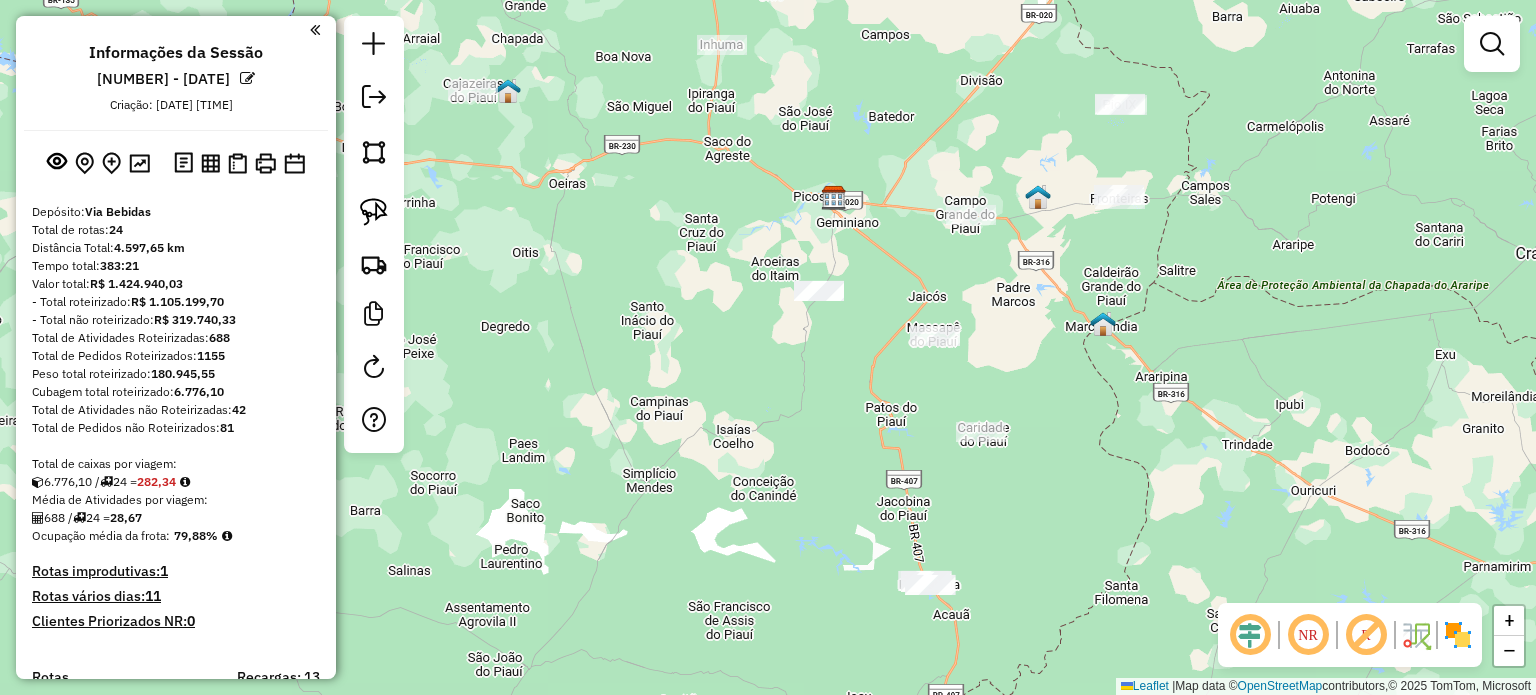 drag, startPoint x: 552, startPoint y: 380, endPoint x: 646, endPoint y: 587, distance: 227.34335 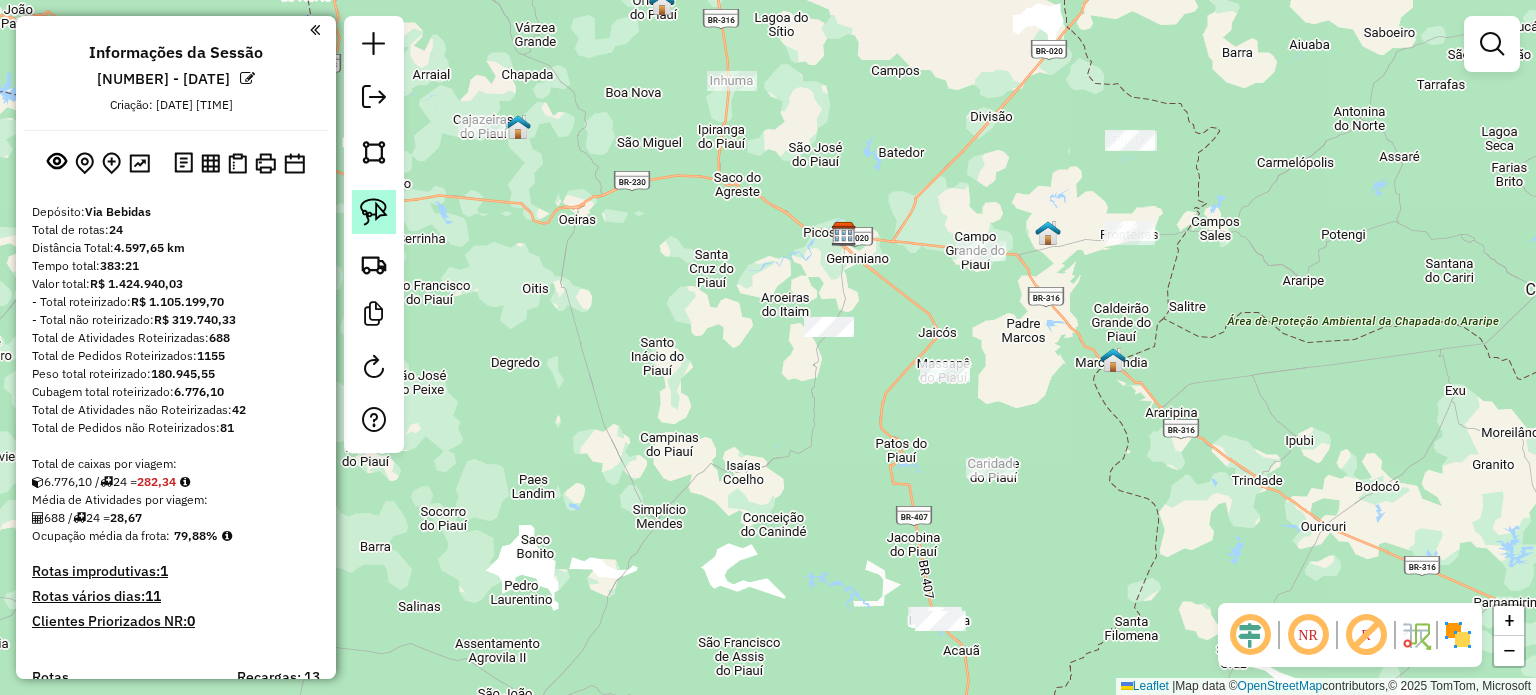 click 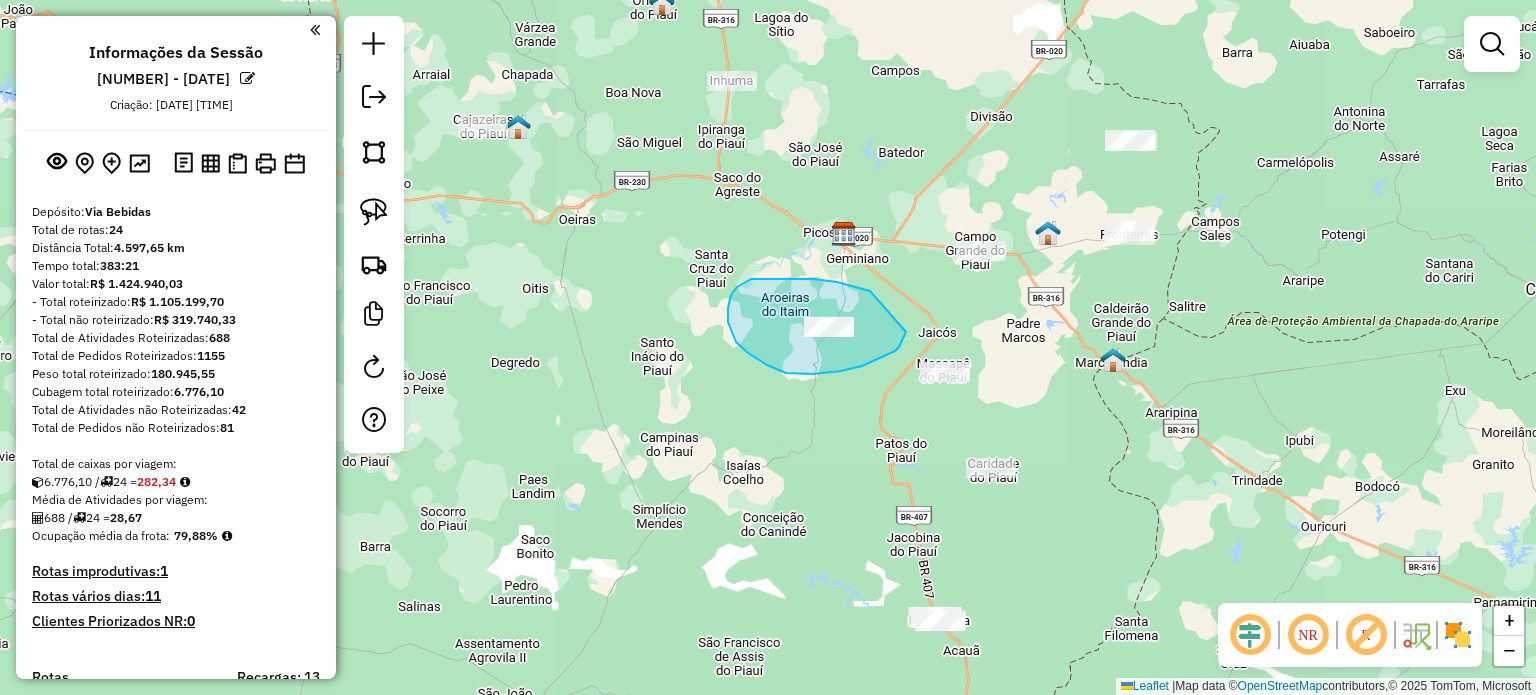 drag, startPoint x: 737, startPoint y: 287, endPoint x: 906, endPoint y: 332, distance: 174.88853 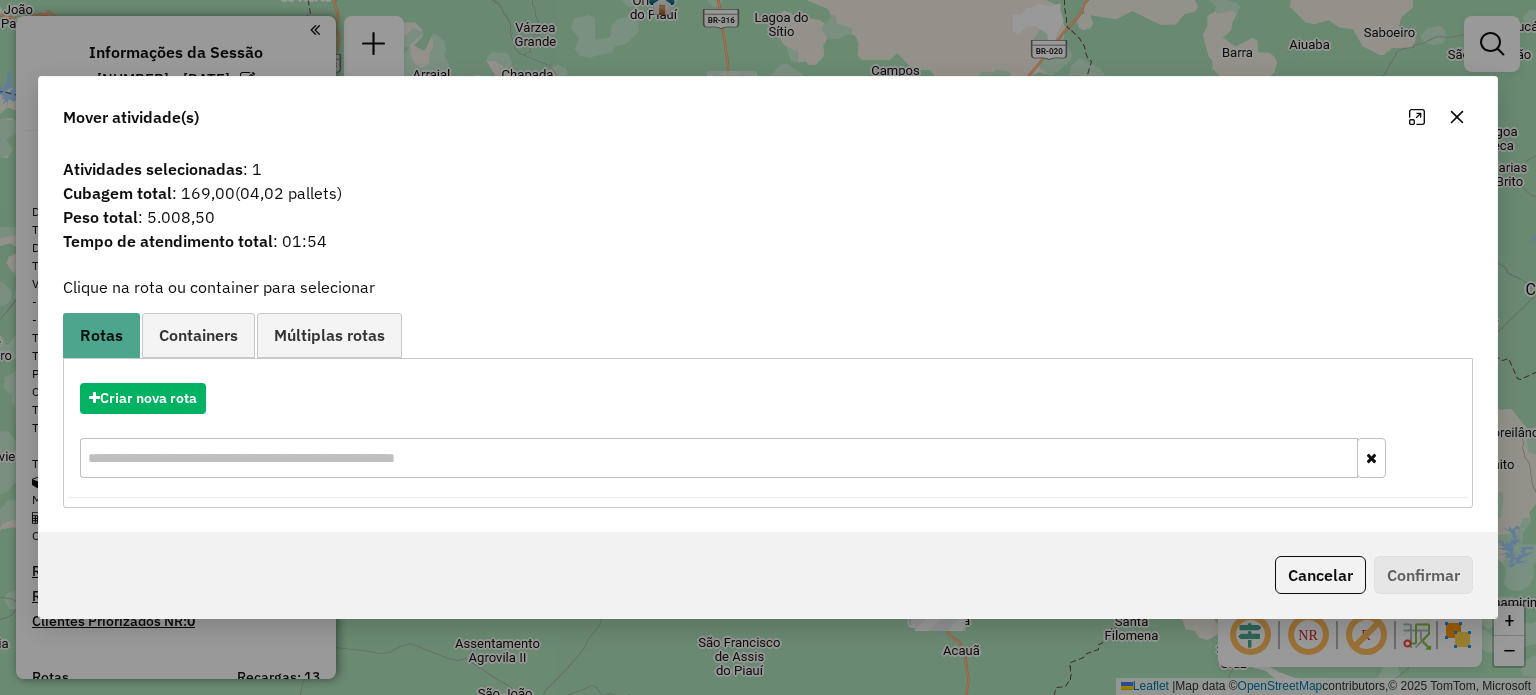click 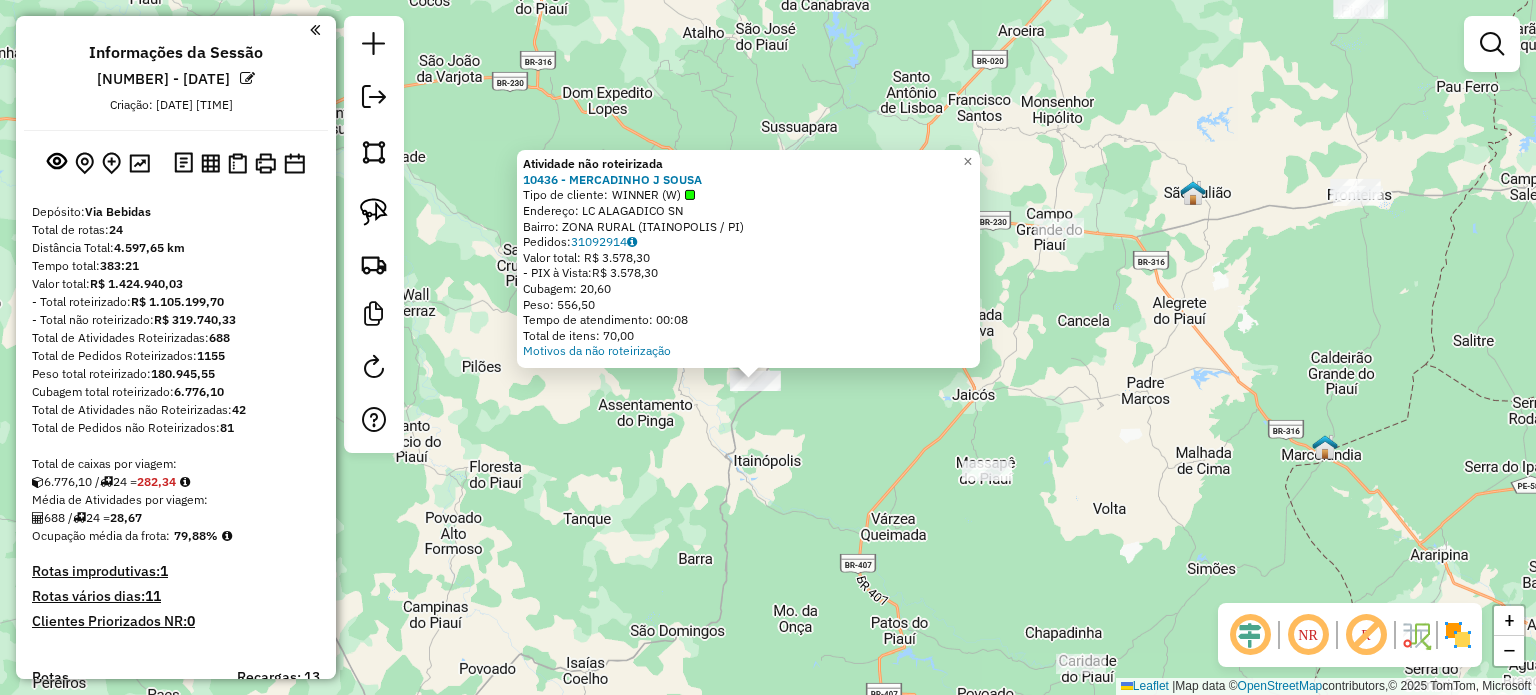 drag, startPoint x: 822, startPoint y: 331, endPoint x: 812, endPoint y: 520, distance: 189.26436 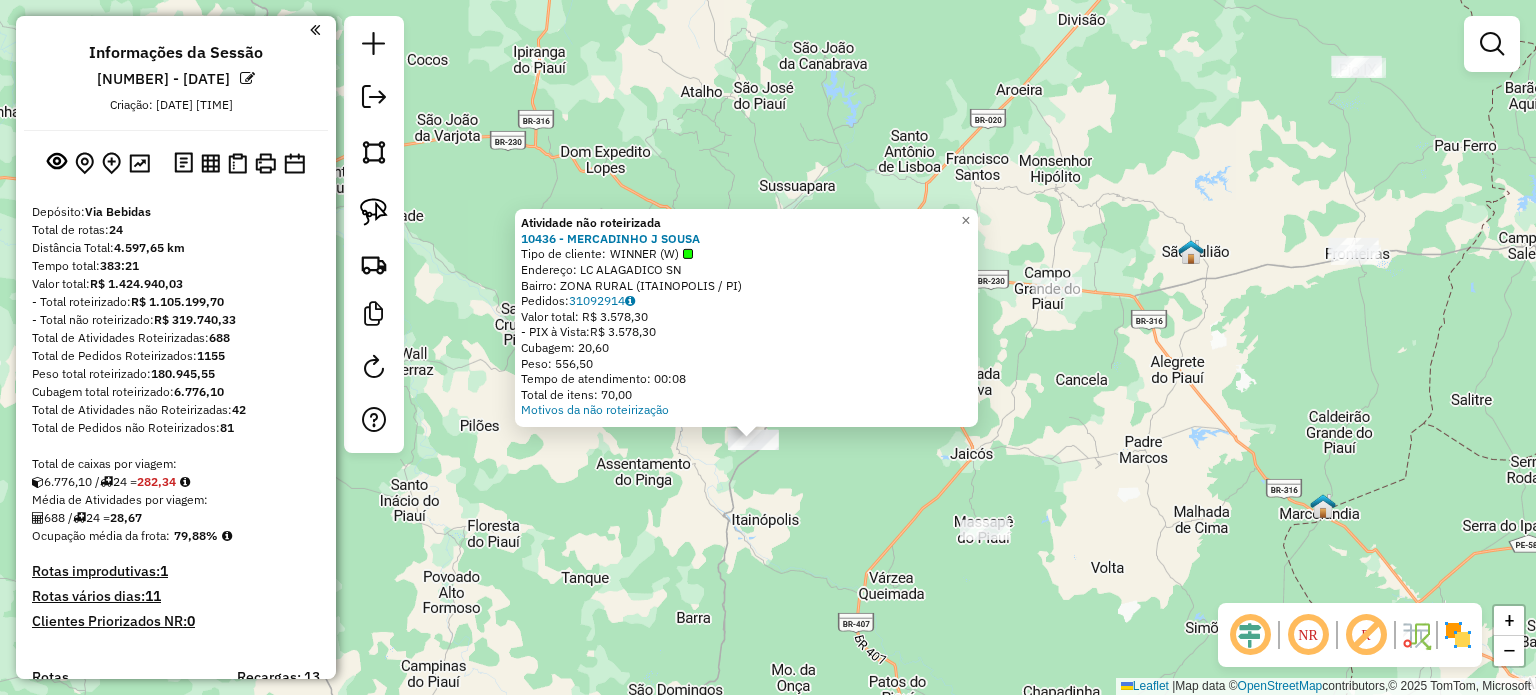 click on "Atividade não roteirizada [NUMBER] - [BUSINESS_NAME] Tipo de cliente: [BUSINESS_NAME] ([LETTER]) Endereço: LC [NAME] SN Bairro: [AREA] ([CITY] / [STATE]) Pedidos: [PHONE] Valor total: [CURRENCY] [AMOUNT] - PIX à Vista: [CURRENCY] [AMOUNT] Cubagem: [AMOUNT] Peso: [AMOUNT] Tempo de atendimento: [TIME] Total de itens: [AMOUNT]" 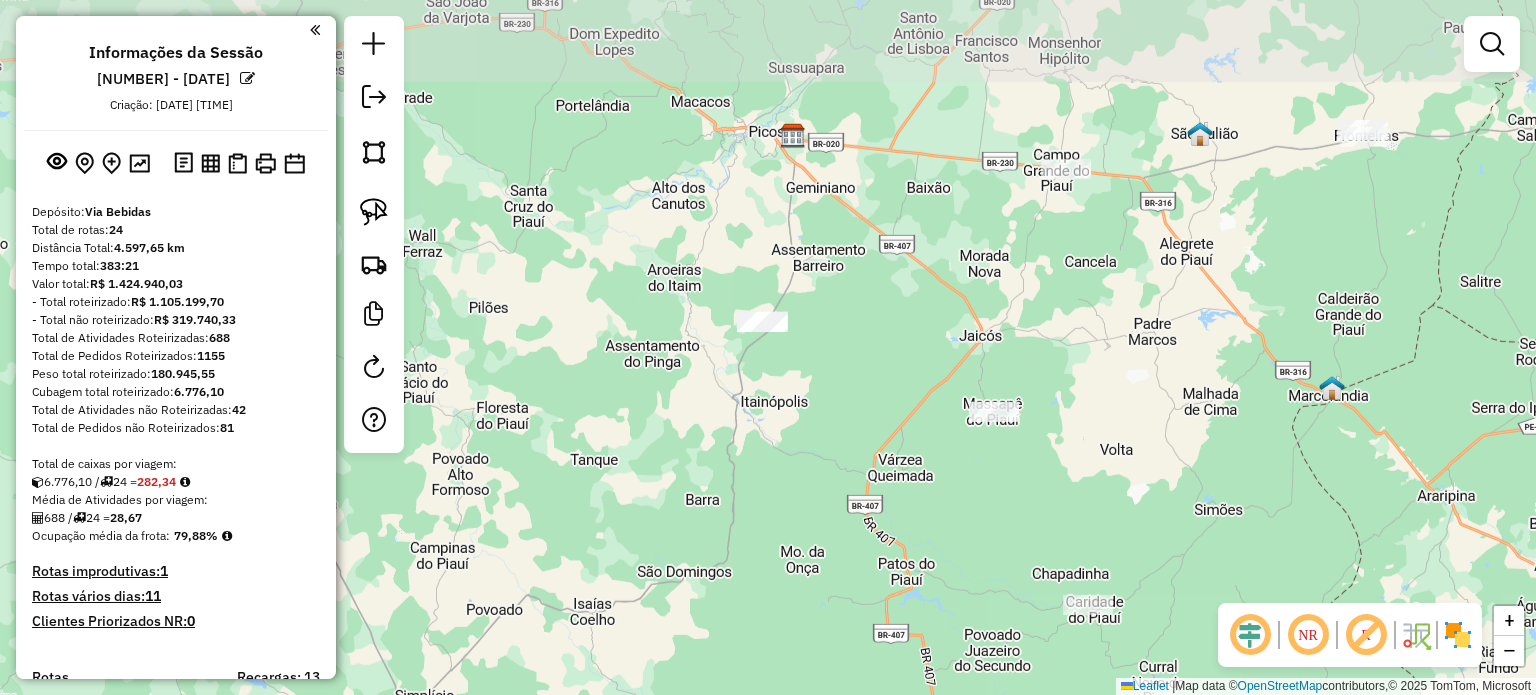 drag, startPoint x: 1053, startPoint y: 213, endPoint x: 1053, endPoint y: 301, distance: 88 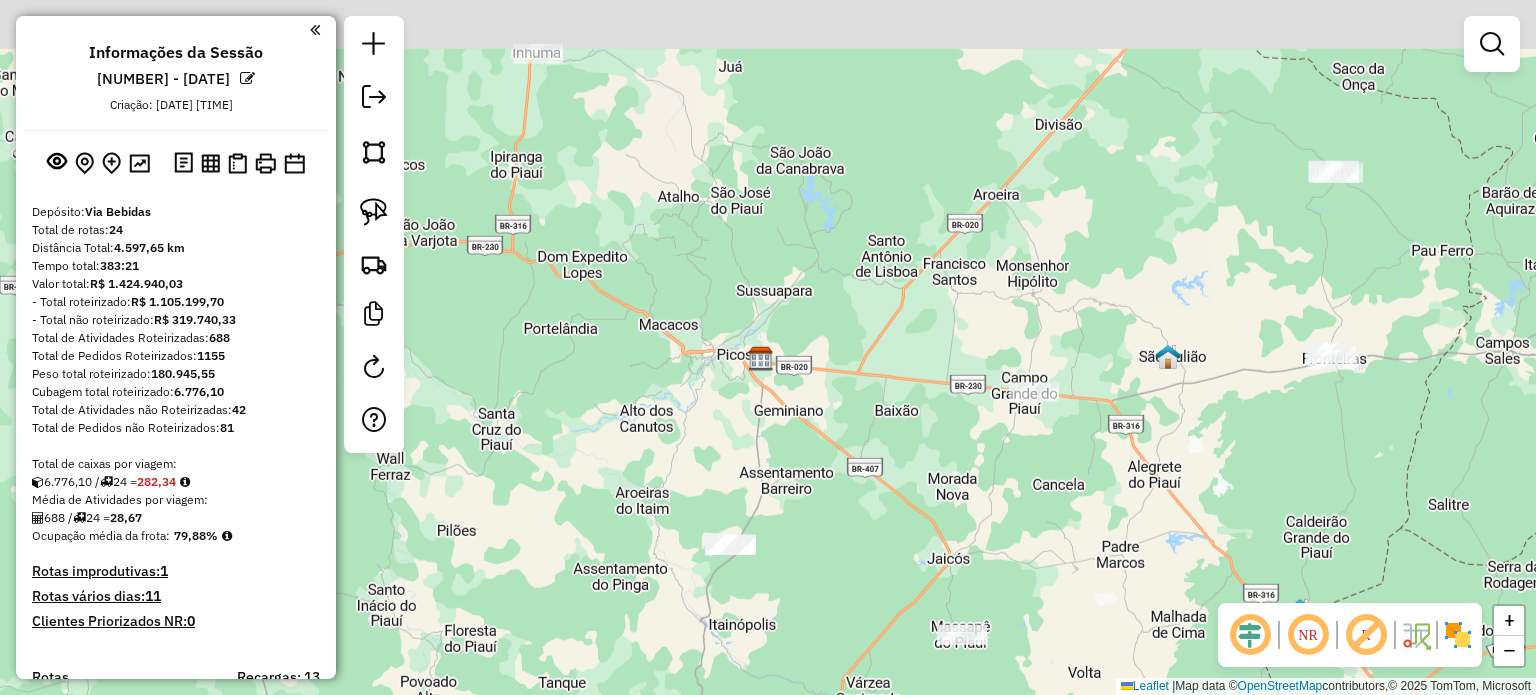 drag, startPoint x: 1268, startPoint y: 128, endPoint x: 1236, endPoint y: 349, distance: 223.30472 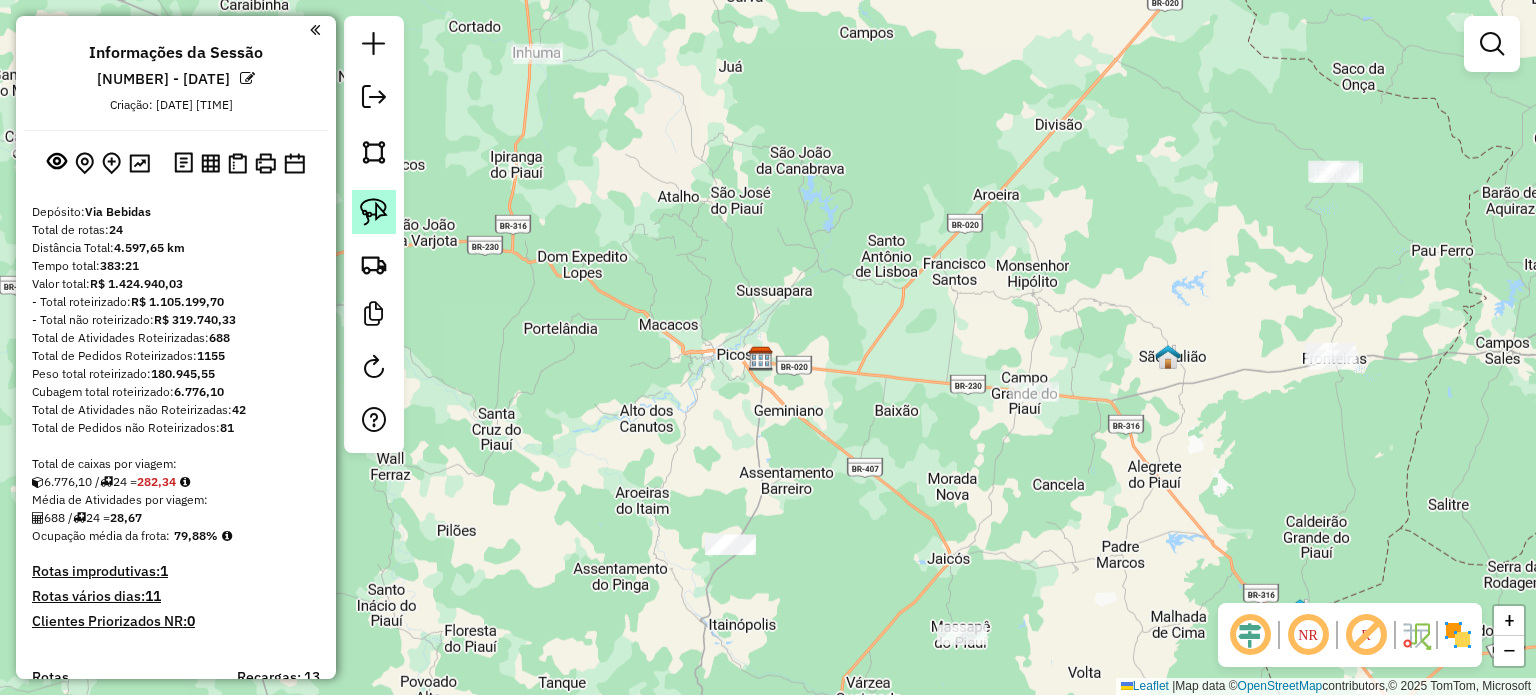 click 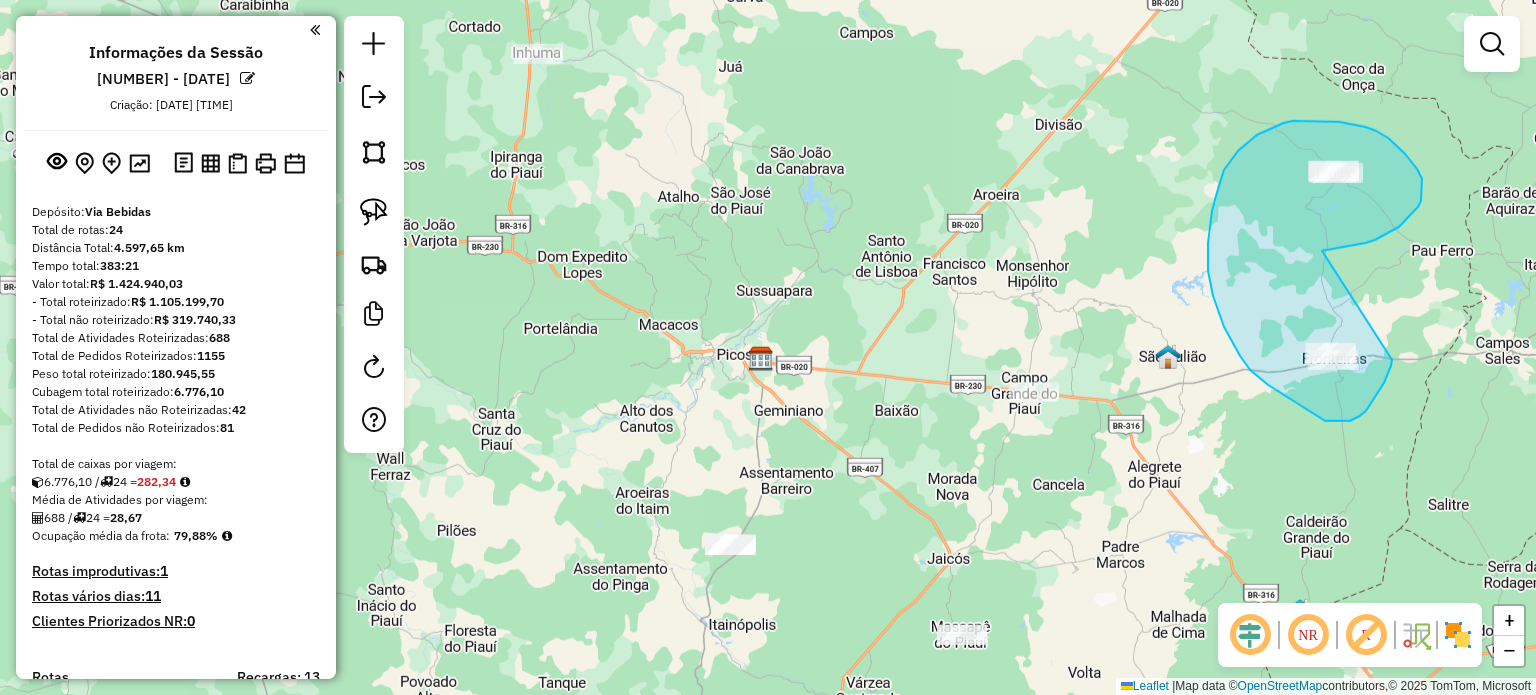 drag, startPoint x: 1355, startPoint y: 245, endPoint x: 1389, endPoint y: 344, distance: 104.67569 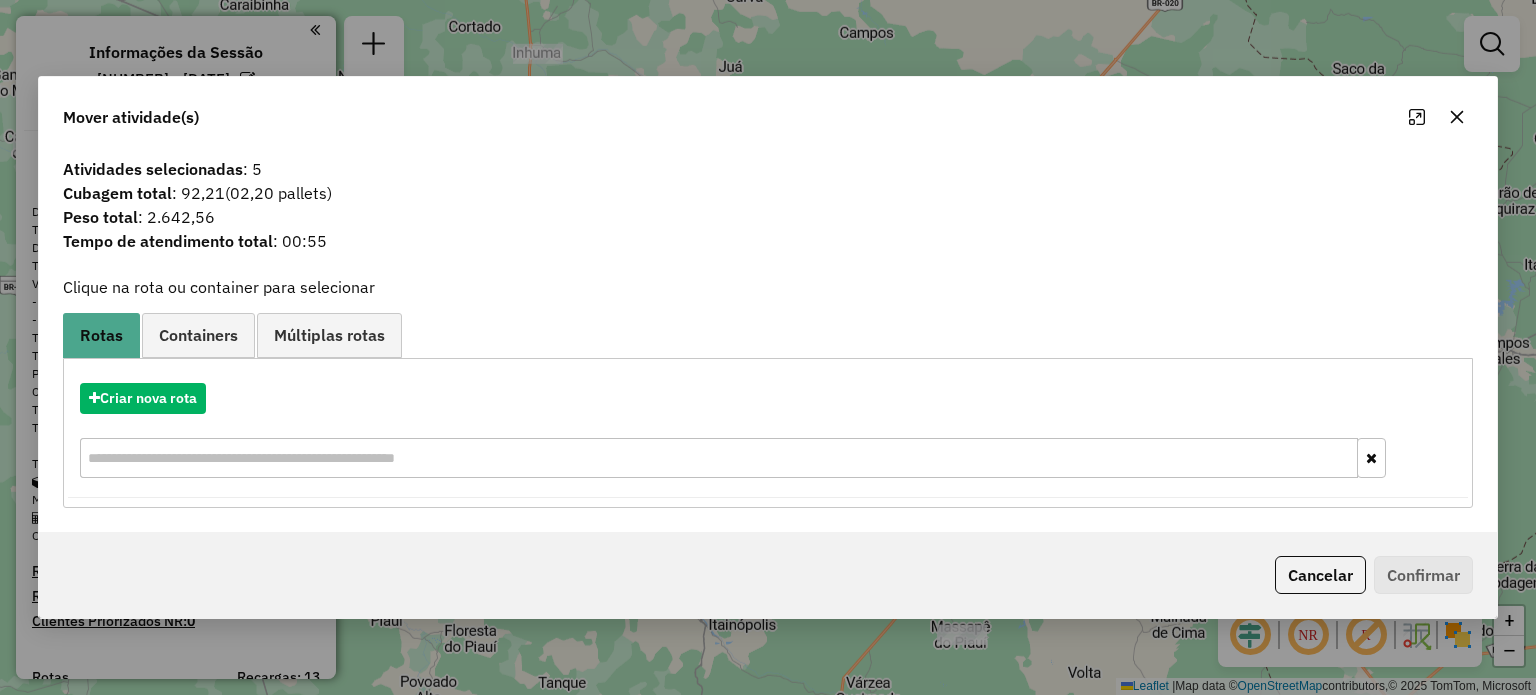 click 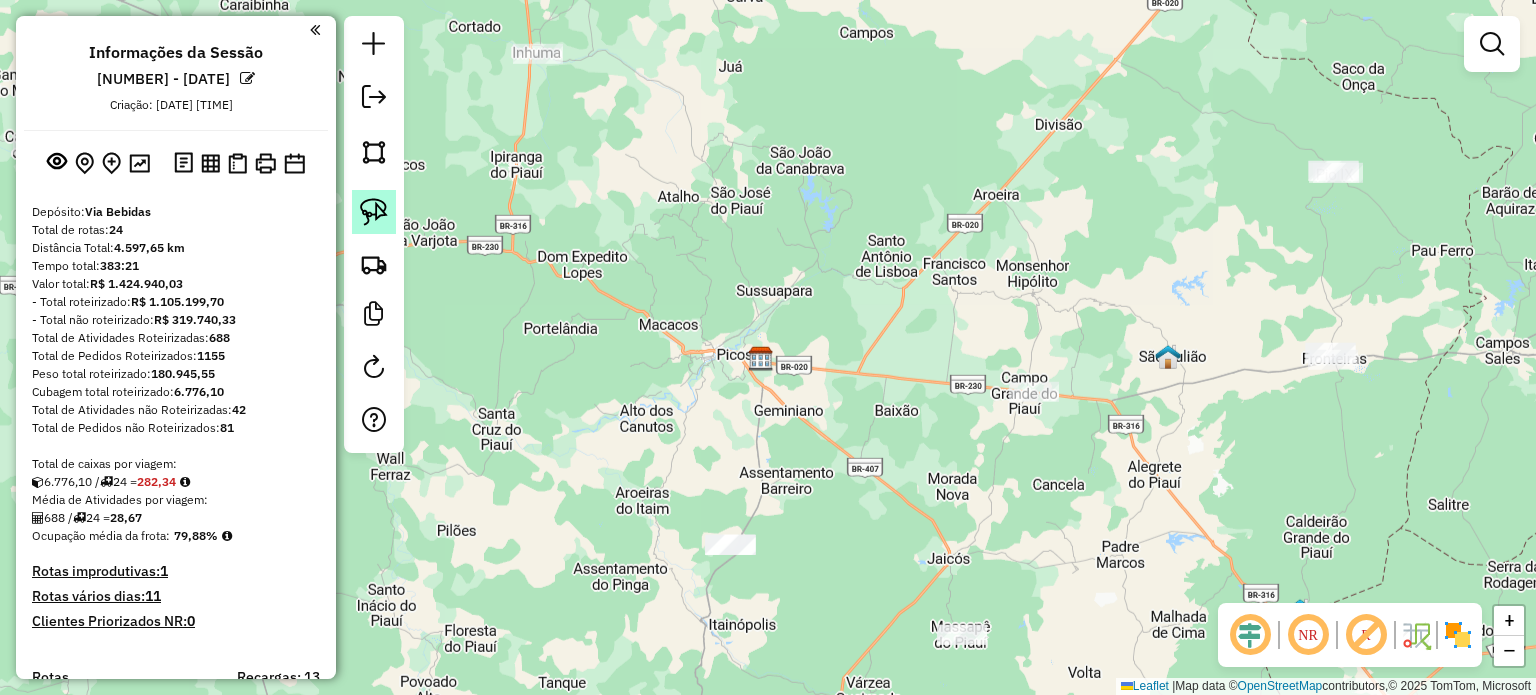 drag, startPoint x: 383, startPoint y: 195, endPoint x: 933, endPoint y: 228, distance: 550.98914 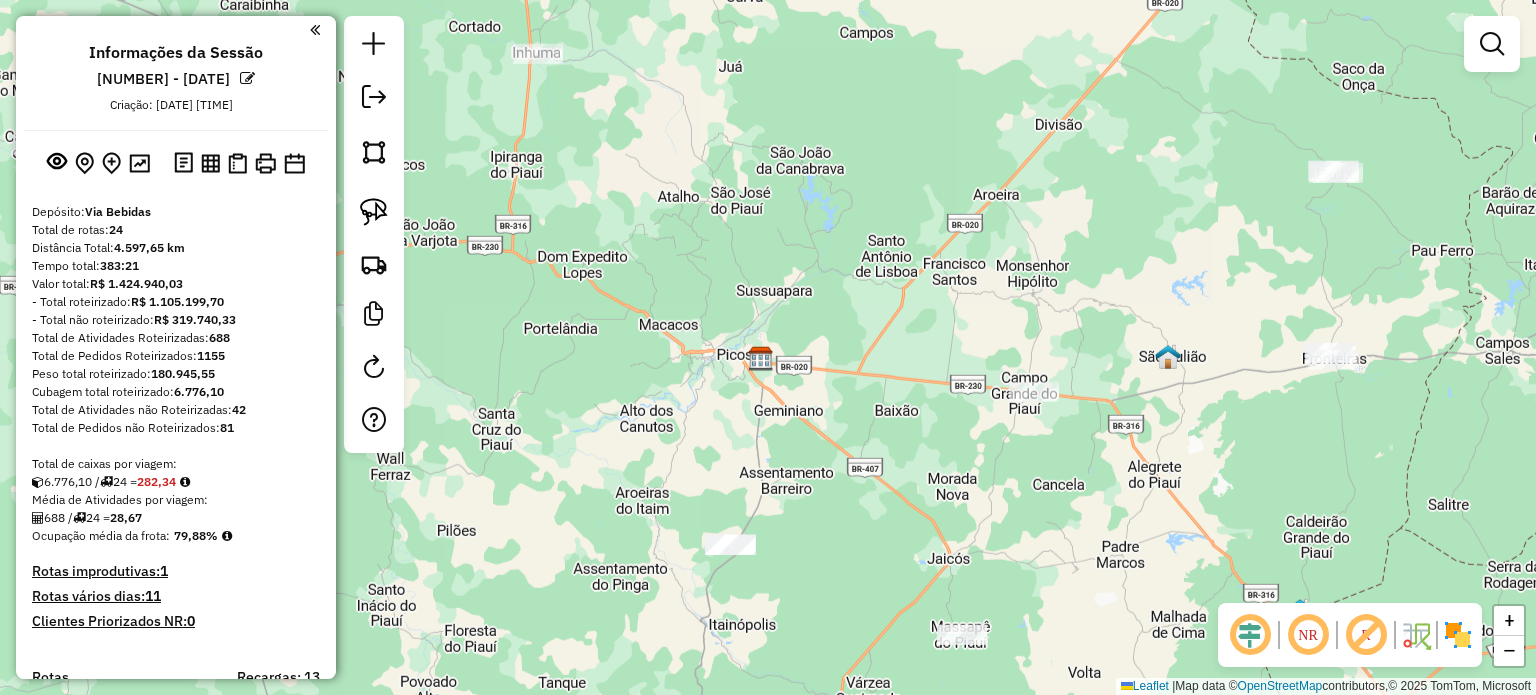 click 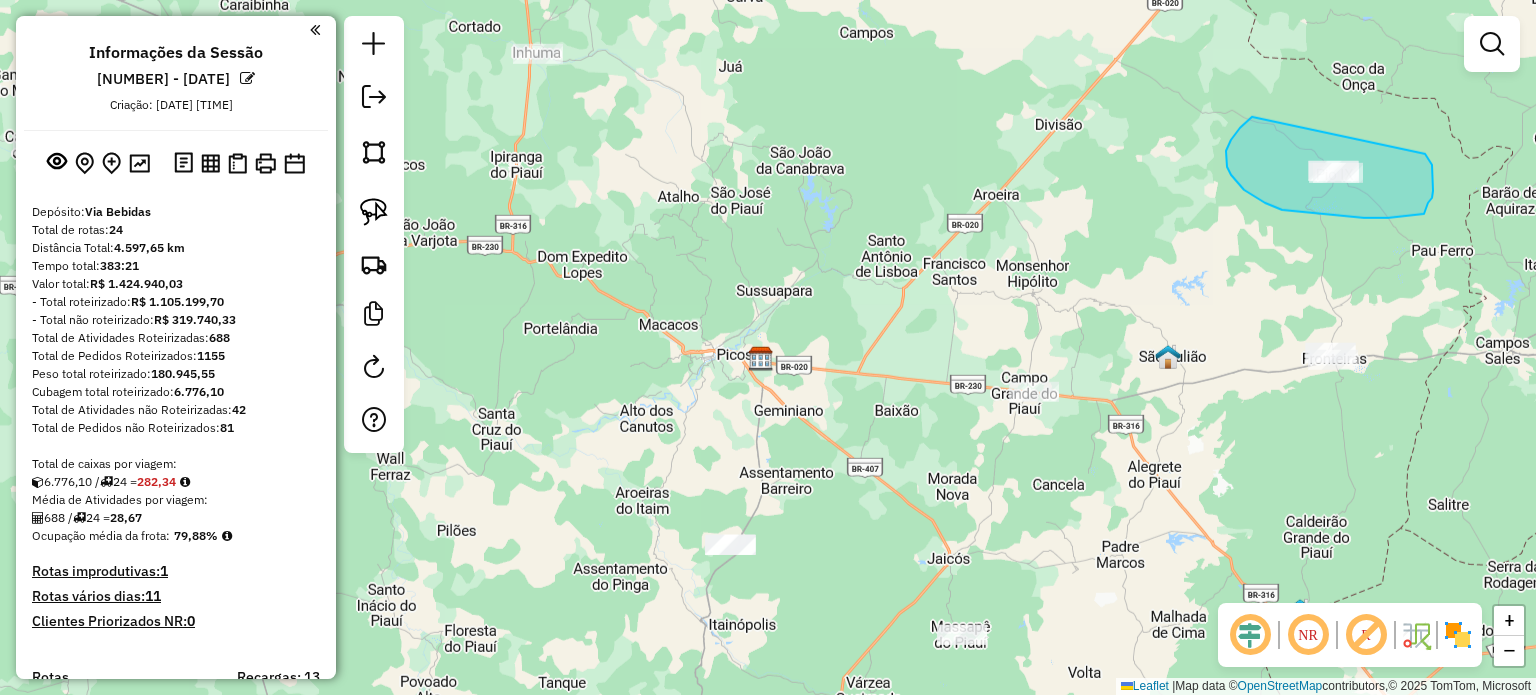 drag, startPoint x: 1227, startPoint y: 167, endPoint x: 1323, endPoint y: 110, distance: 111.64677 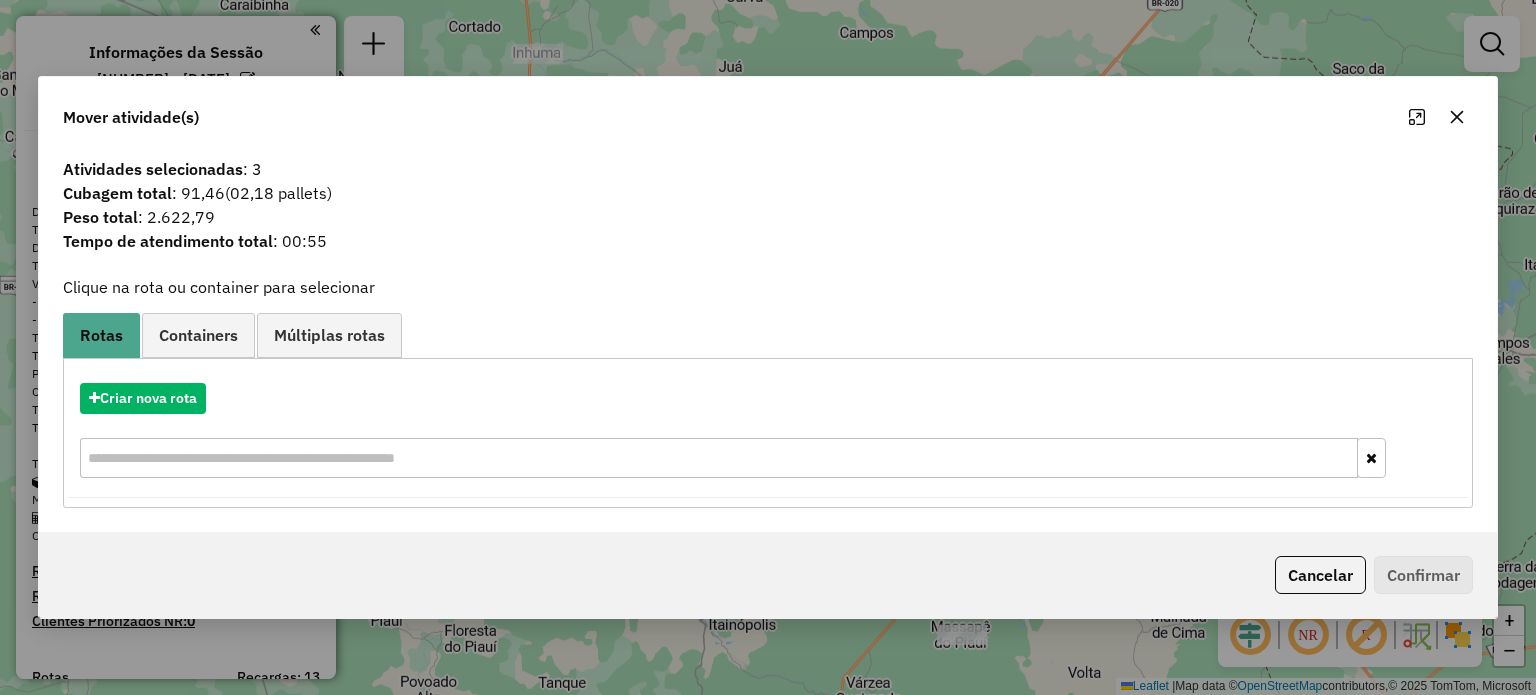 click 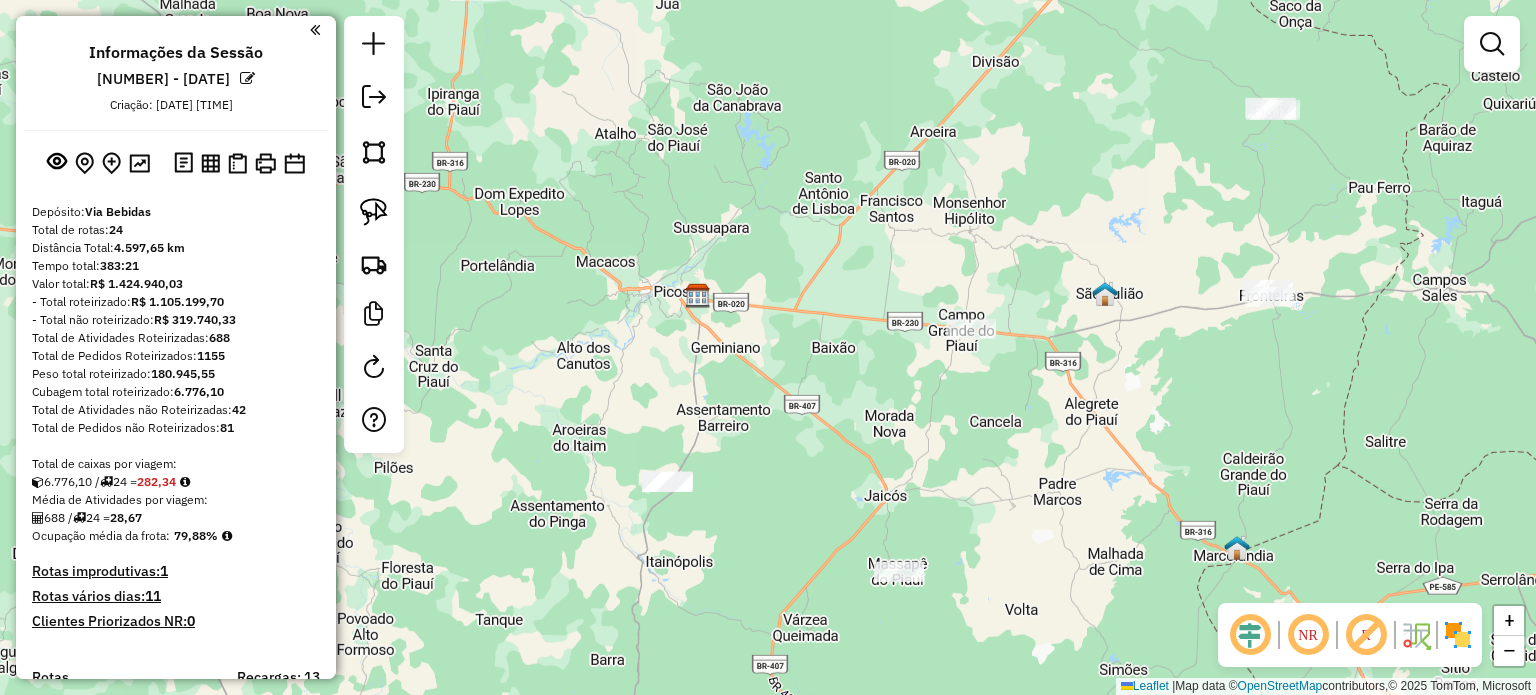 drag, startPoint x: 1304, startPoint y: 330, endPoint x: 896, endPoint y: 187, distance: 432.33435 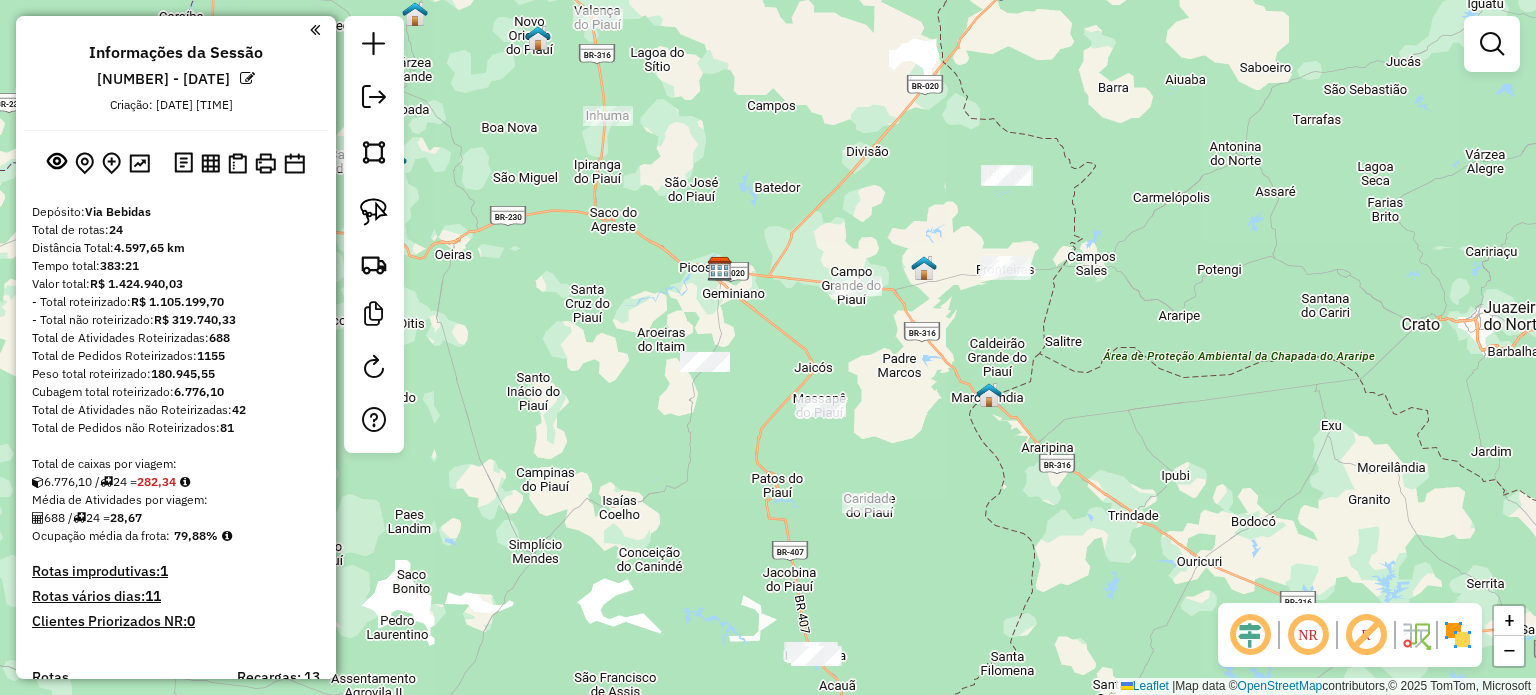 drag, startPoint x: 920, startPoint y: 299, endPoint x: 1145, endPoint y: 380, distance: 239.13594 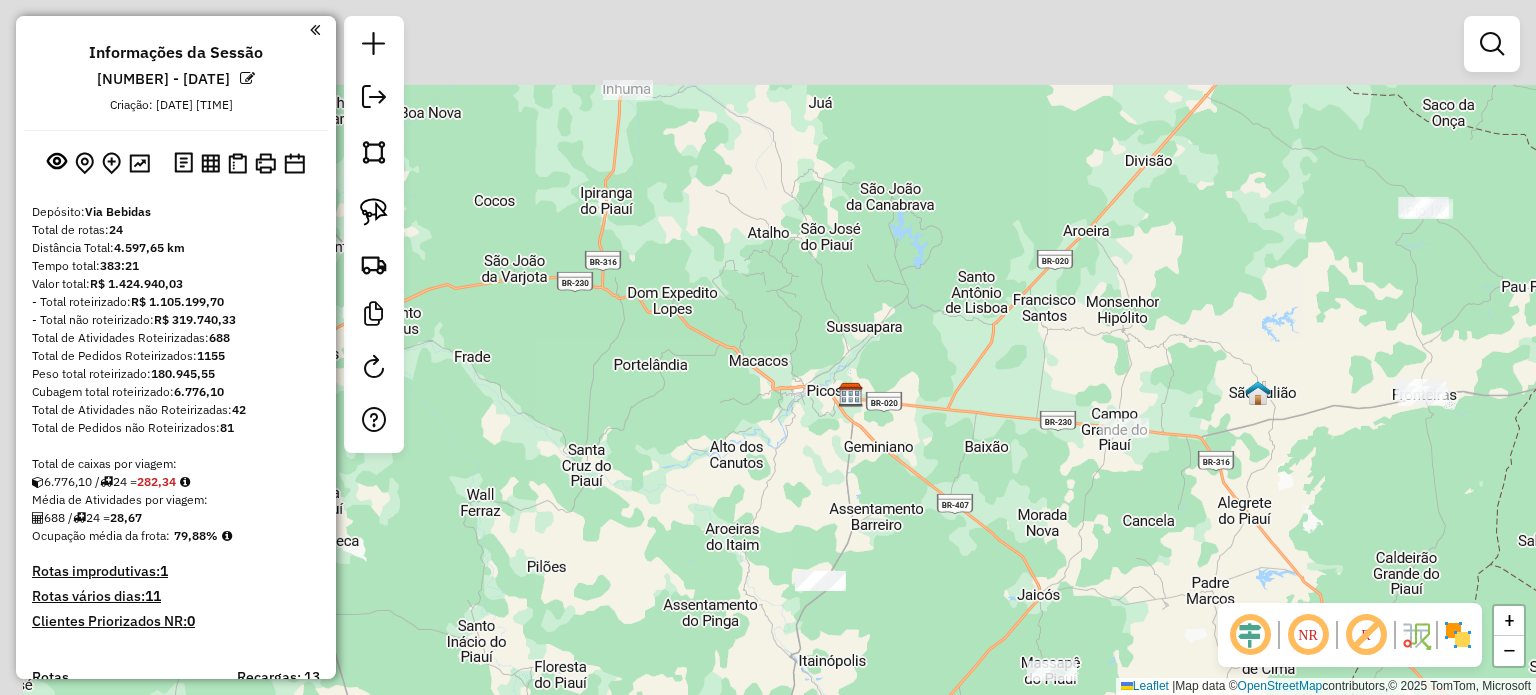 drag, startPoint x: 1043, startPoint y: 215, endPoint x: 1163, endPoint y: 352, distance: 182.12358 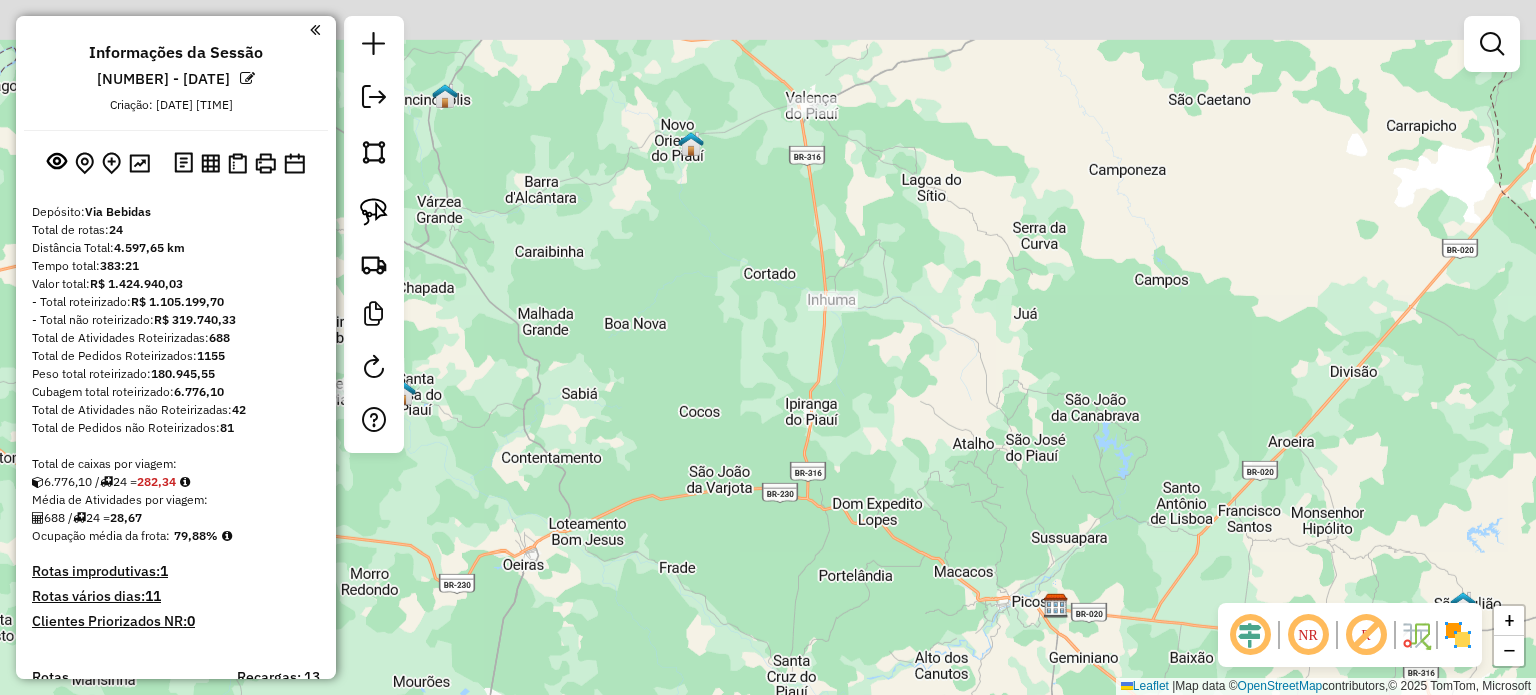 drag, startPoint x: 928, startPoint y: 276, endPoint x: 1171, endPoint y: 536, distance: 355.87778 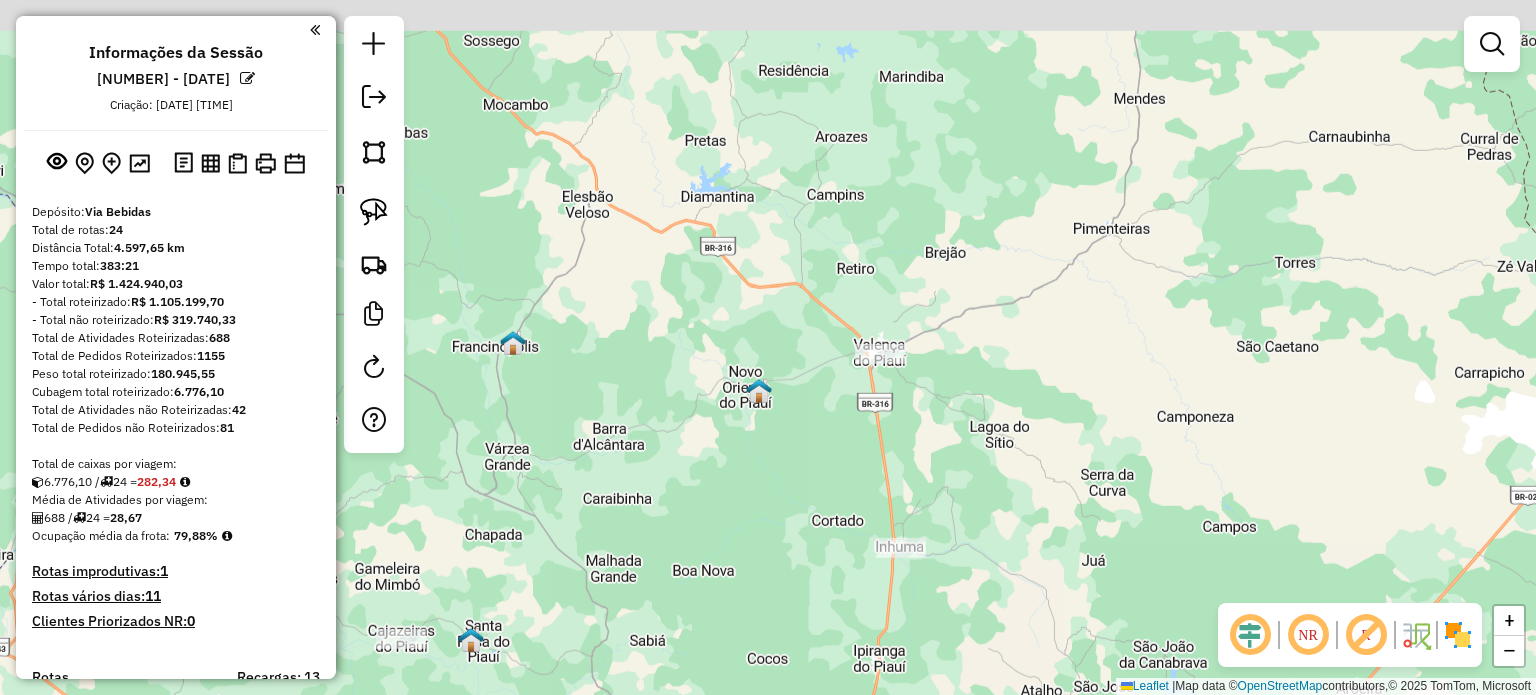 drag, startPoint x: 997, startPoint y: 375, endPoint x: 1016, endPoint y: 490, distance: 116.559 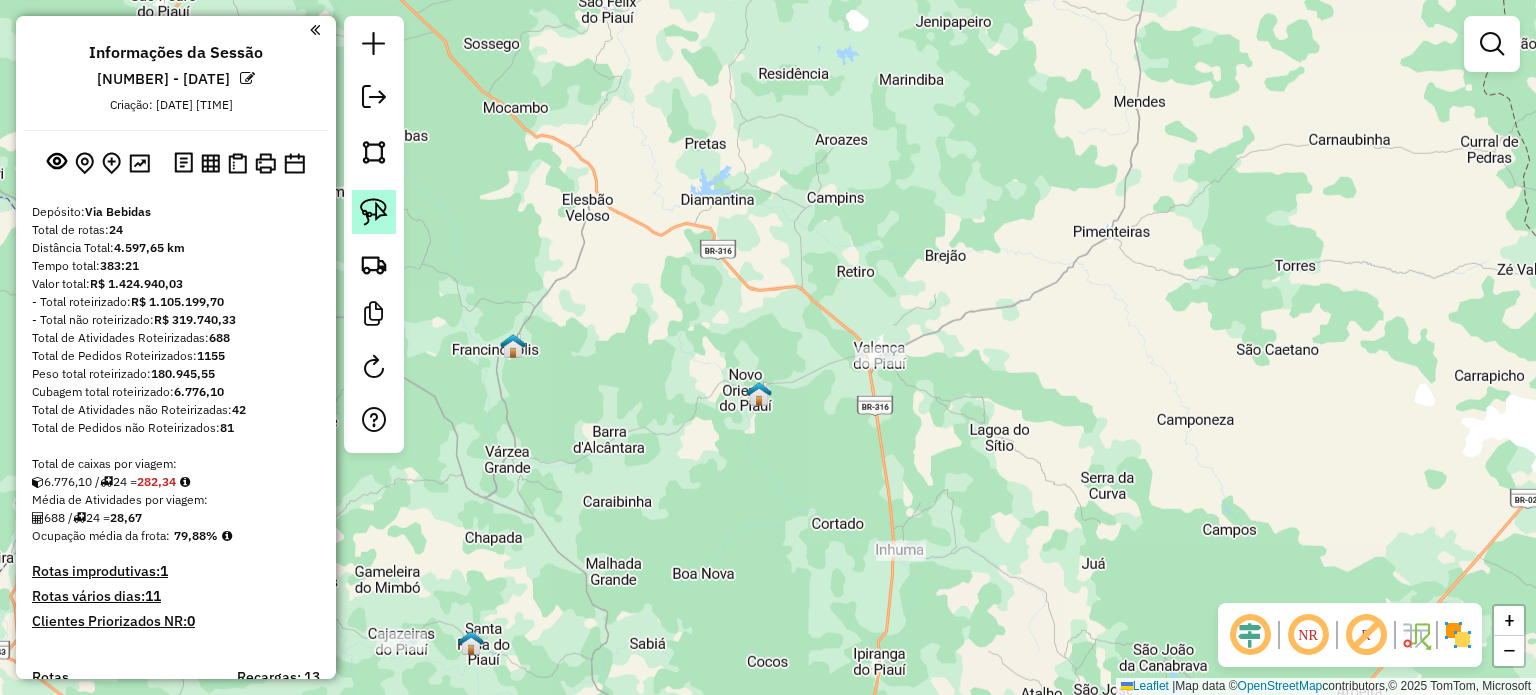 drag, startPoint x: 376, startPoint y: 208, endPoint x: 613, endPoint y: 266, distance: 243.99385 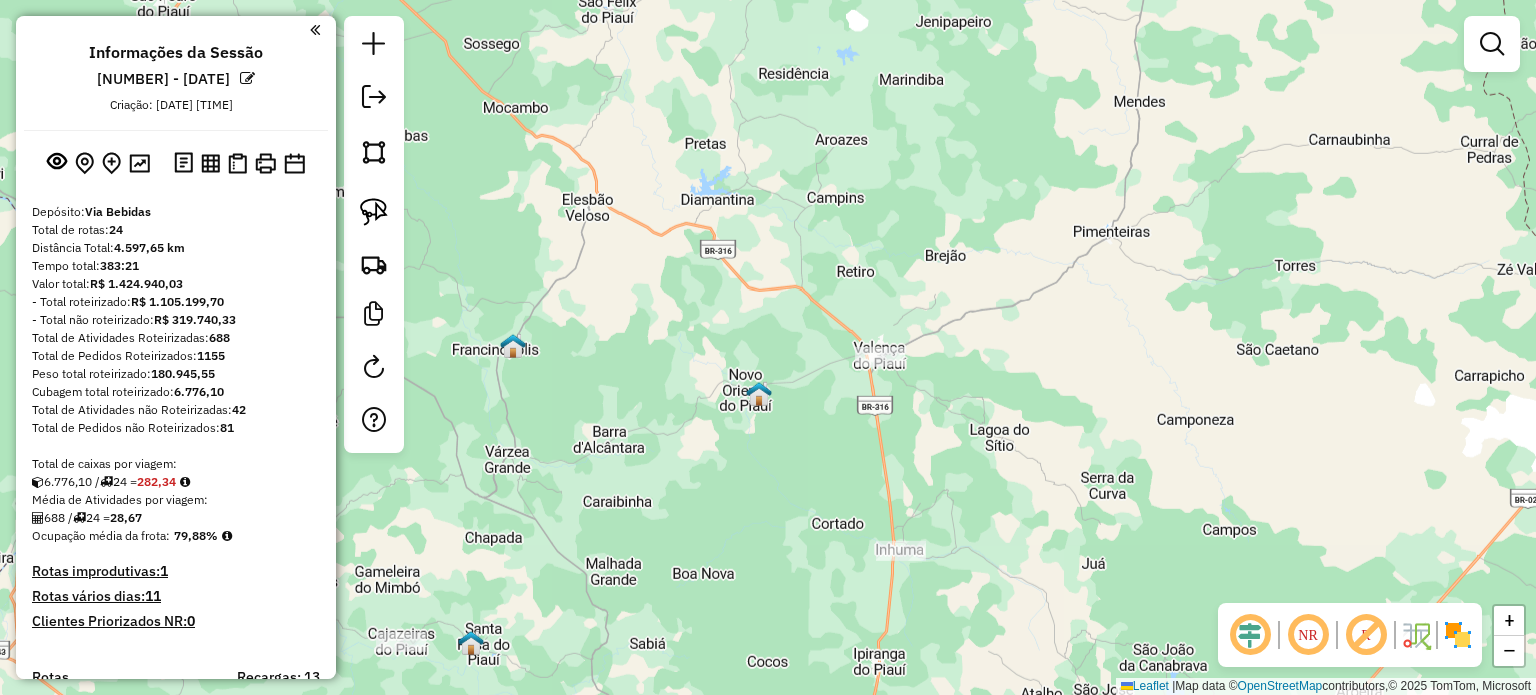 click 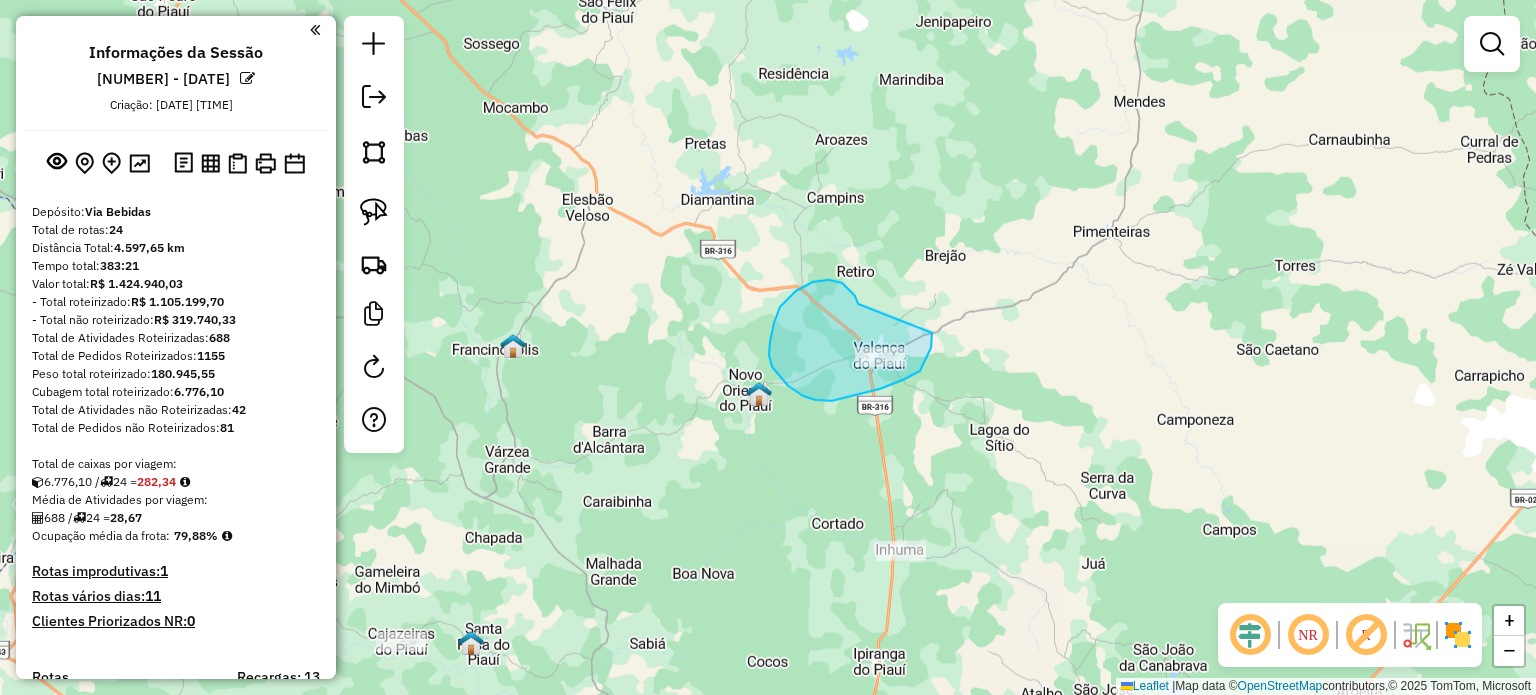 drag, startPoint x: 851, startPoint y: 291, endPoint x: 933, endPoint y: 320, distance: 86.977005 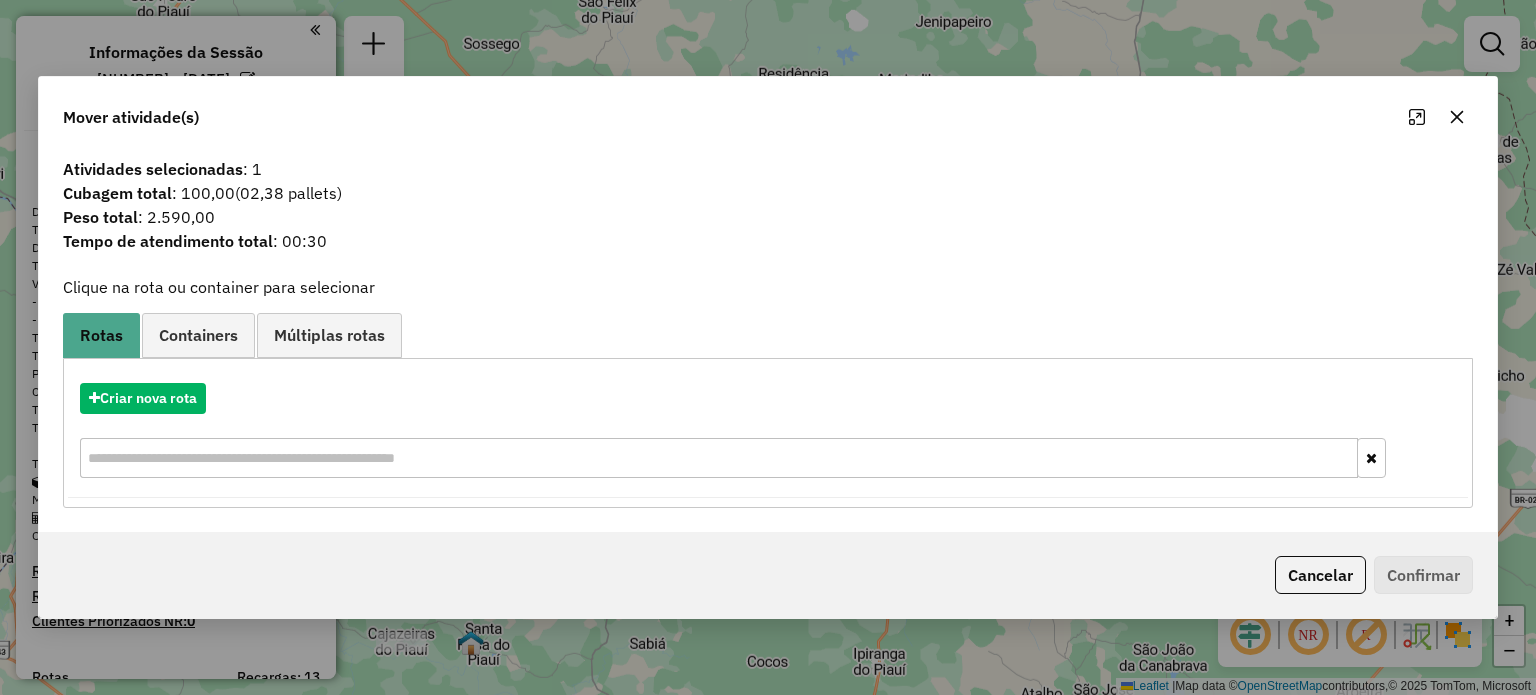 click 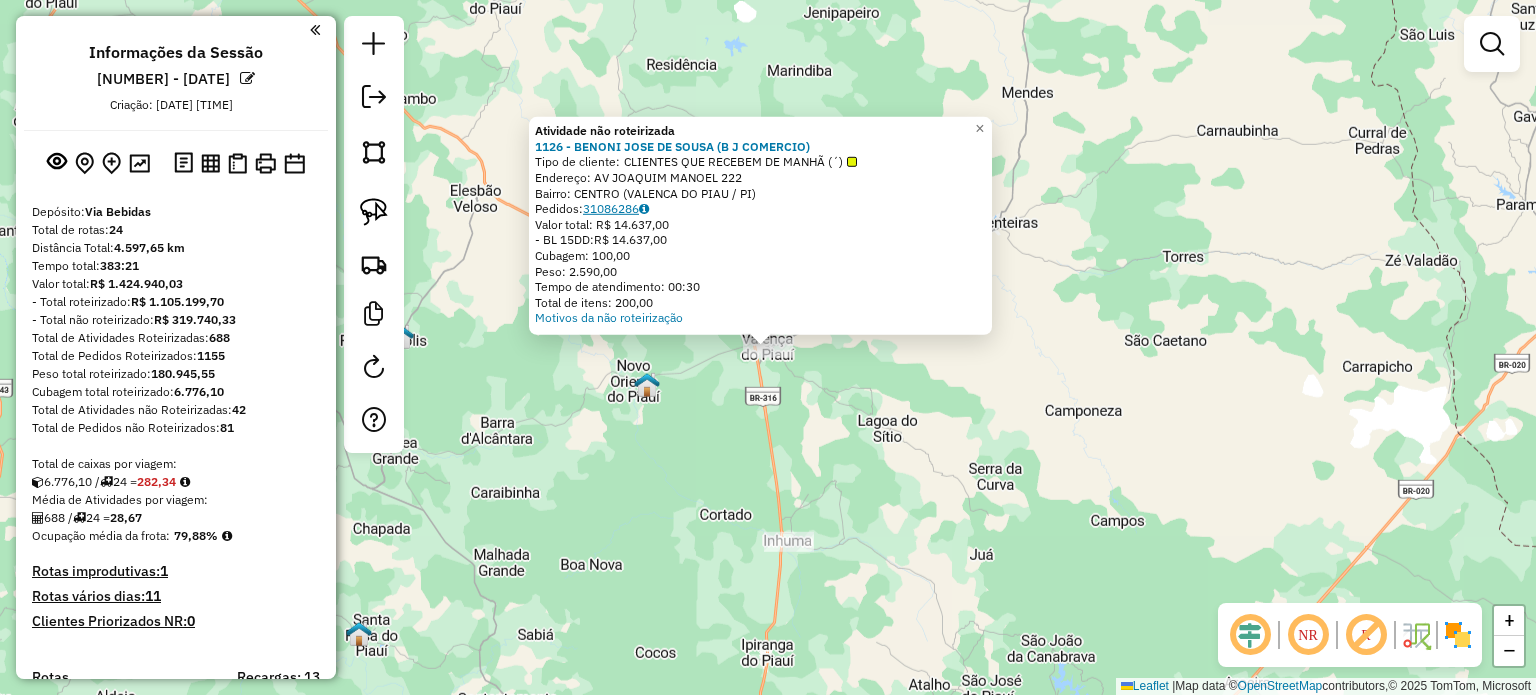 click on "31086286" 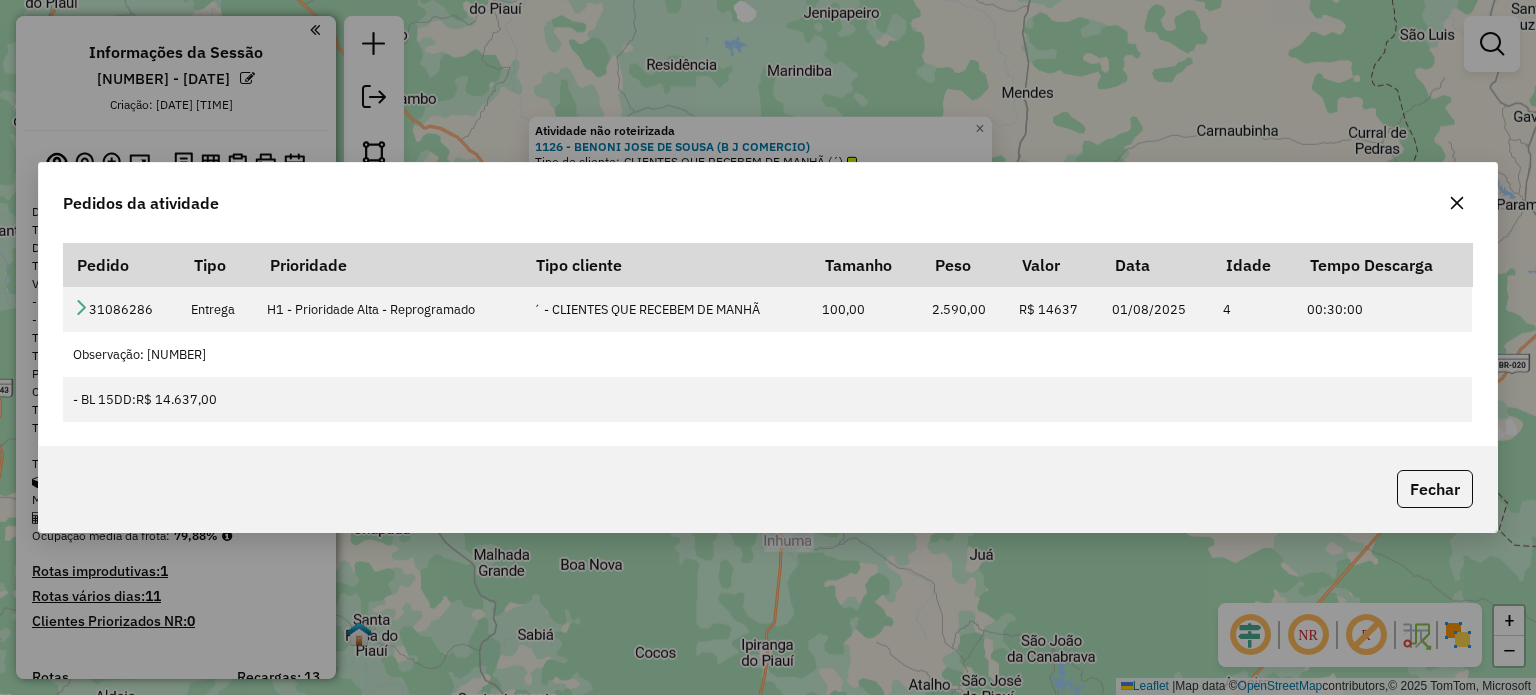 click on "Pedidos da atividade" 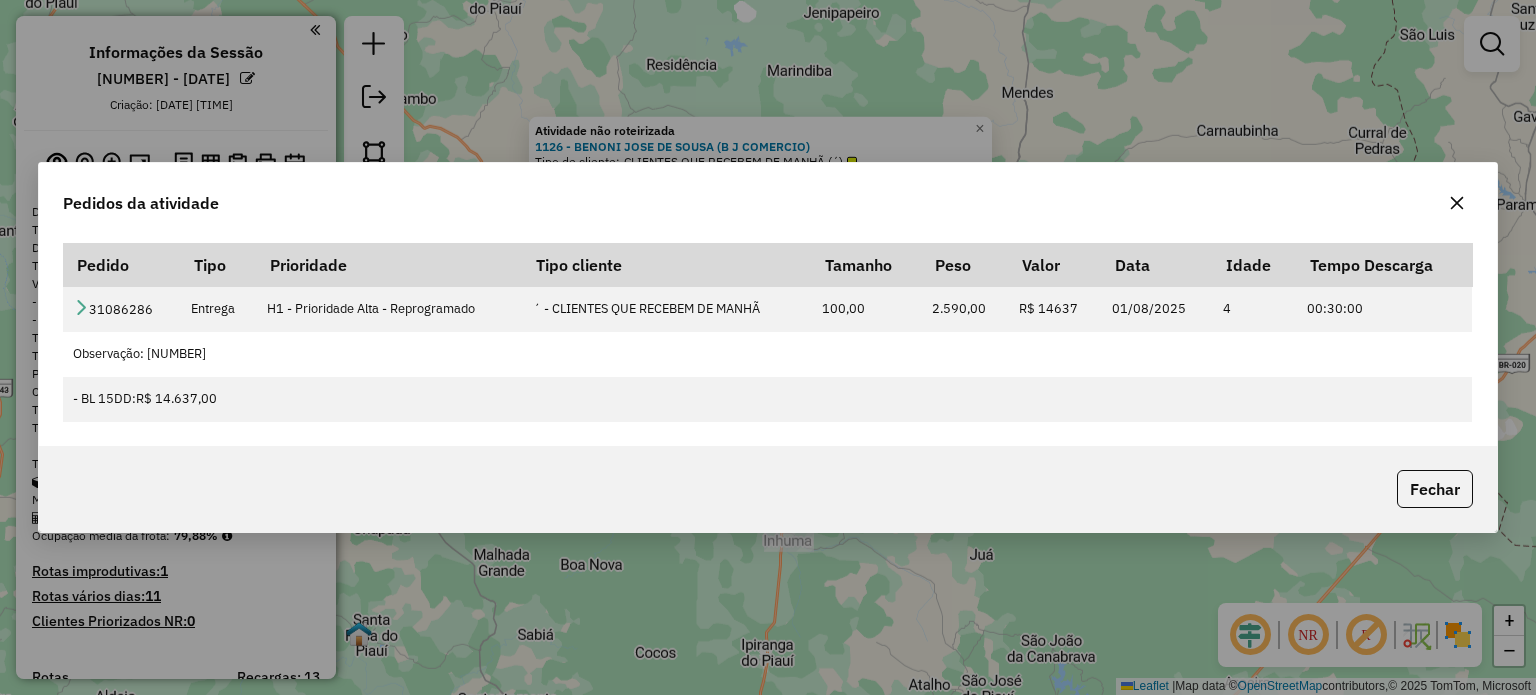 click 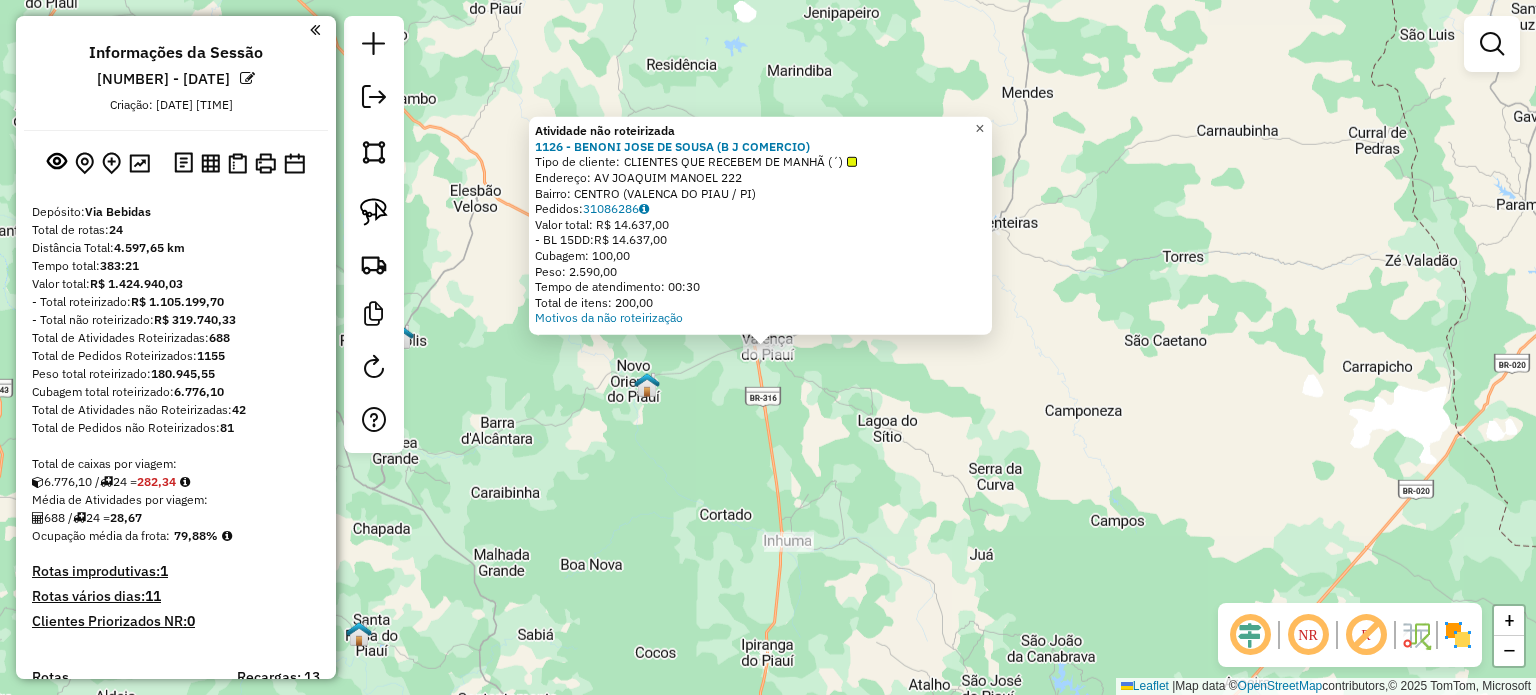 click on "×" 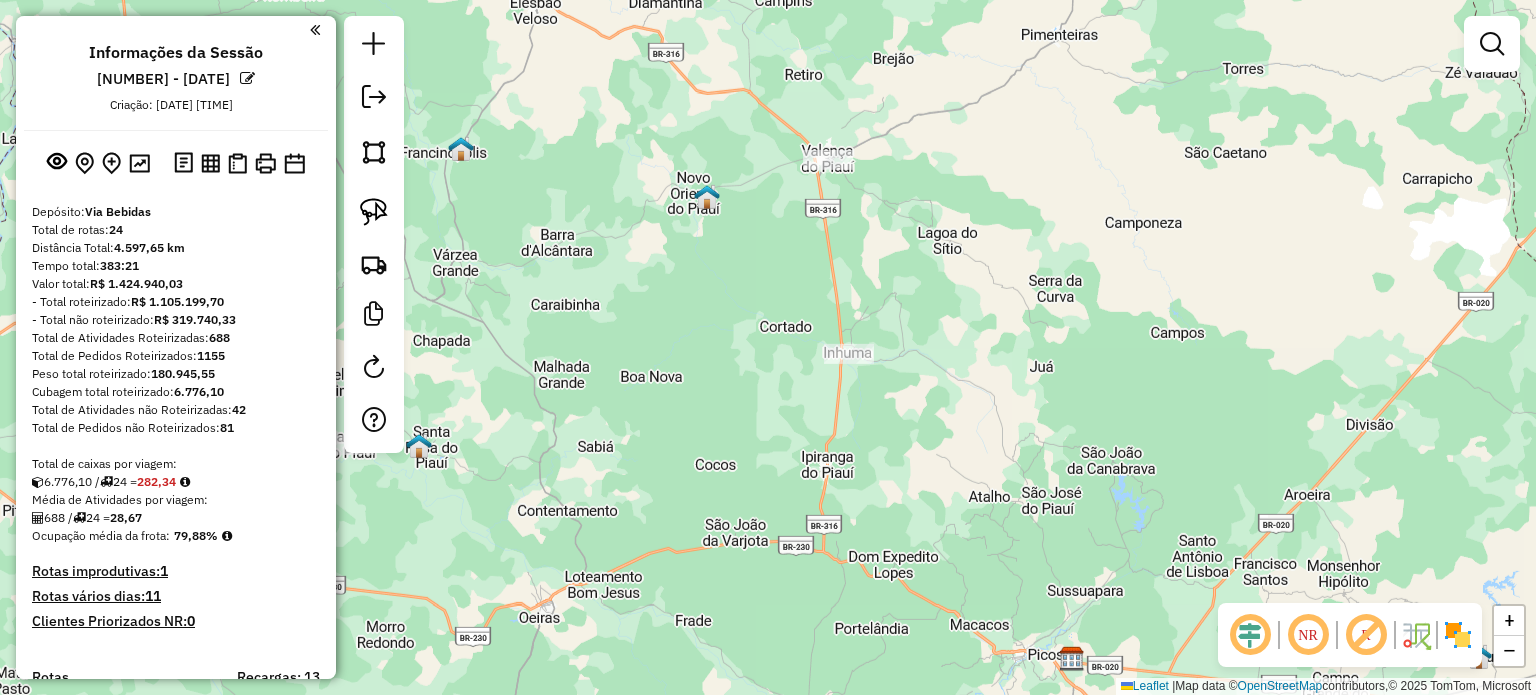 drag, startPoint x: 776, startPoint y: 359, endPoint x: 788, endPoint y: 317, distance: 43.68066 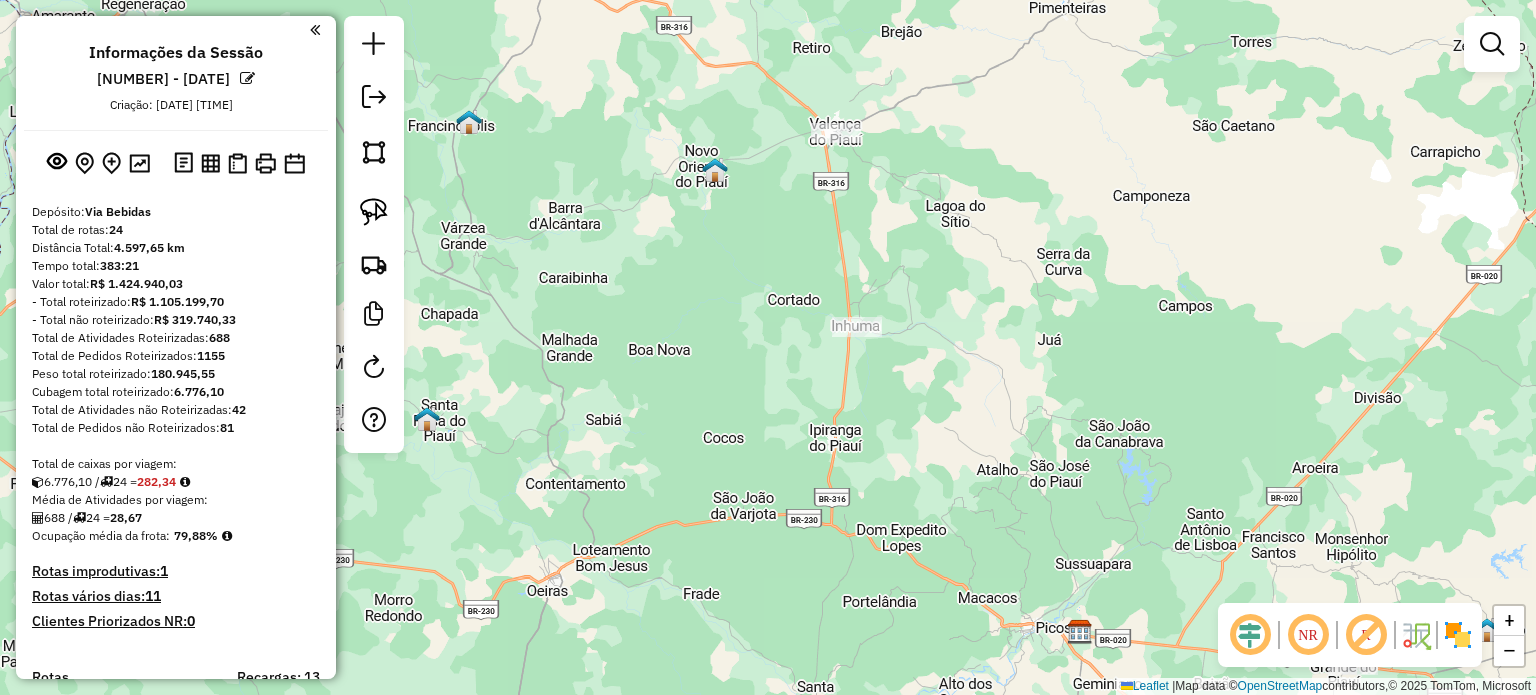 drag, startPoint x: 741, startPoint y: 472, endPoint x: 1130, endPoint y: 217, distance: 465.1301 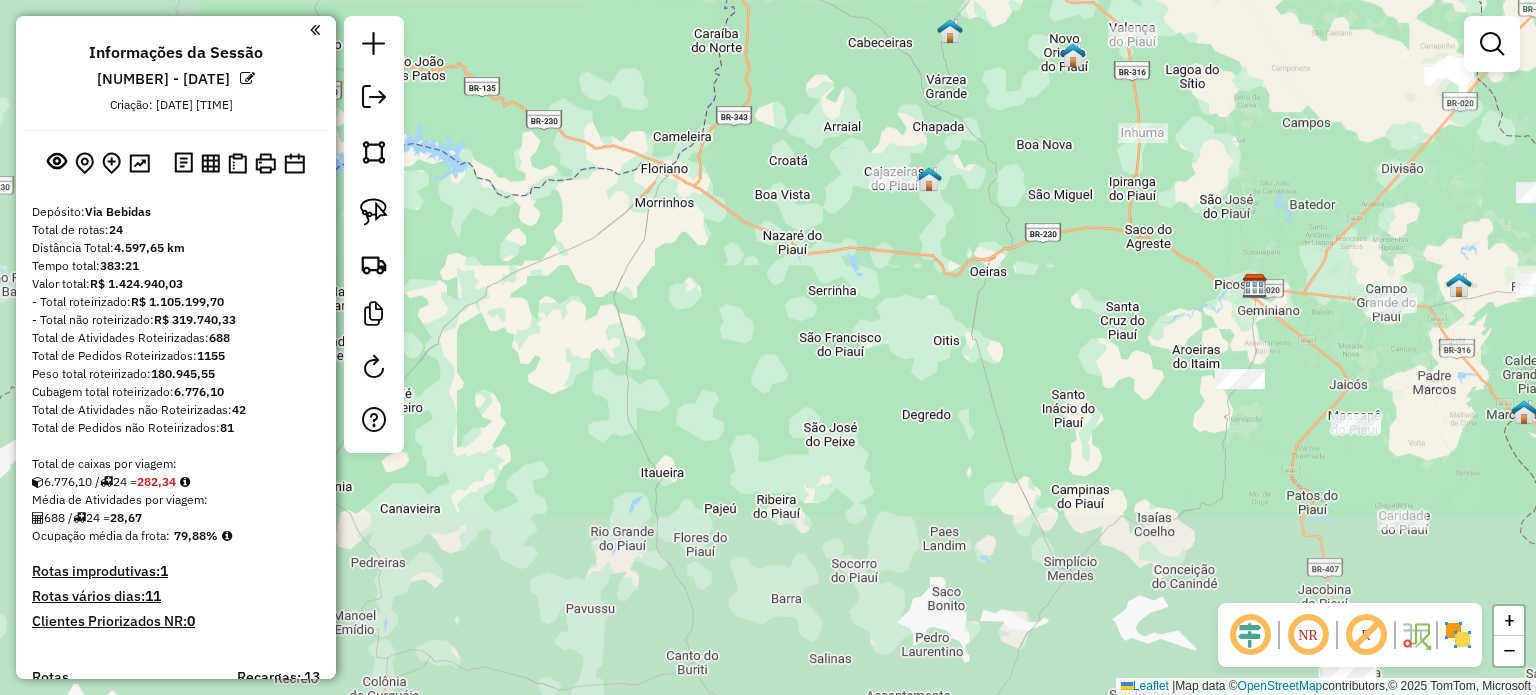 drag, startPoint x: 1074, startPoint y: 369, endPoint x: 600, endPoint y: 183, distance: 509.1876 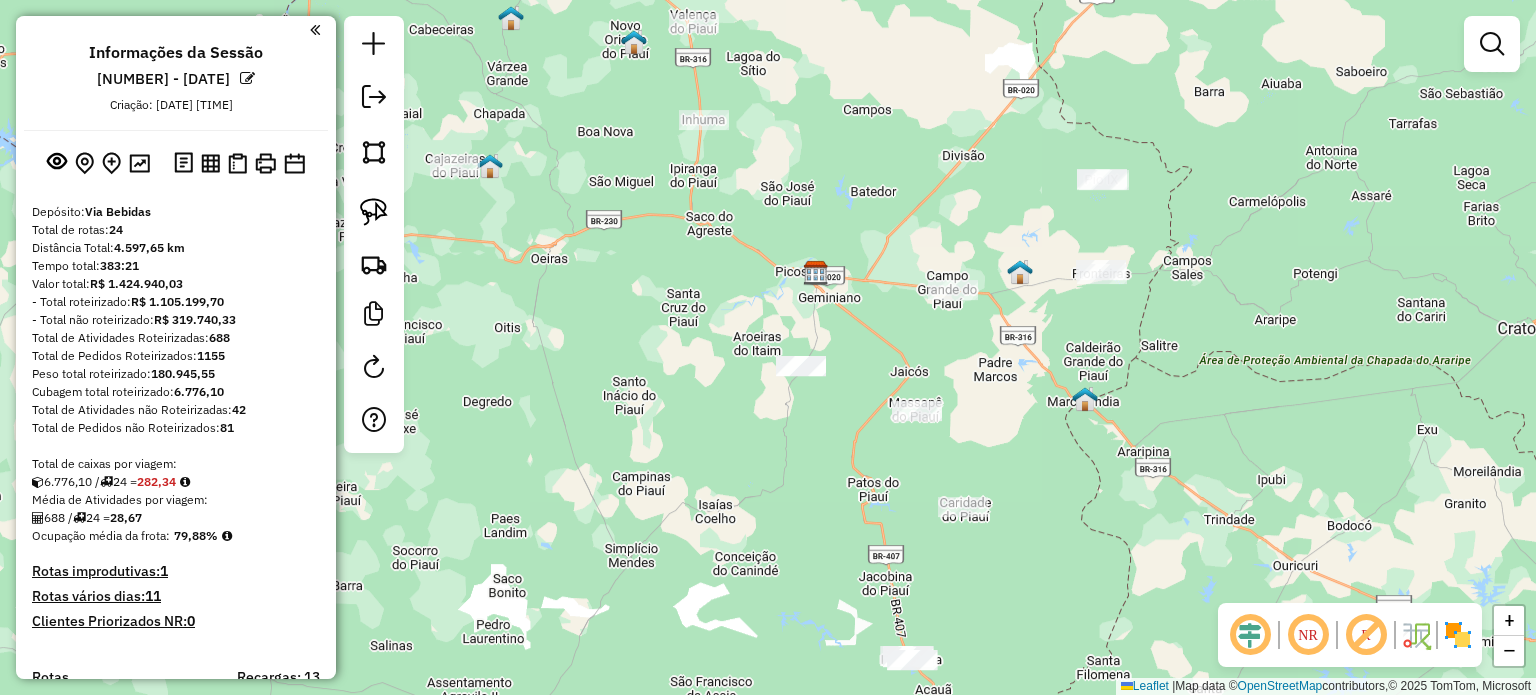 drag, startPoint x: 735, startPoint y: 403, endPoint x: 770, endPoint y: 576, distance: 176.50496 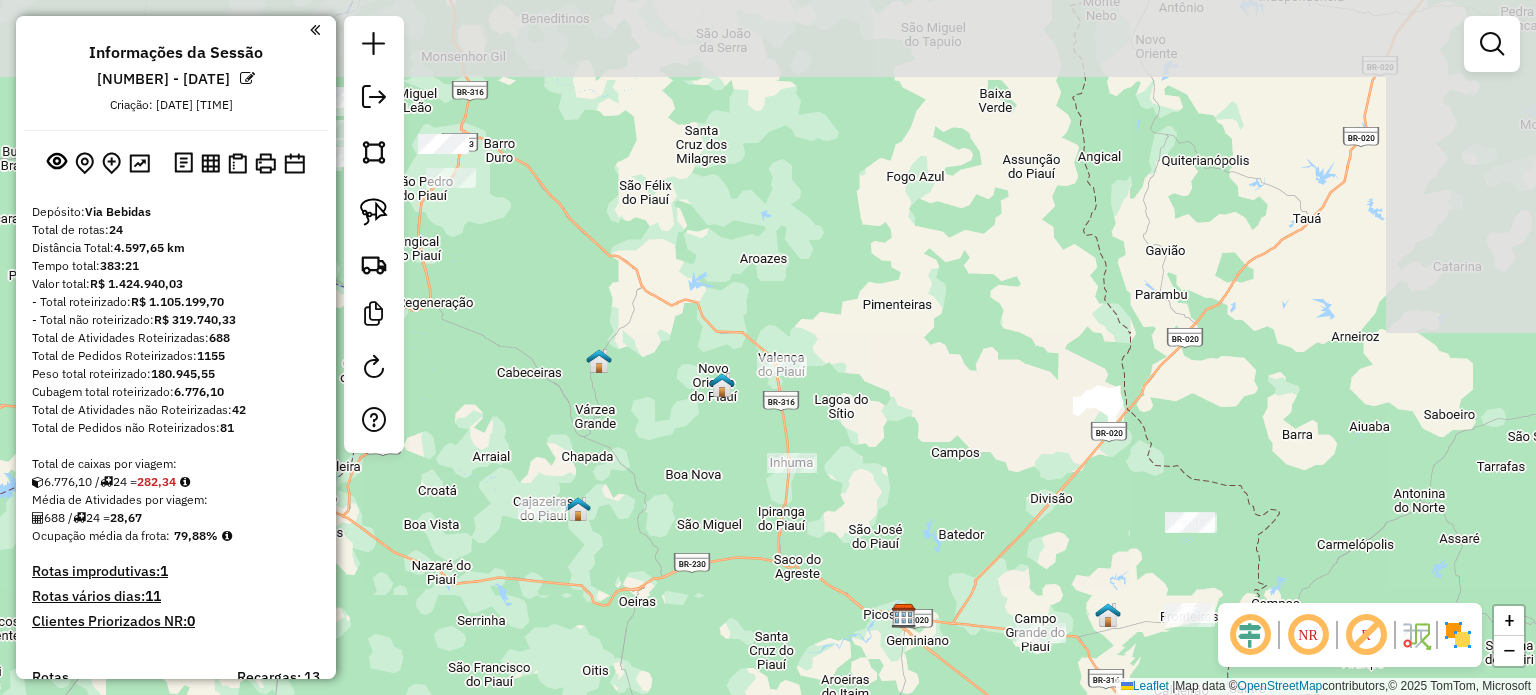 drag, startPoint x: 800, startPoint y: 259, endPoint x: 889, endPoint y: 583, distance: 336.0015 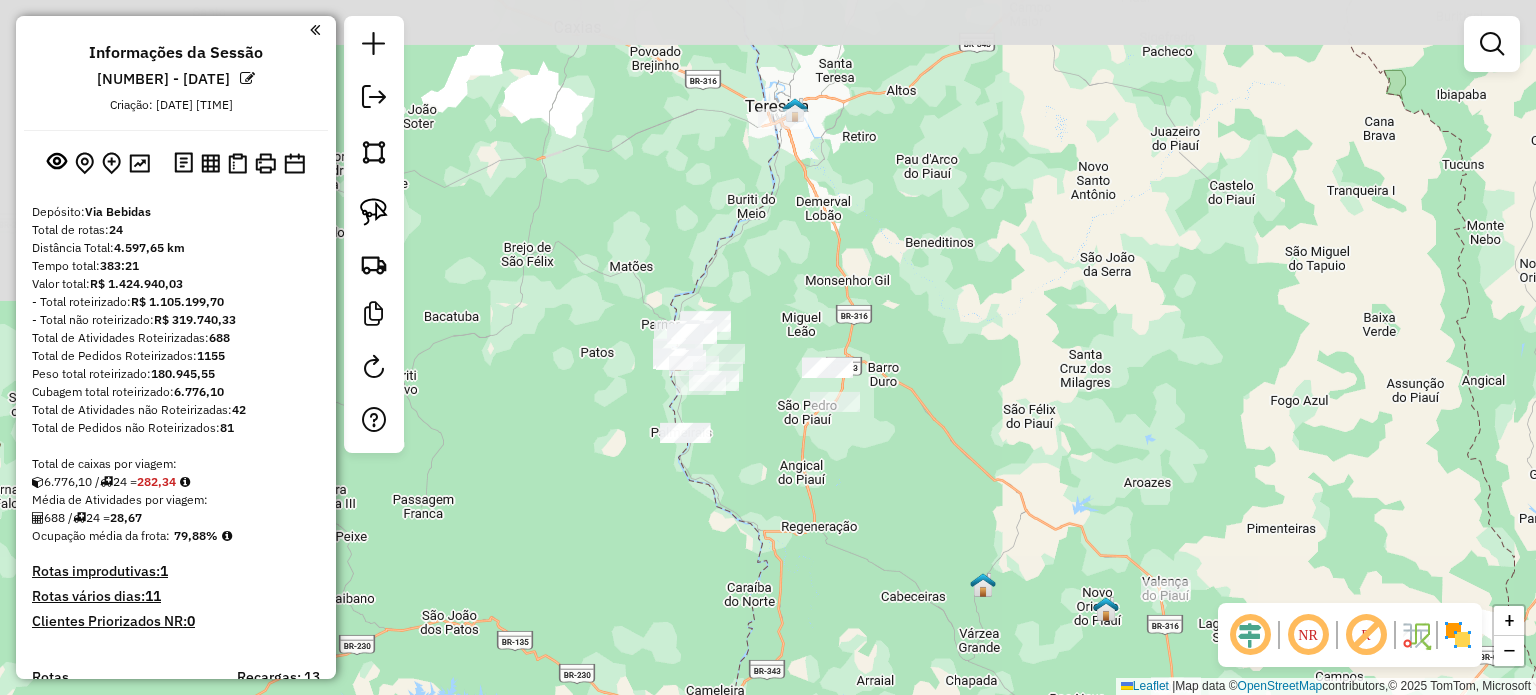 drag, startPoint x: 760, startPoint y: 216, endPoint x: 1152, endPoint y: 467, distance: 465.47287 